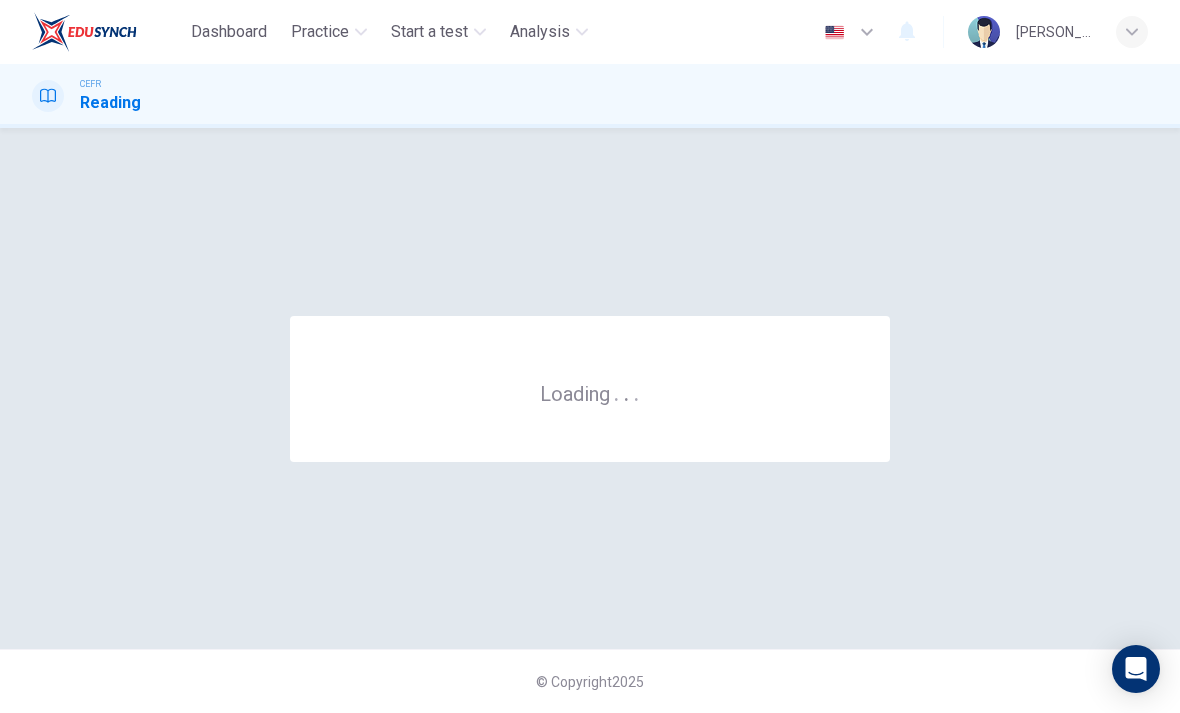 scroll, scrollTop: 0, scrollLeft: 0, axis: both 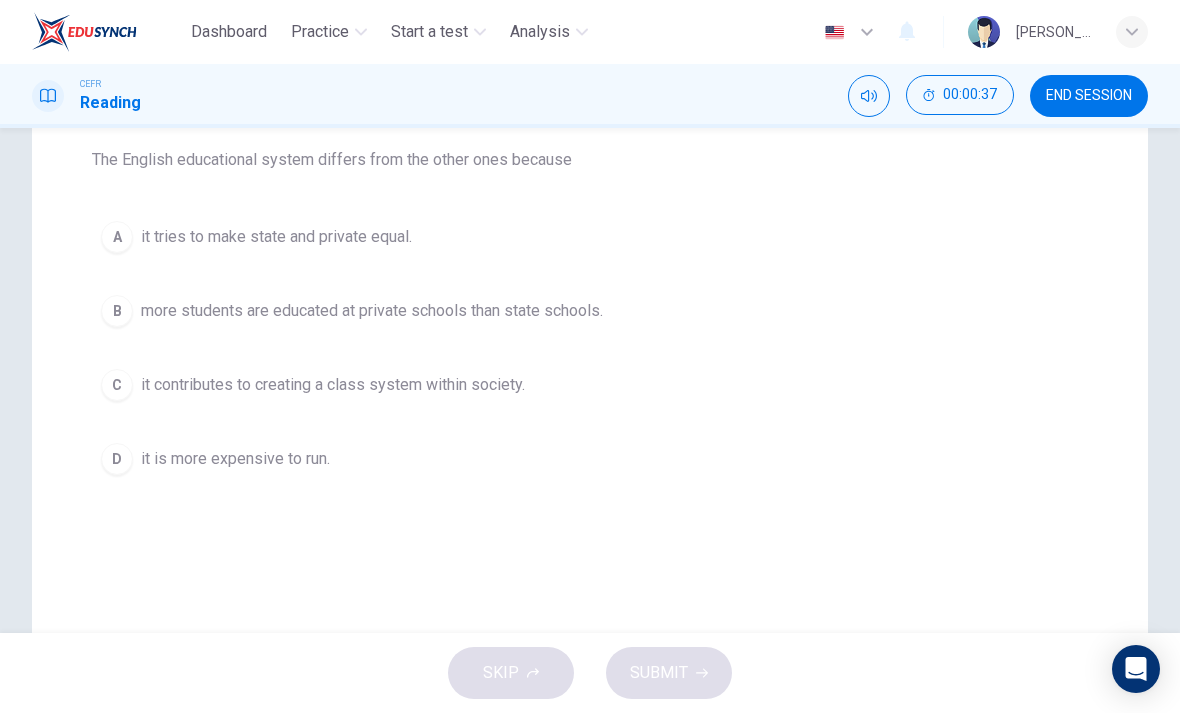 click on "B" at bounding box center (117, 311) 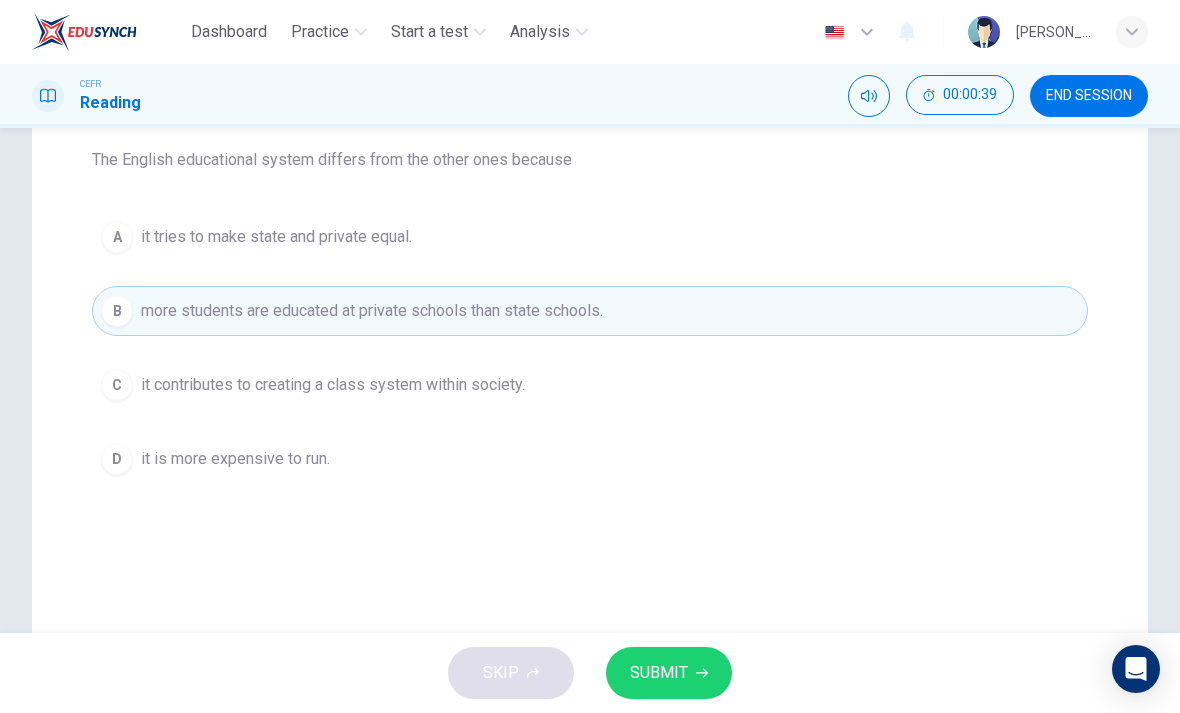 click on "SUBMIT" at bounding box center (669, 673) 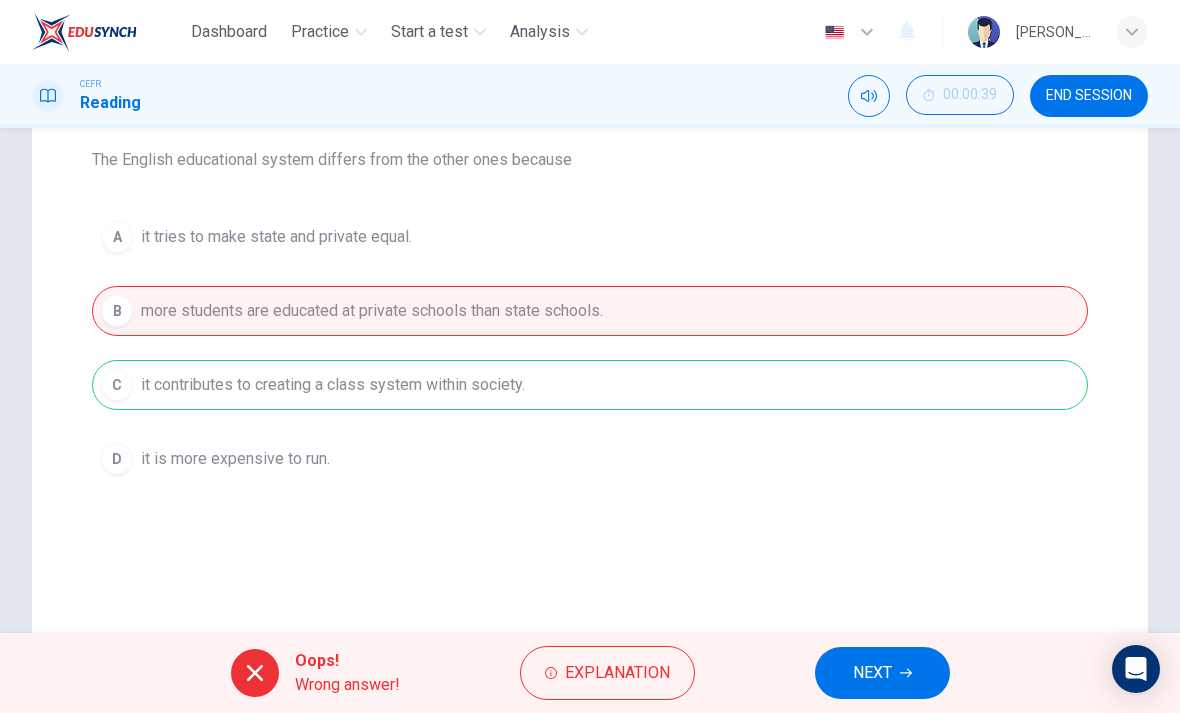 click 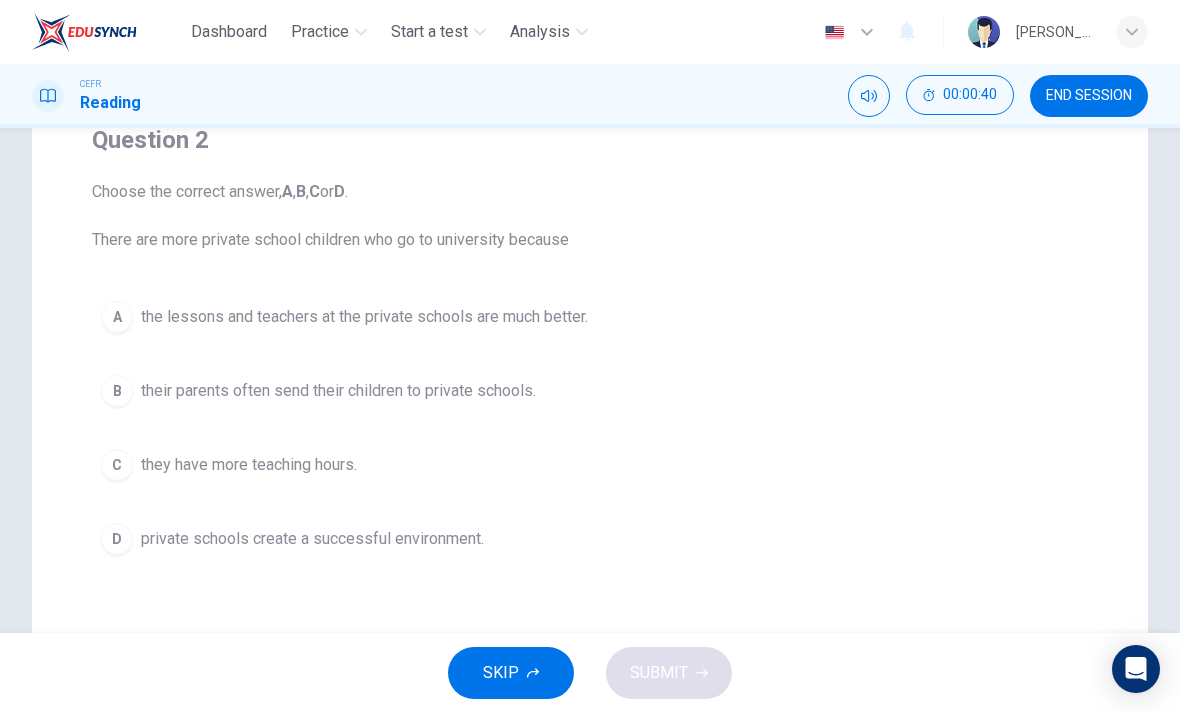 scroll, scrollTop: 175, scrollLeft: 0, axis: vertical 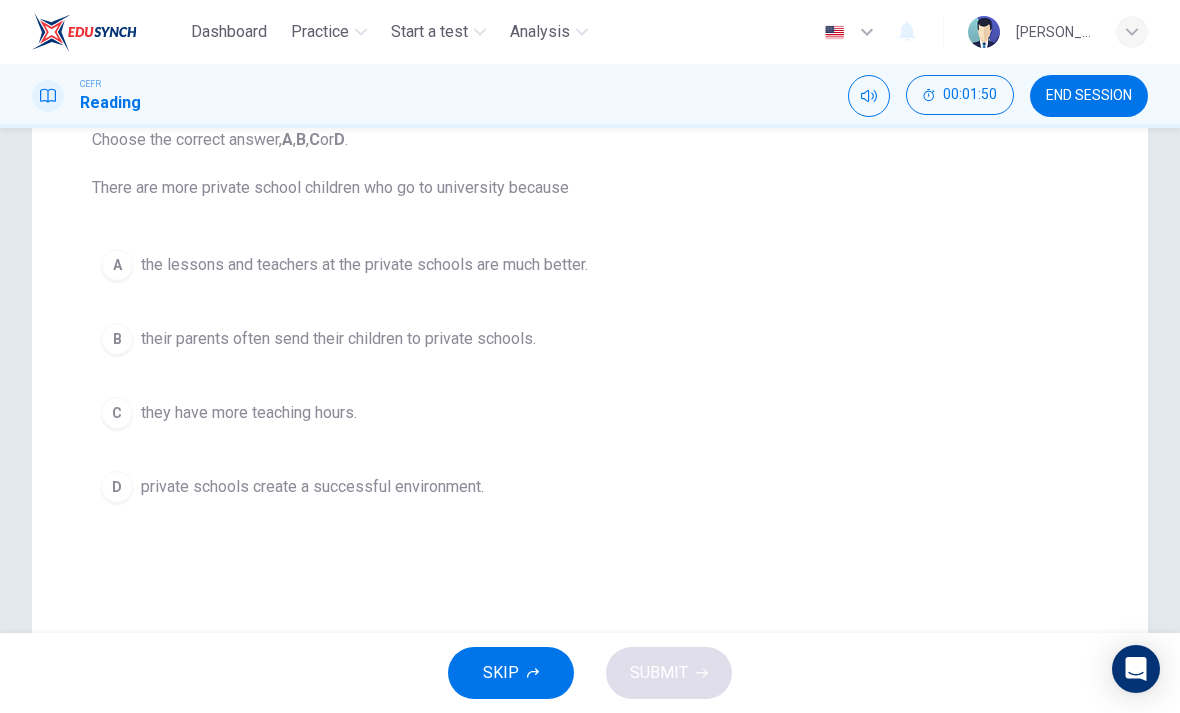 click on "B" at bounding box center [117, 339] 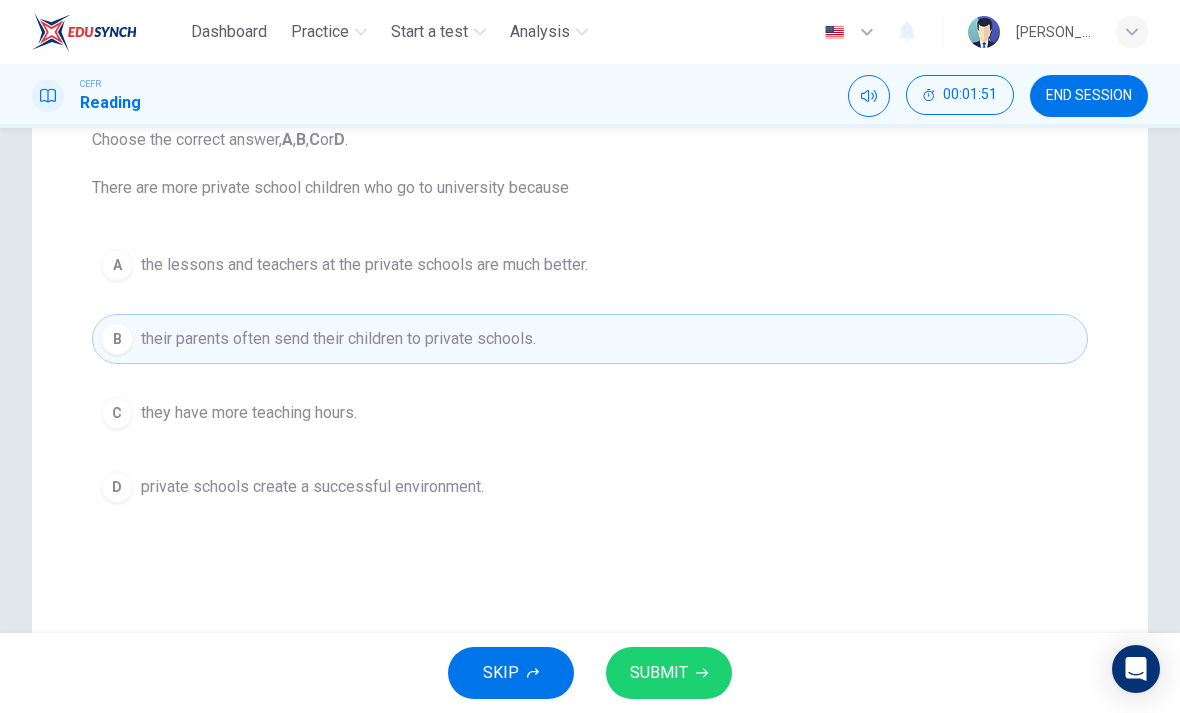 click on "SUBMIT" at bounding box center [669, 673] 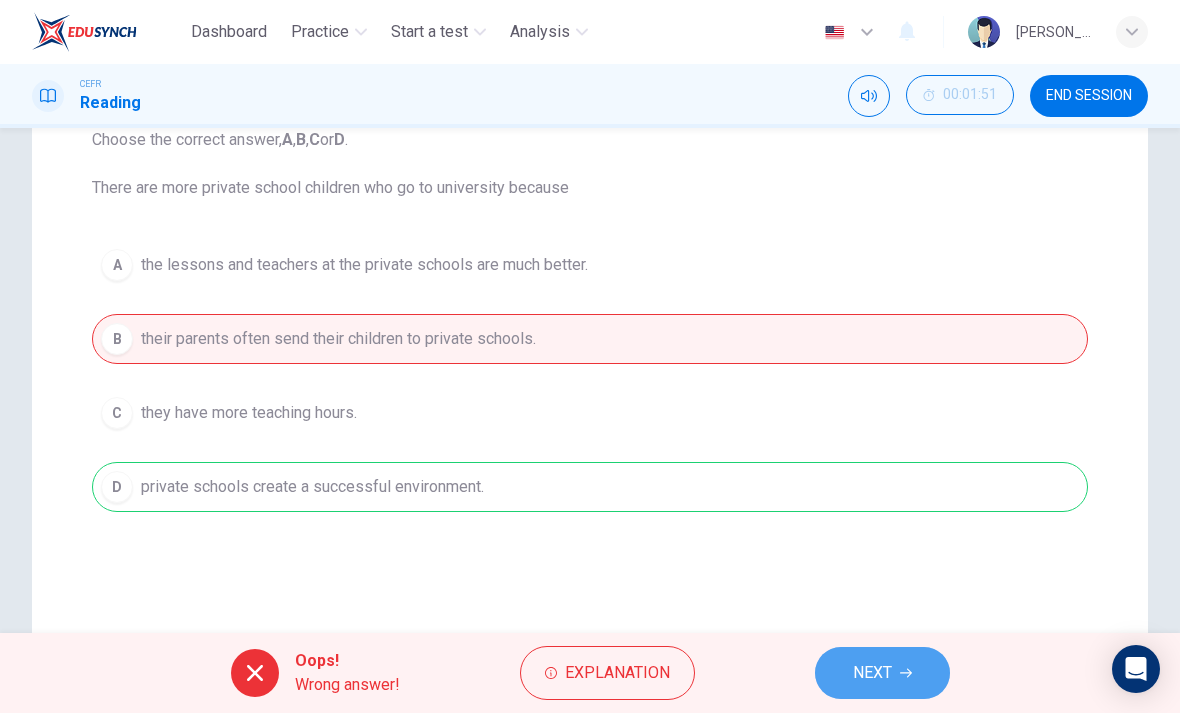 click on "NEXT" at bounding box center (882, 673) 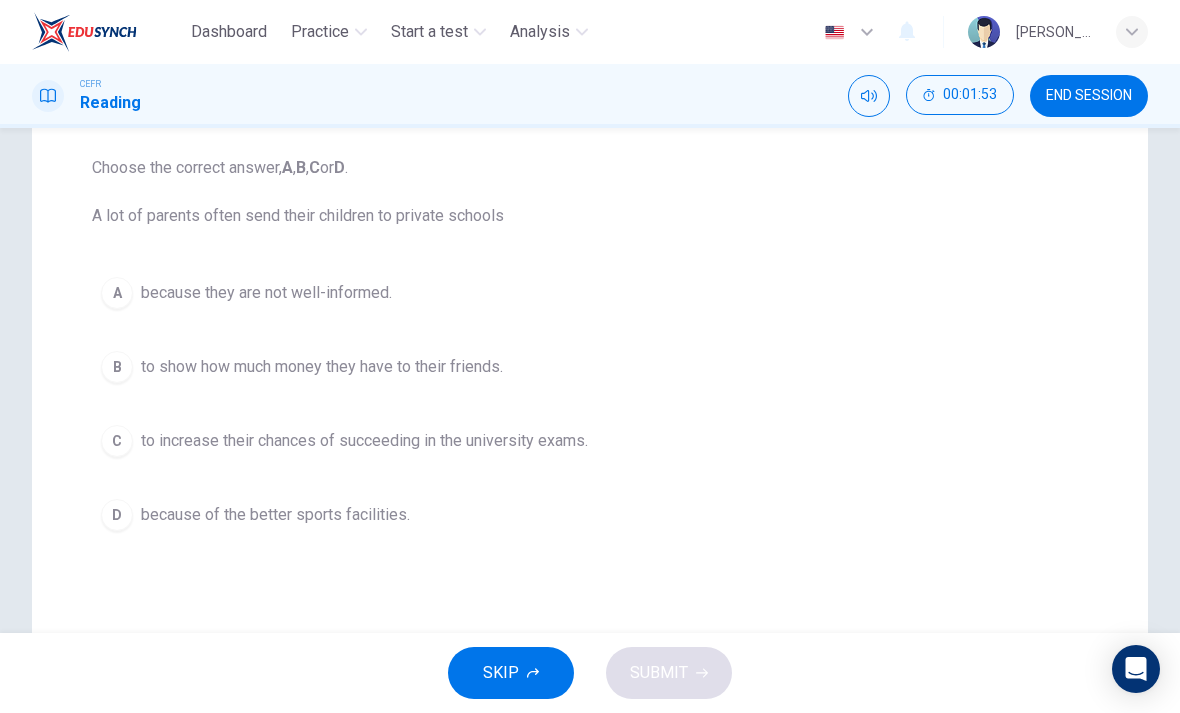 scroll, scrollTop: 201, scrollLeft: 0, axis: vertical 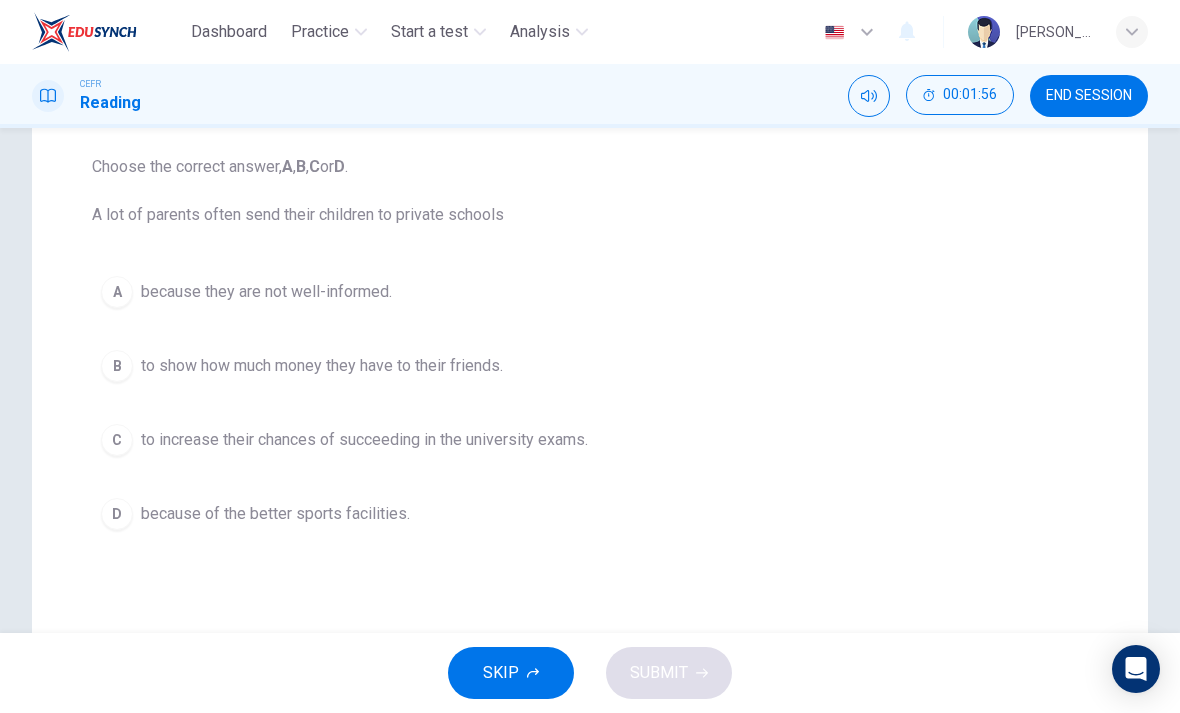 click on "C" at bounding box center [117, 440] 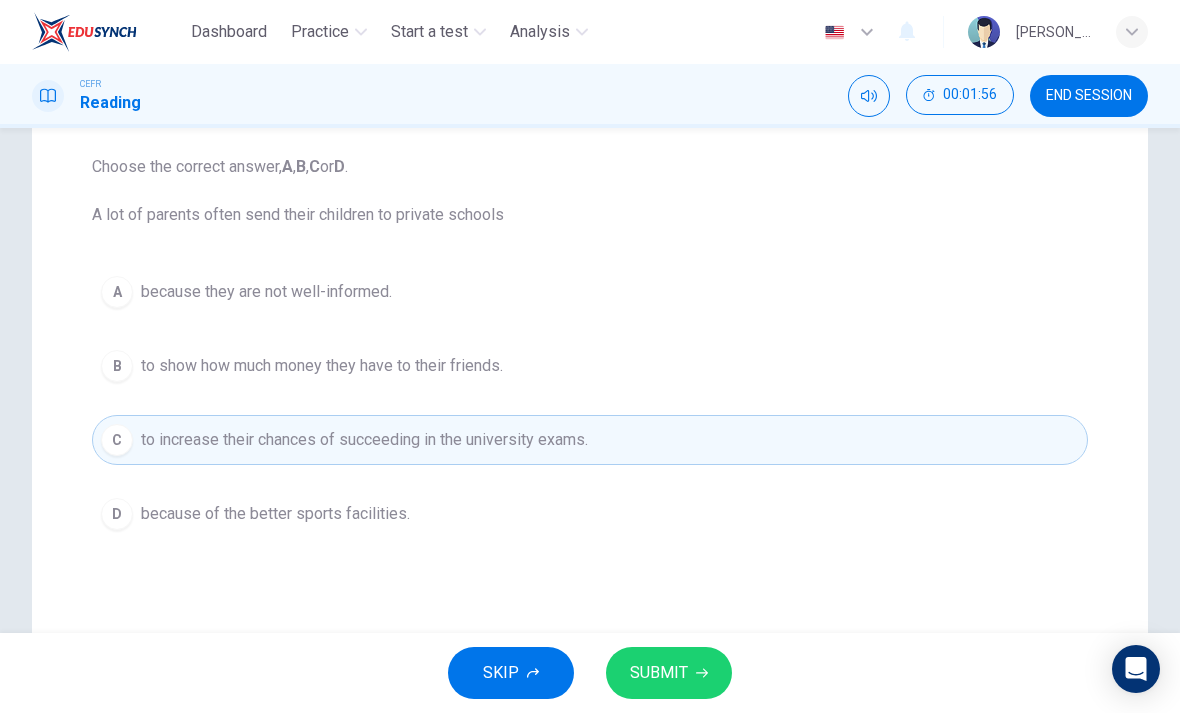 click on "SUBMIT" at bounding box center (669, 673) 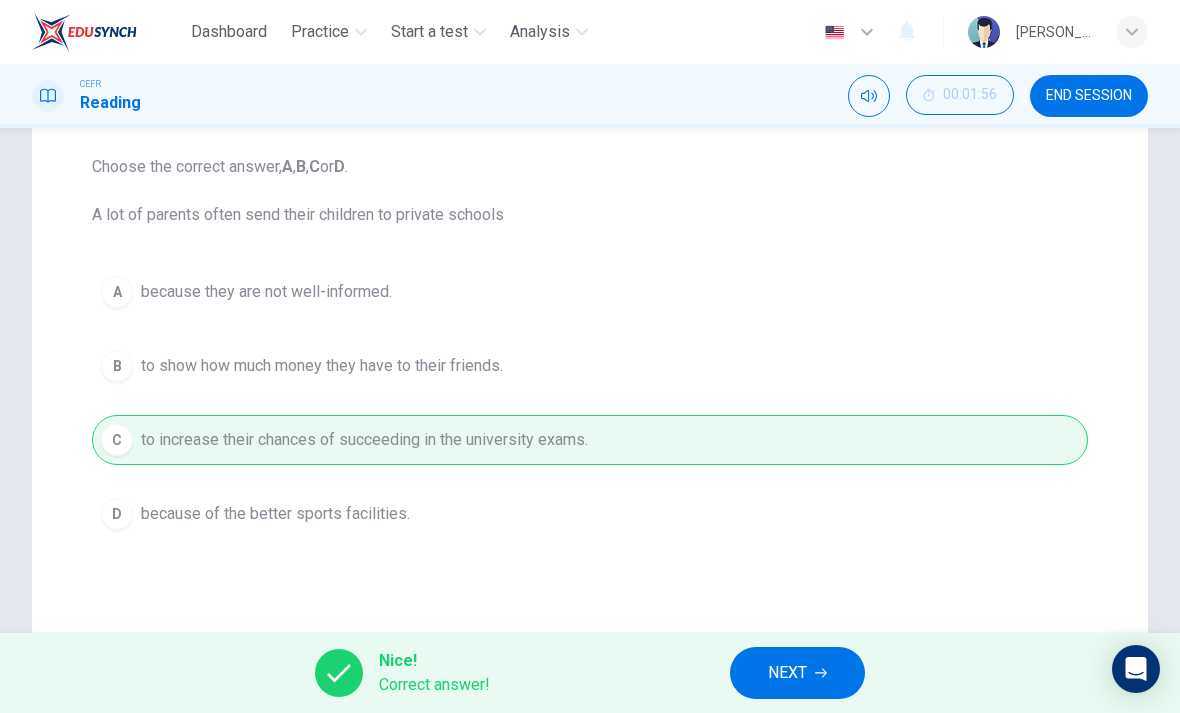 click on "NEXT" at bounding box center [797, 673] 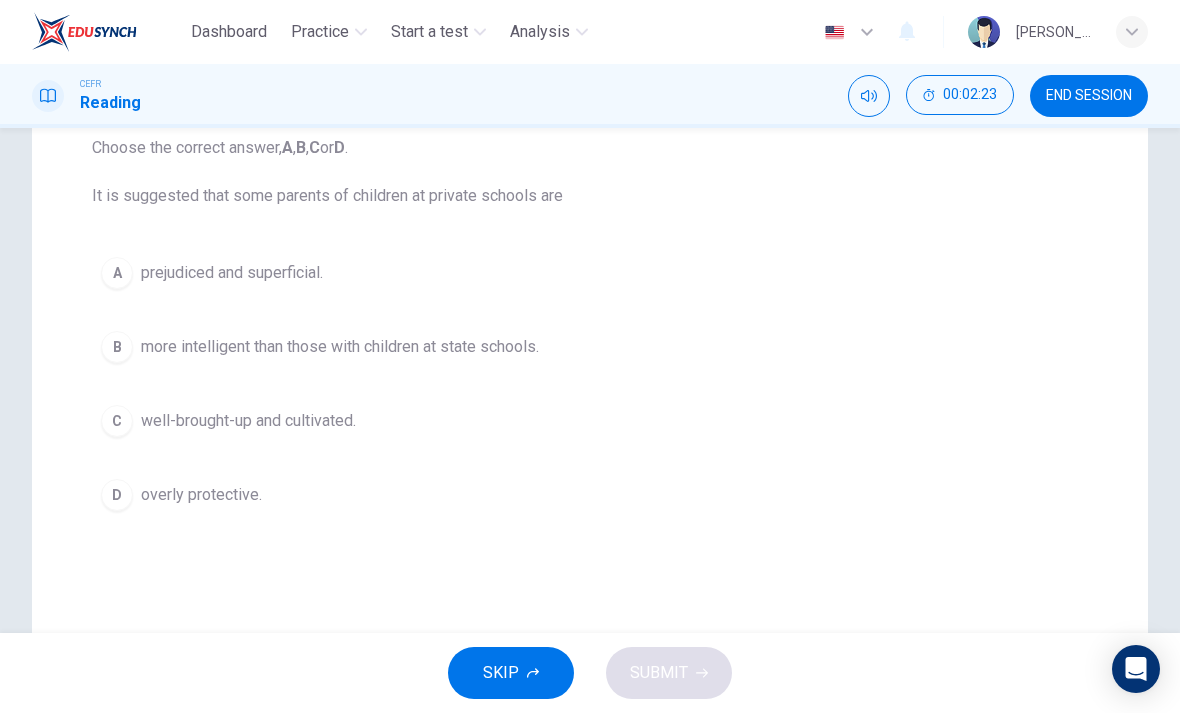 scroll, scrollTop: 225, scrollLeft: 0, axis: vertical 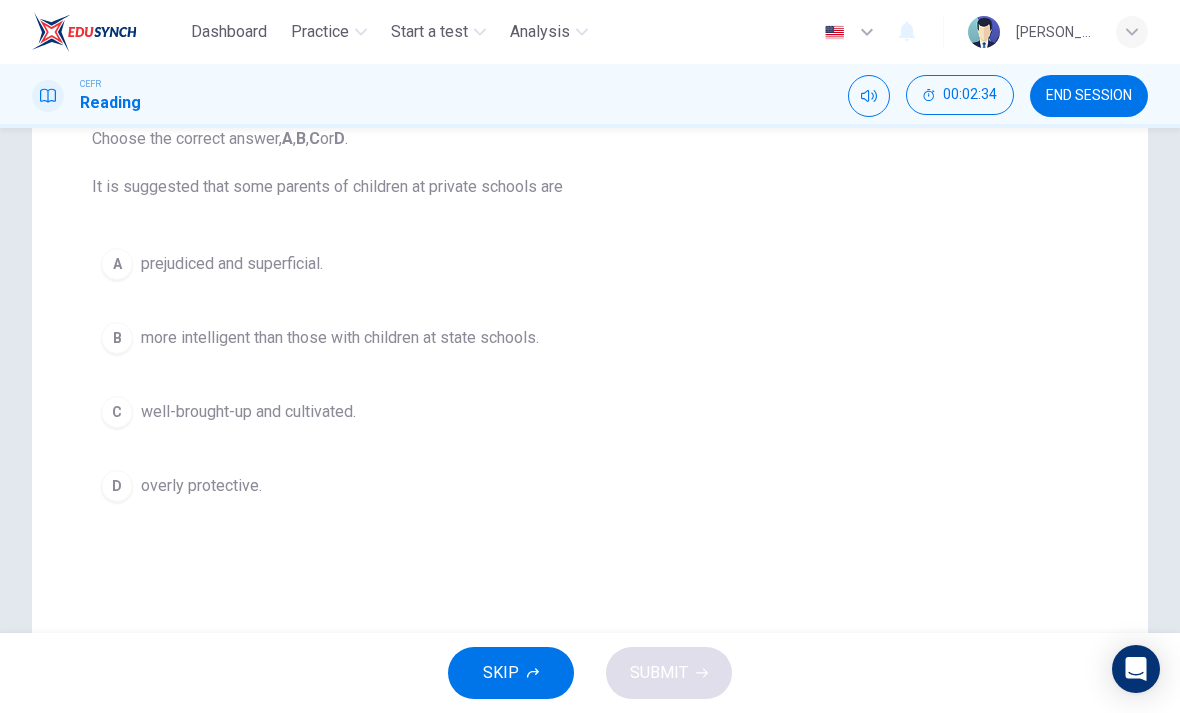 click on "A" at bounding box center [117, 264] 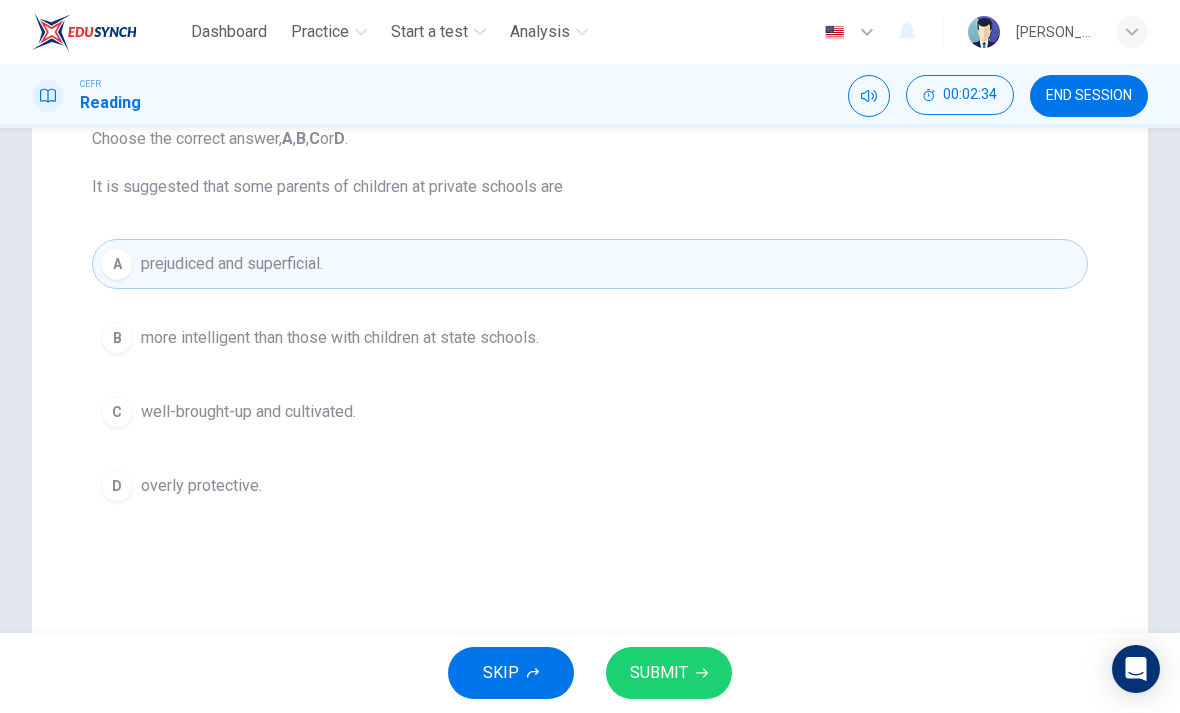 click on "SUBMIT" at bounding box center [669, 673] 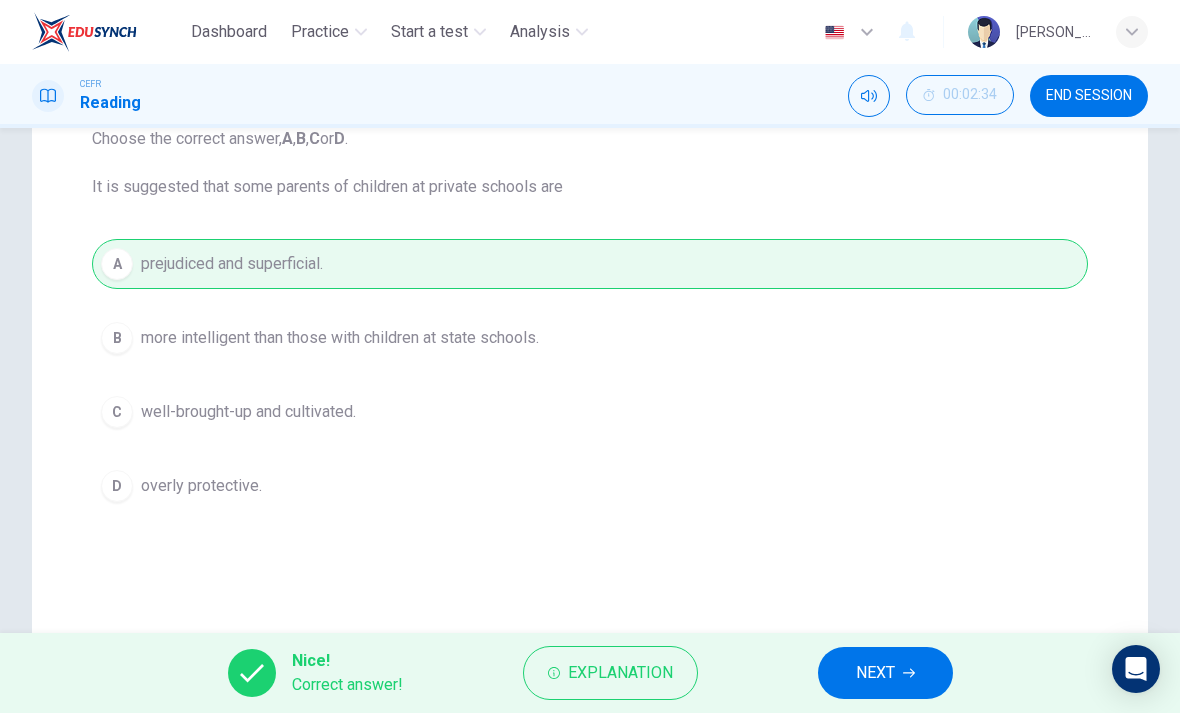 click on "NEXT" at bounding box center (885, 673) 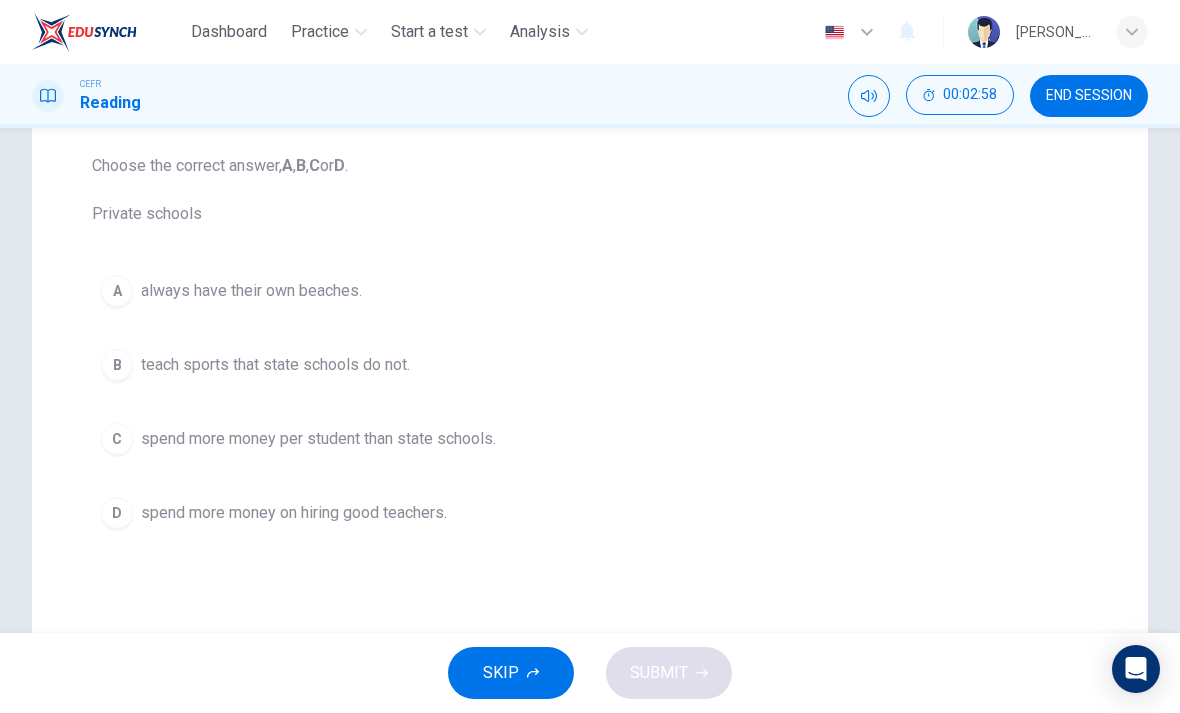 scroll, scrollTop: 206, scrollLeft: 0, axis: vertical 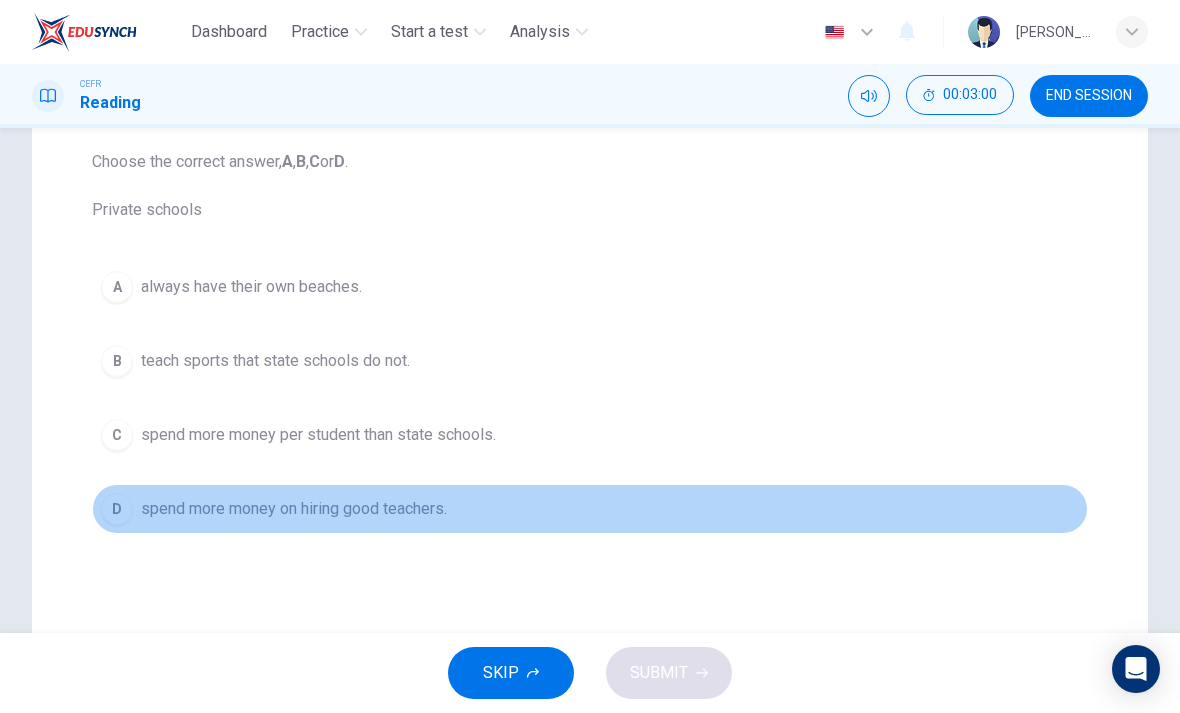 click on "D" at bounding box center (117, 509) 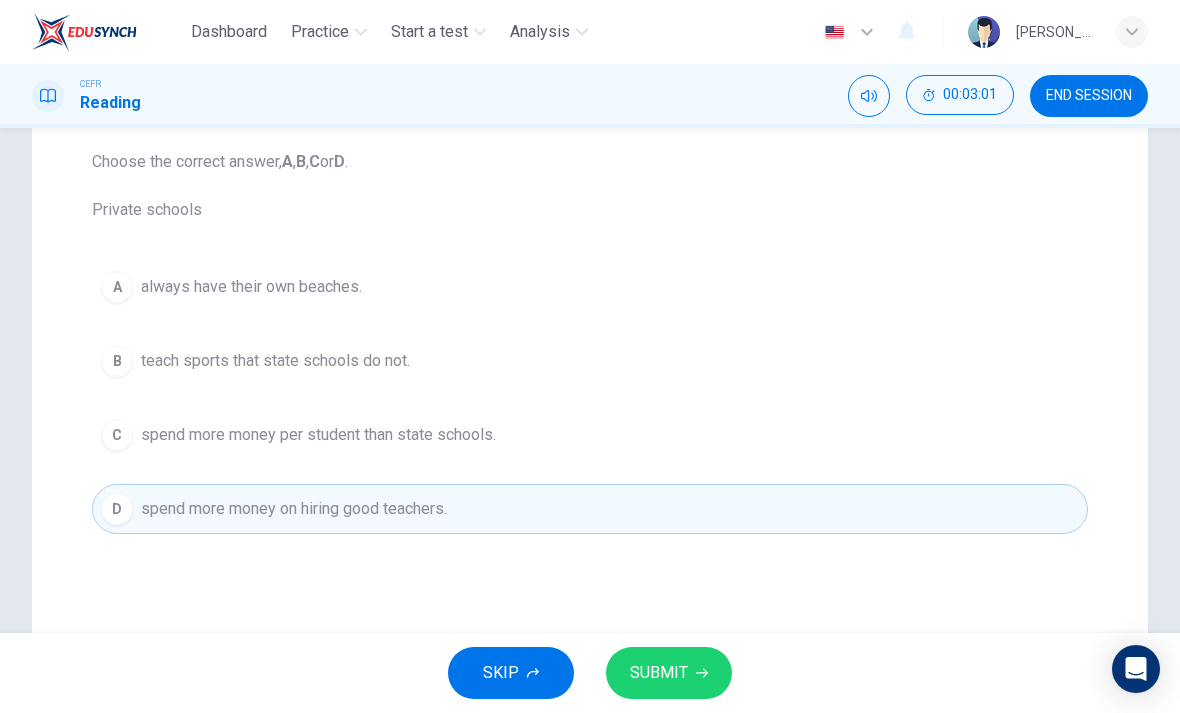 click on "C" at bounding box center [117, 435] 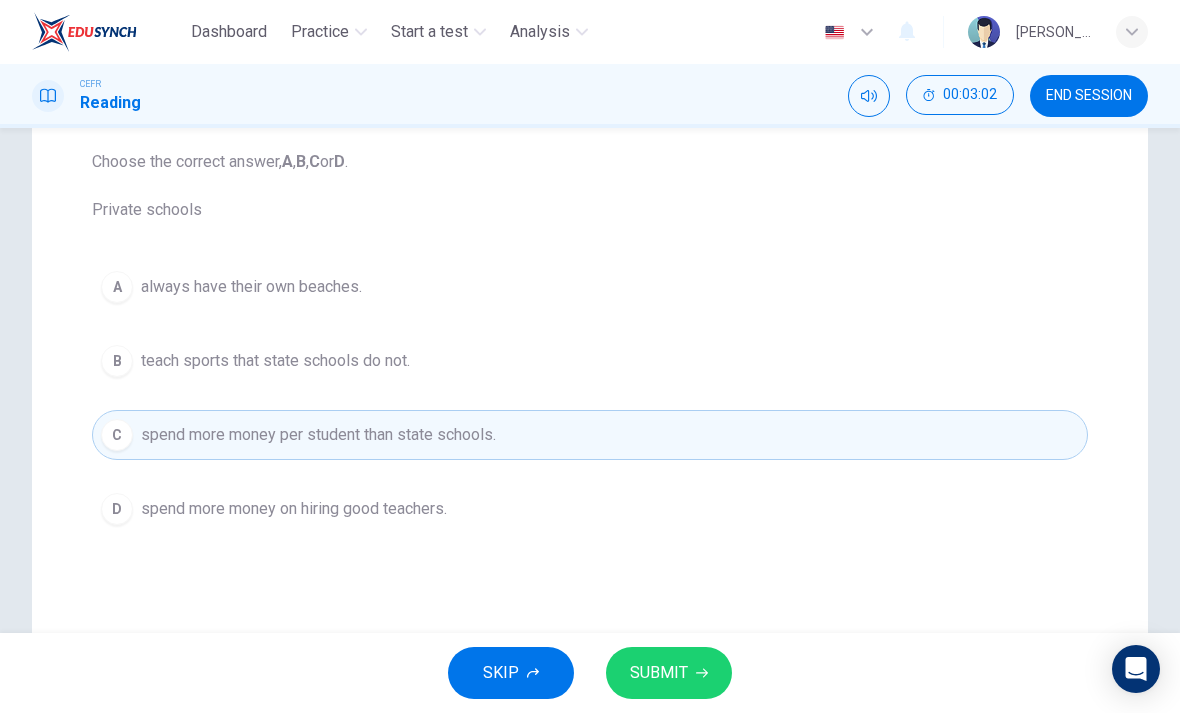 click on "SUBMIT" at bounding box center [669, 673] 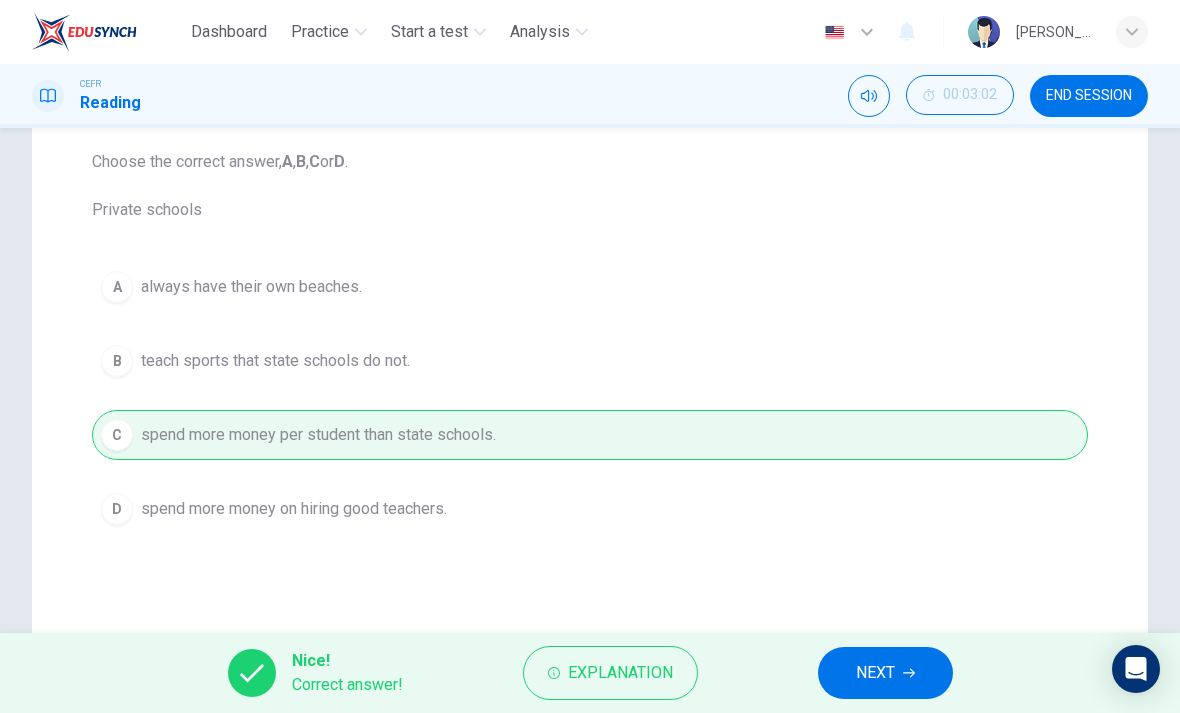 click on "NEXT" at bounding box center [885, 673] 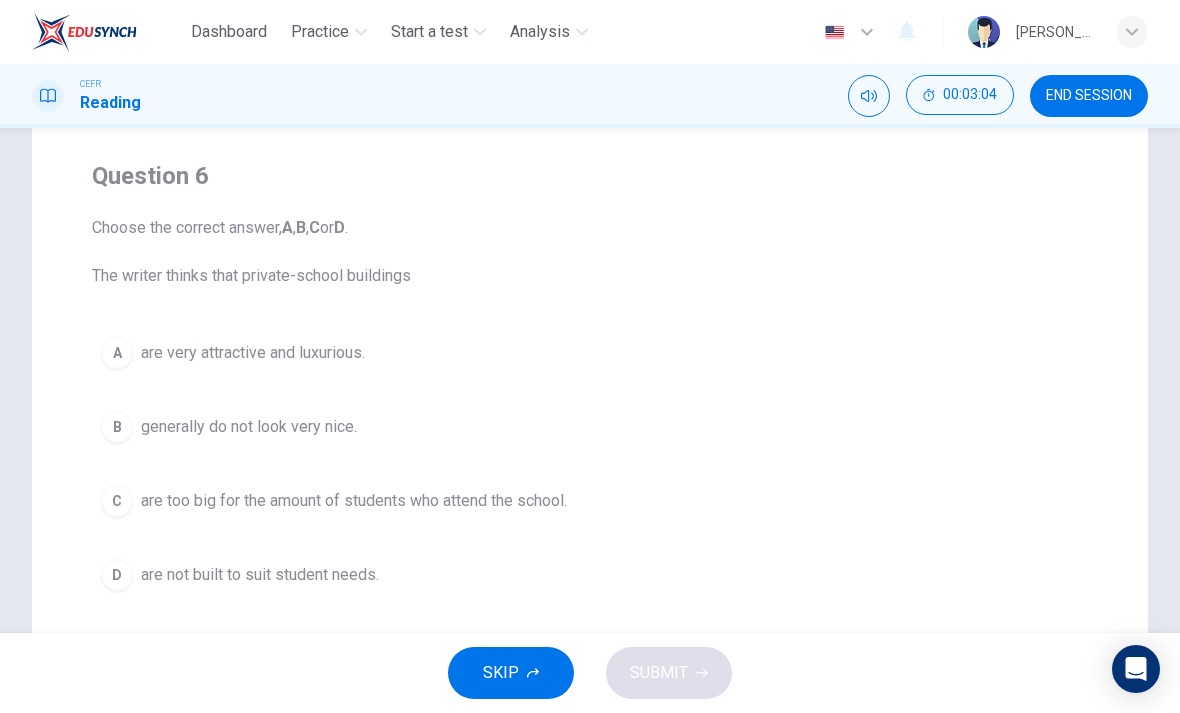 scroll, scrollTop: 134, scrollLeft: 0, axis: vertical 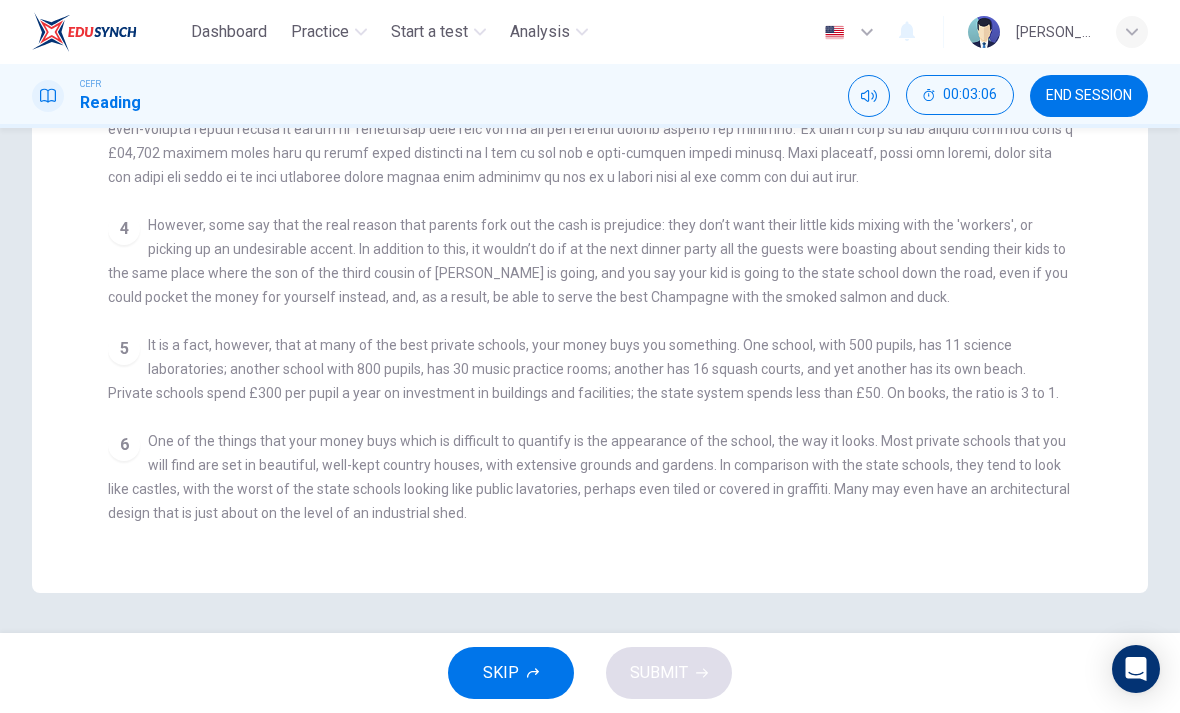click on "One of the things that your money buys which is difficult to quantify is the appearance of the school, the way it looks. Most private schools that you will find are set in beautiful, well-kept country houses, with extensive grounds and gardens. In comparison with the state schools, they tend to look like castles, with the worst of the state schools looking like public lavatories, perhaps even tiled or covered in graffiti. Many may even have an architectural design that is just about on the level of an industrial shed." at bounding box center [589, 477] 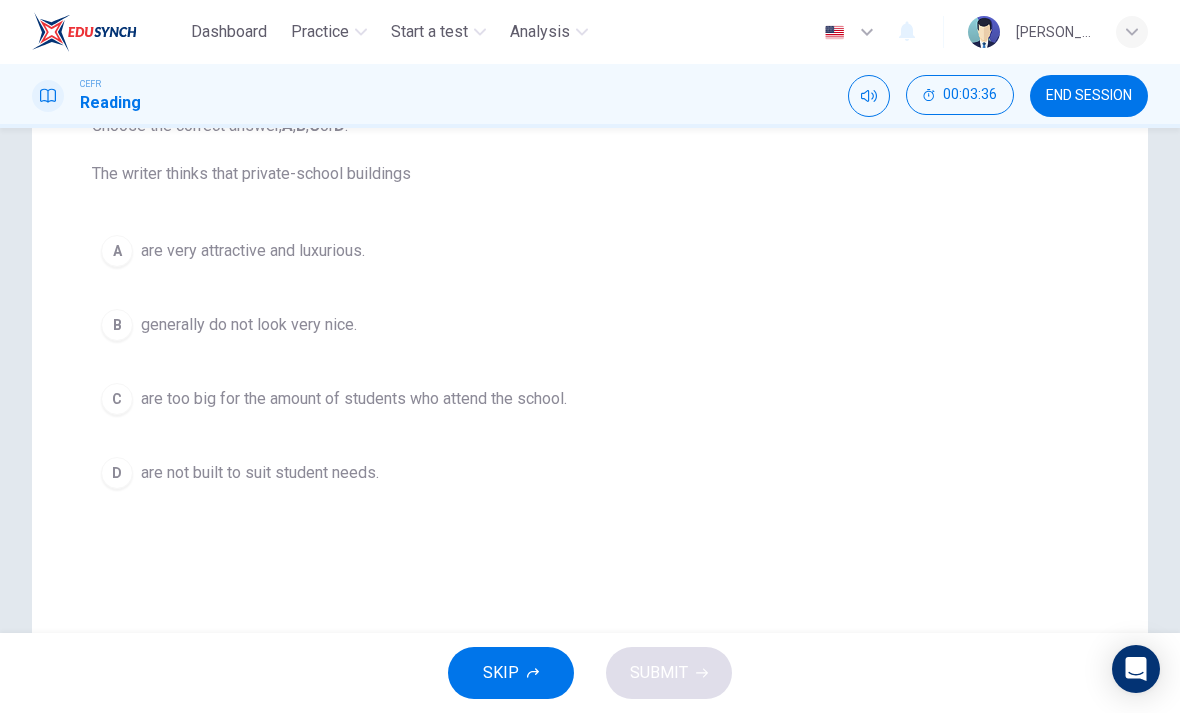 scroll, scrollTop: 226, scrollLeft: 0, axis: vertical 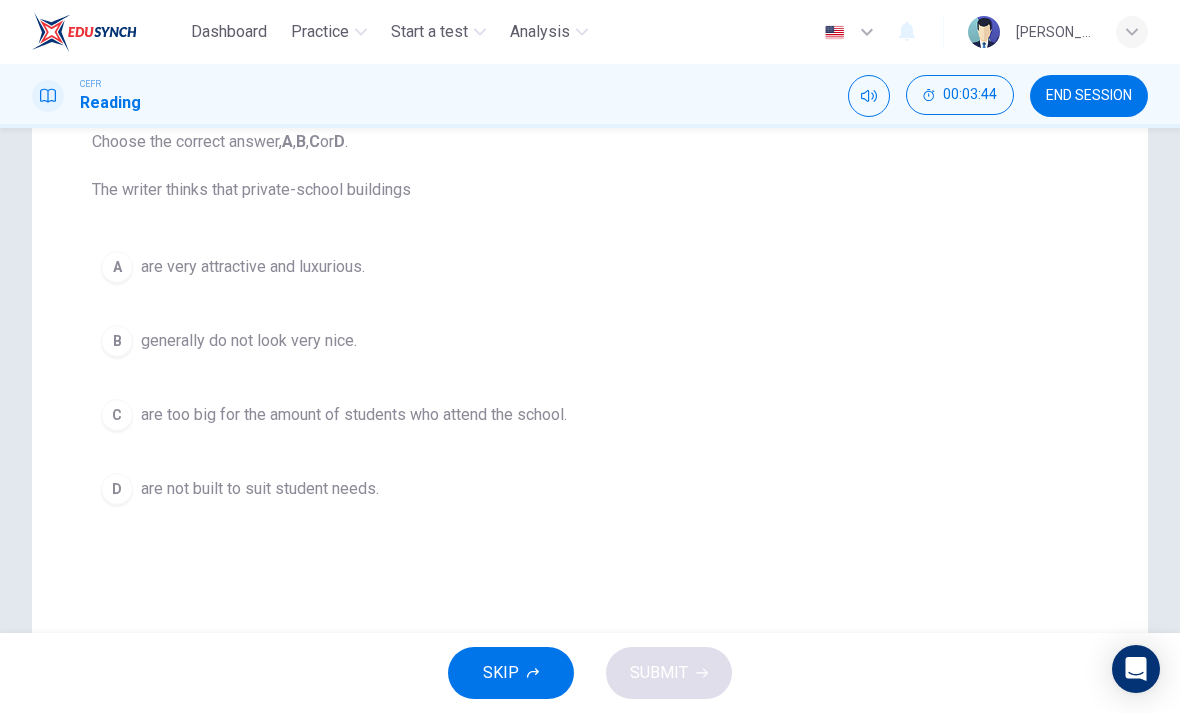 click on "A" at bounding box center [117, 267] 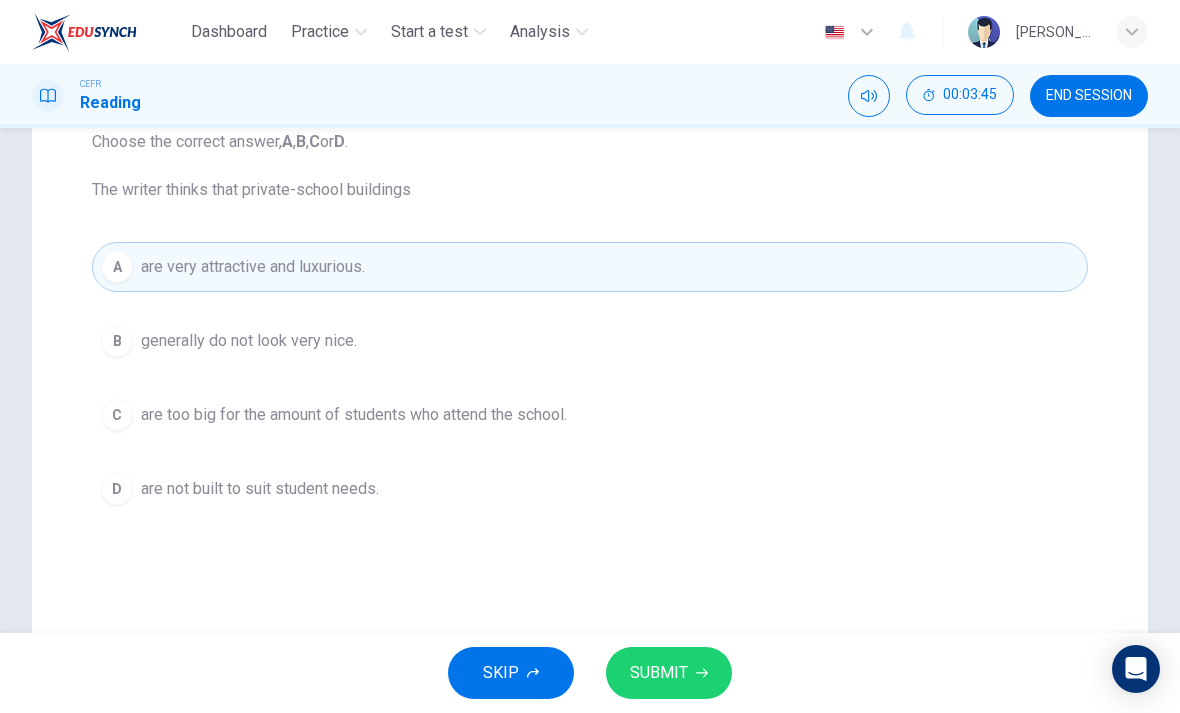 click on "SUBMIT" at bounding box center [669, 673] 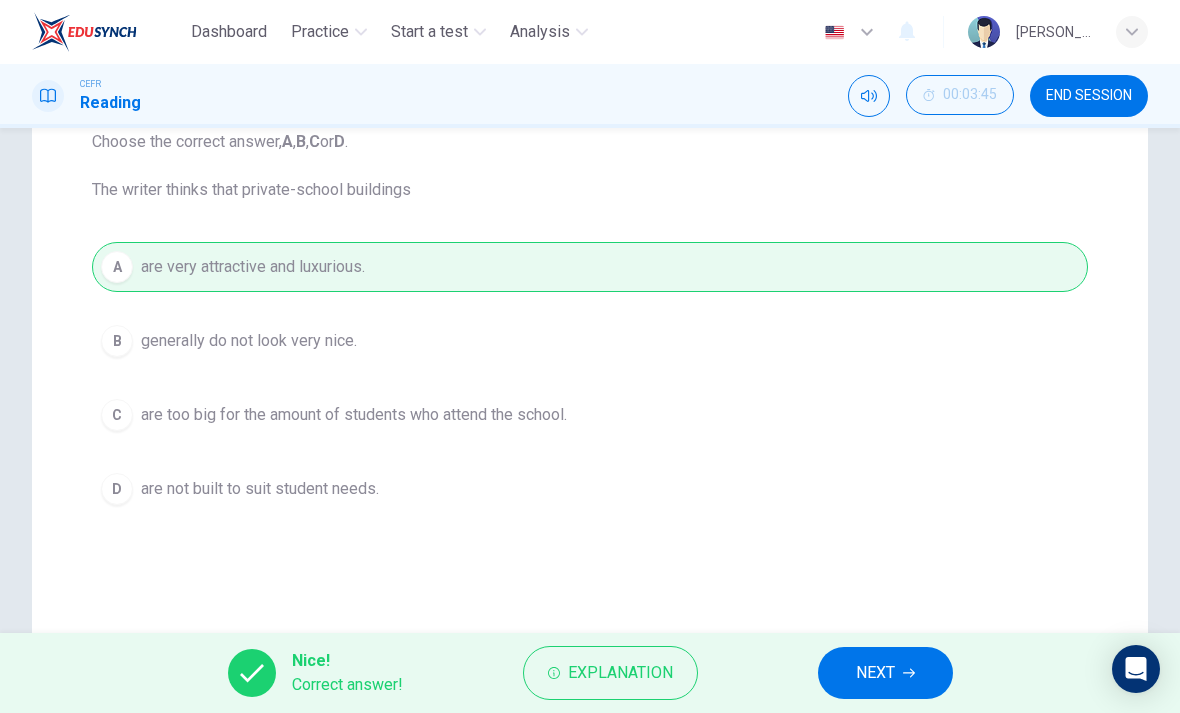 click on "NEXT" at bounding box center [875, 673] 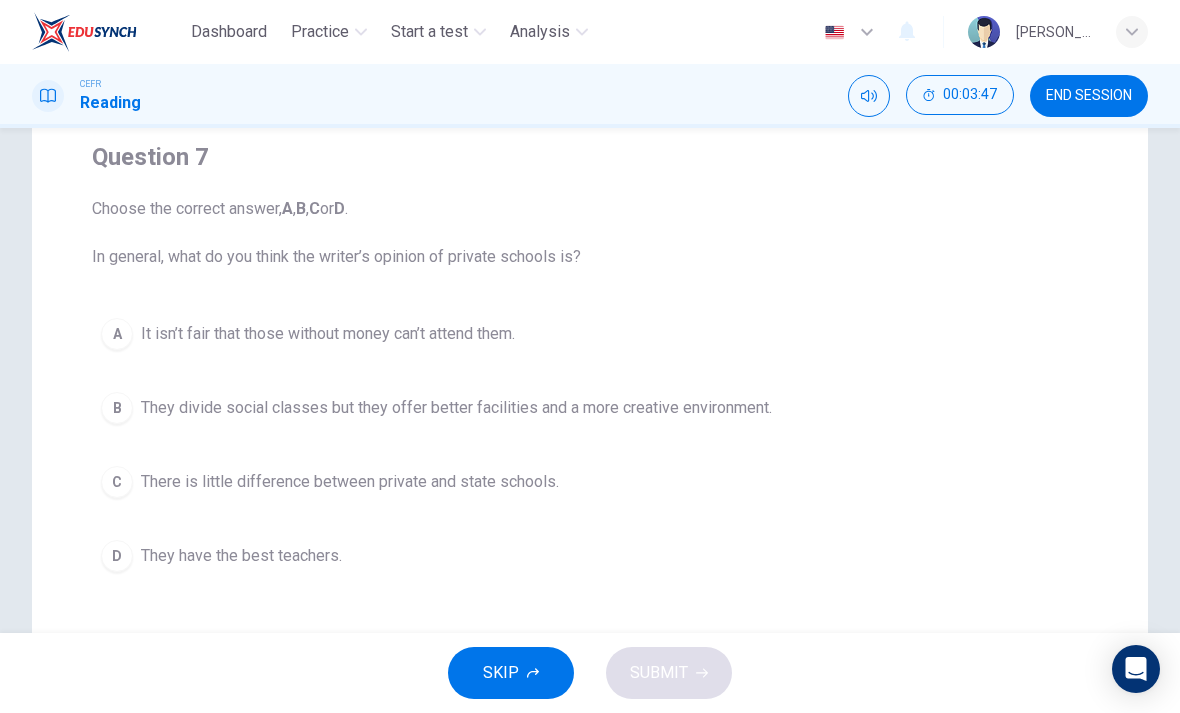 scroll, scrollTop: 158, scrollLeft: 0, axis: vertical 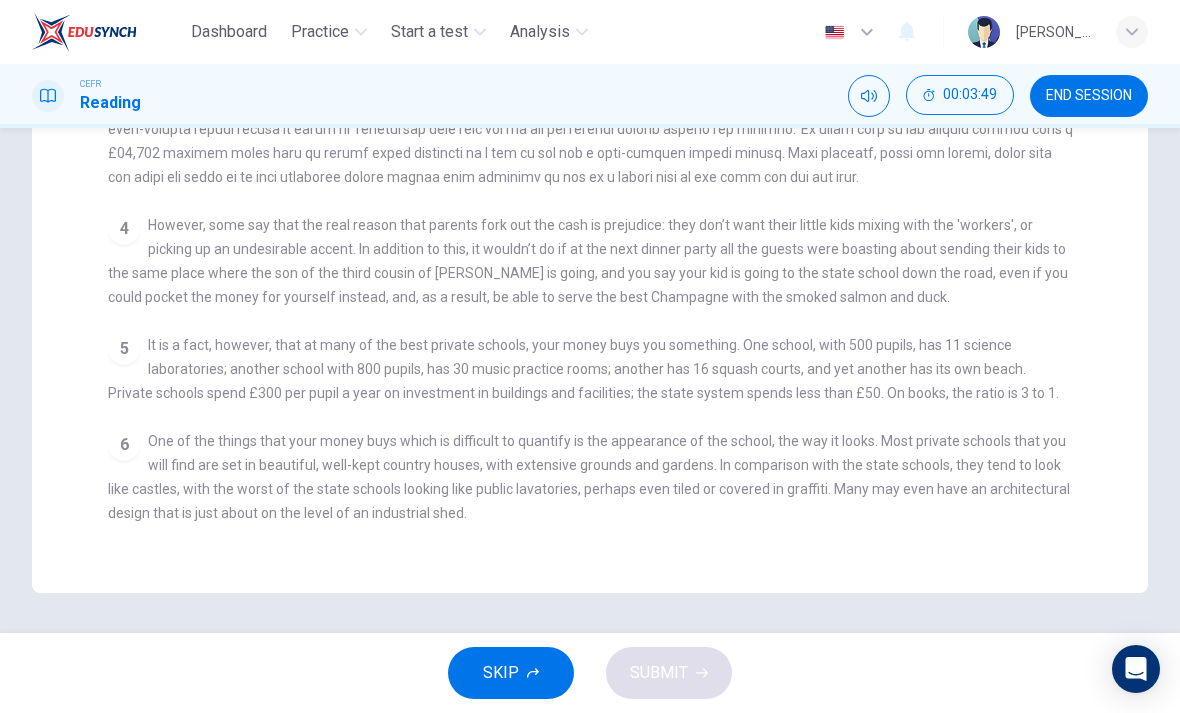 checkbox on "false" 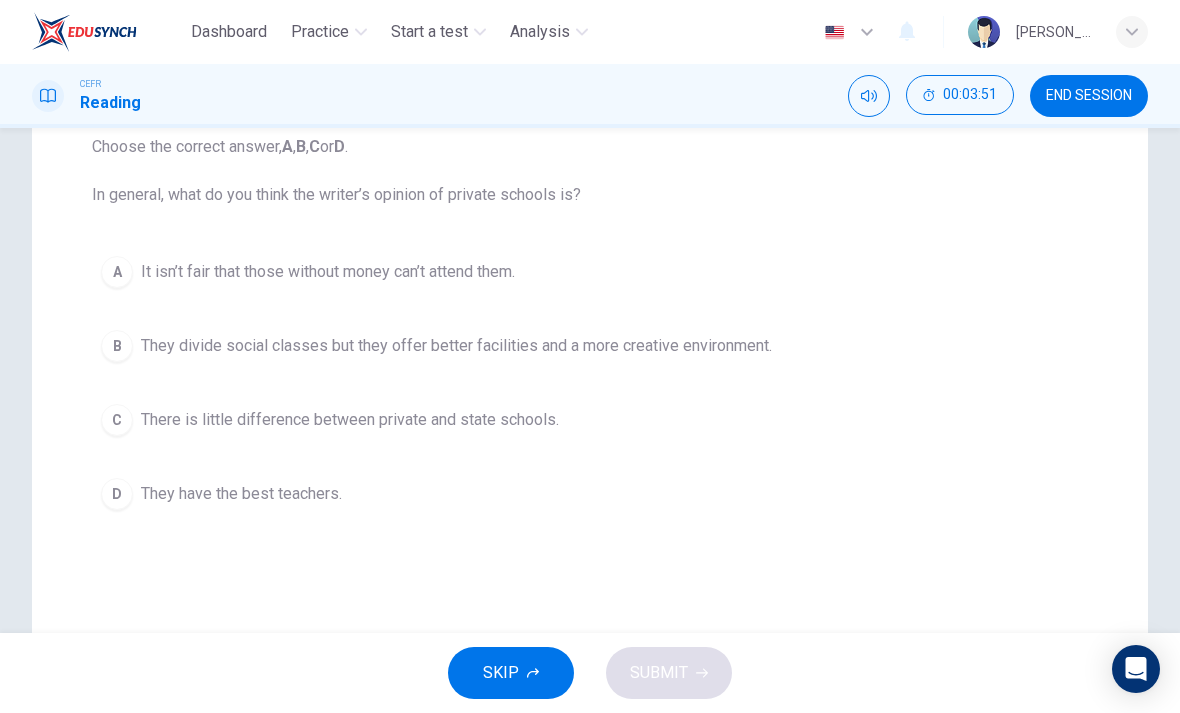 scroll, scrollTop: 219, scrollLeft: 0, axis: vertical 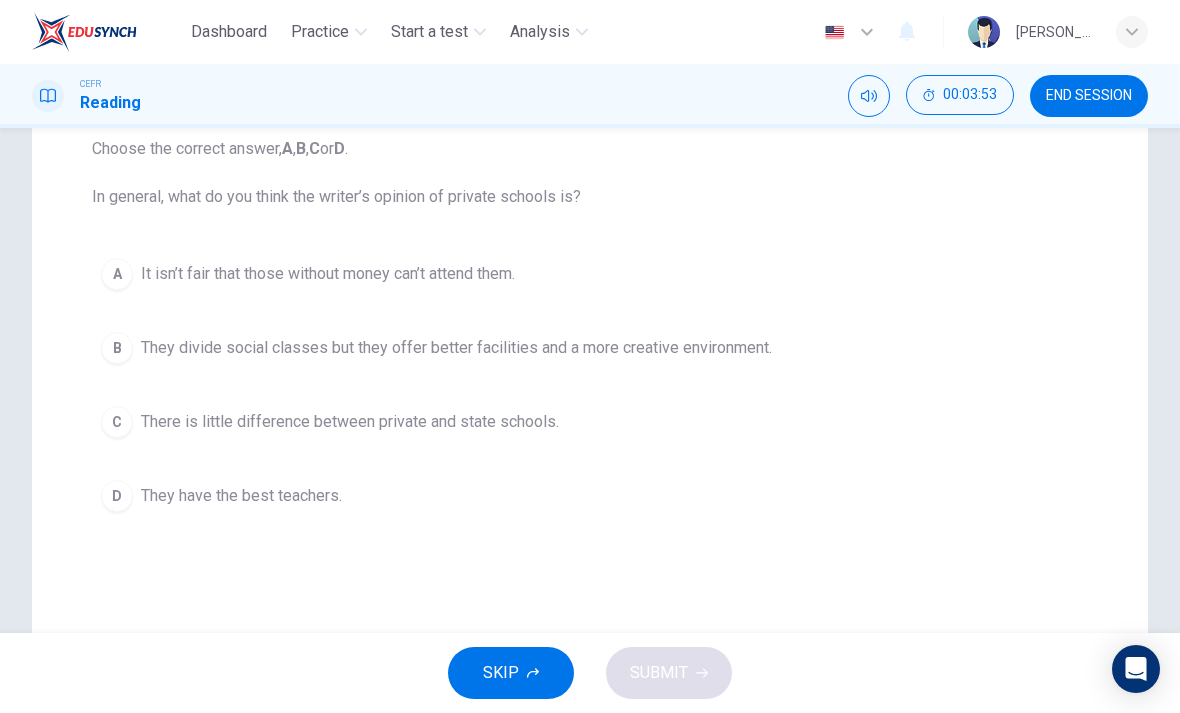 click on "B" at bounding box center [117, 348] 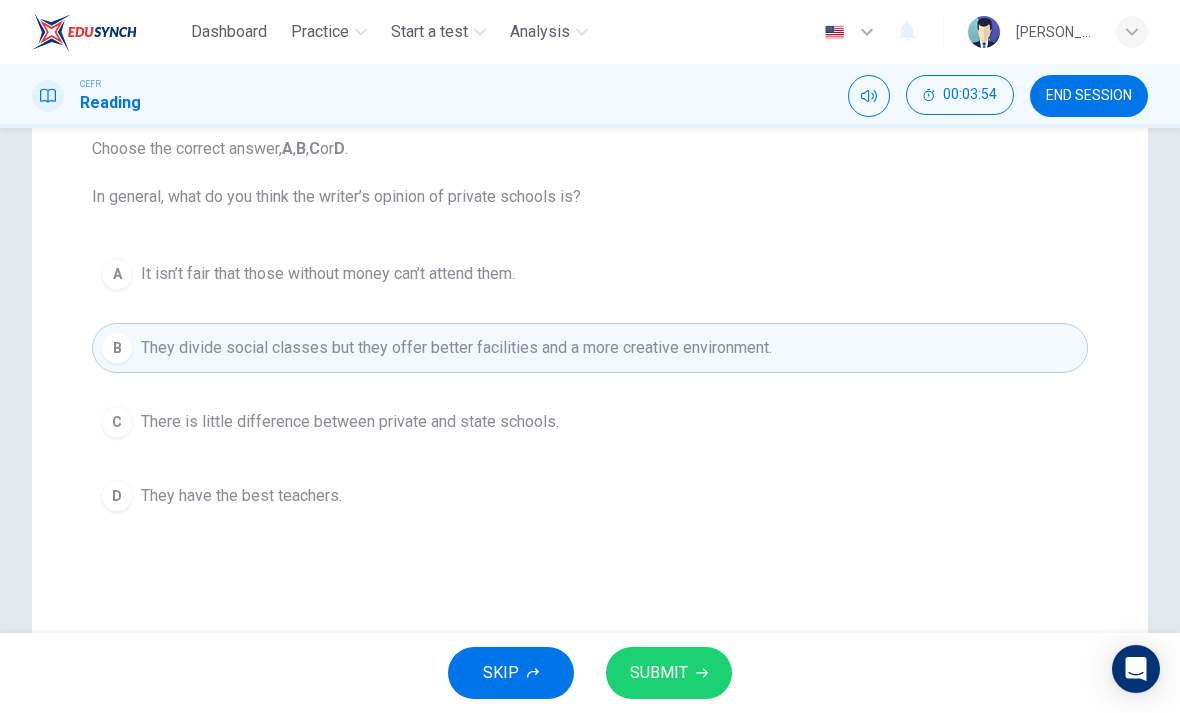 click on "SUBMIT" at bounding box center (669, 673) 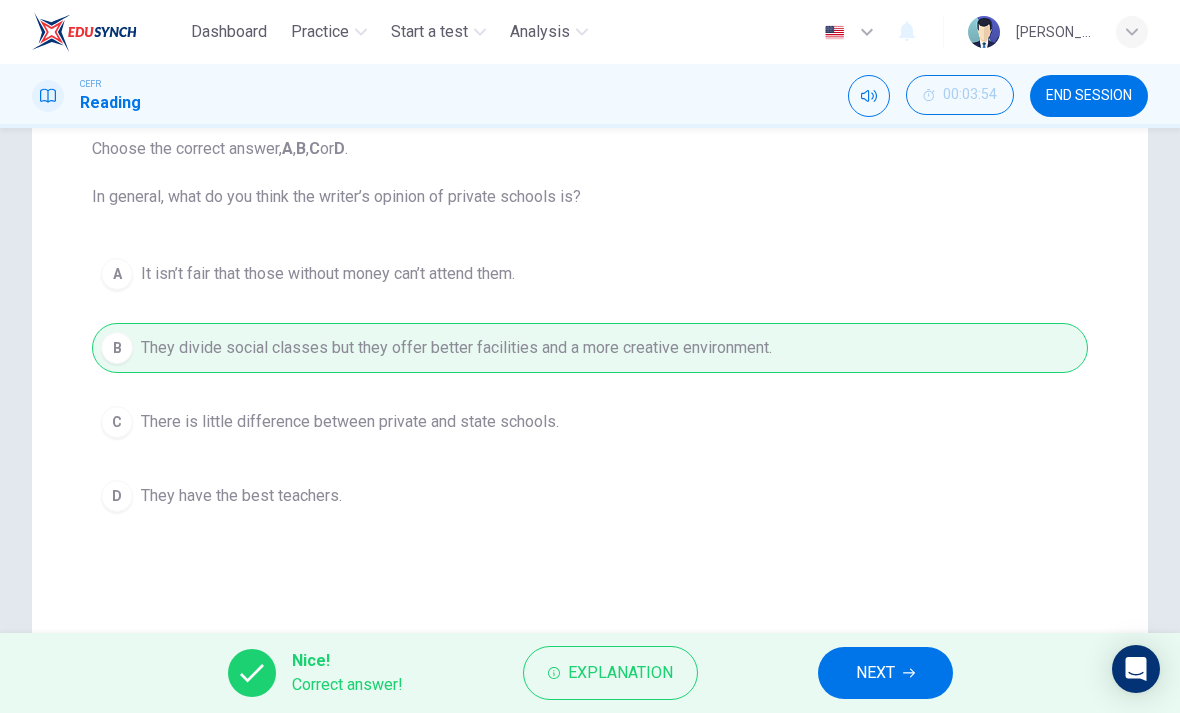 click on "NEXT" at bounding box center [875, 673] 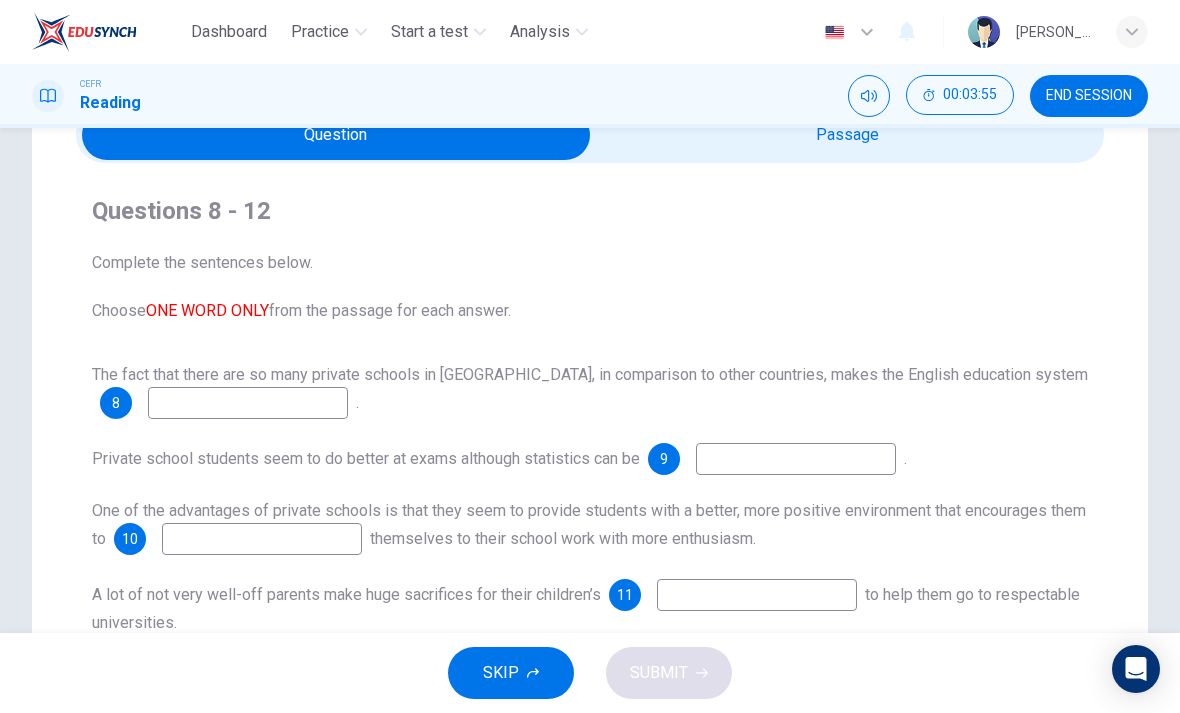 scroll, scrollTop: 106, scrollLeft: 0, axis: vertical 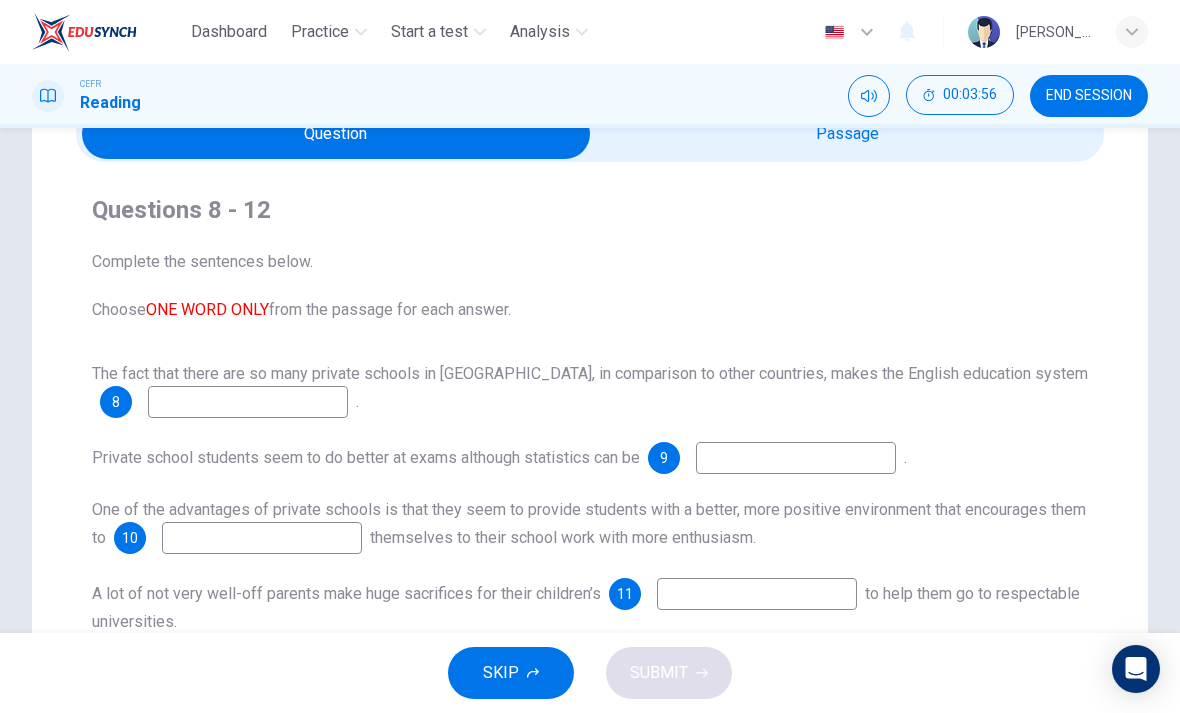 click at bounding box center [248, 402] 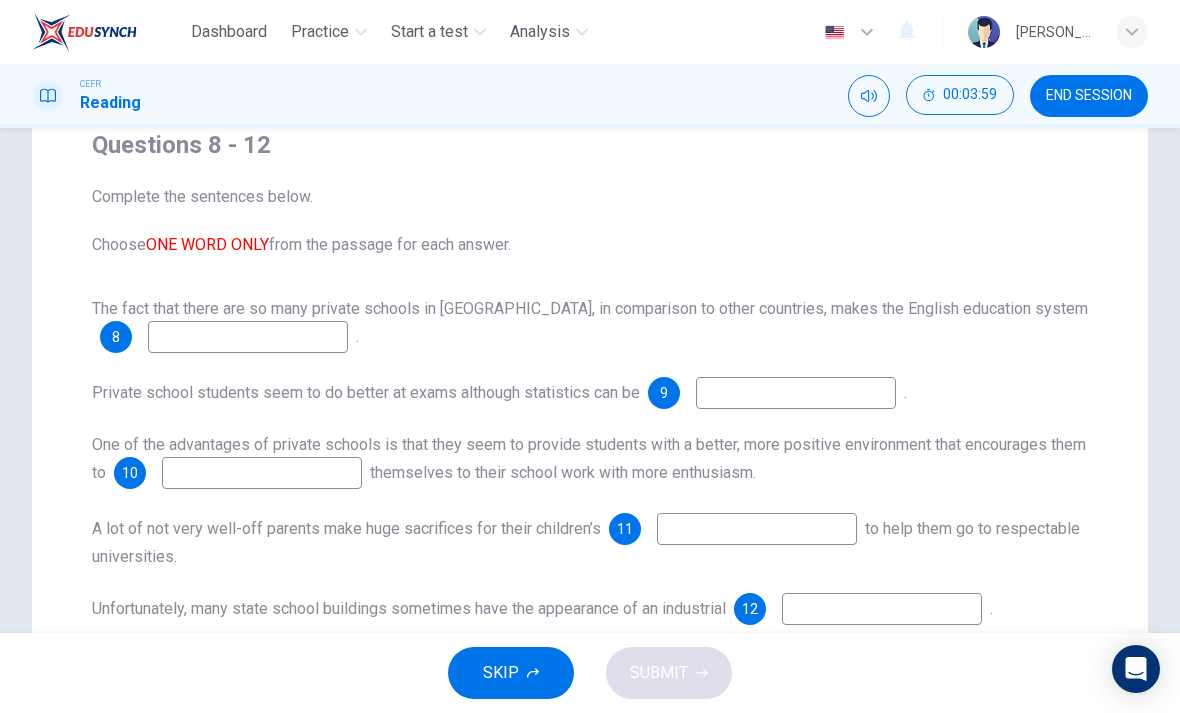 scroll, scrollTop: 172, scrollLeft: 0, axis: vertical 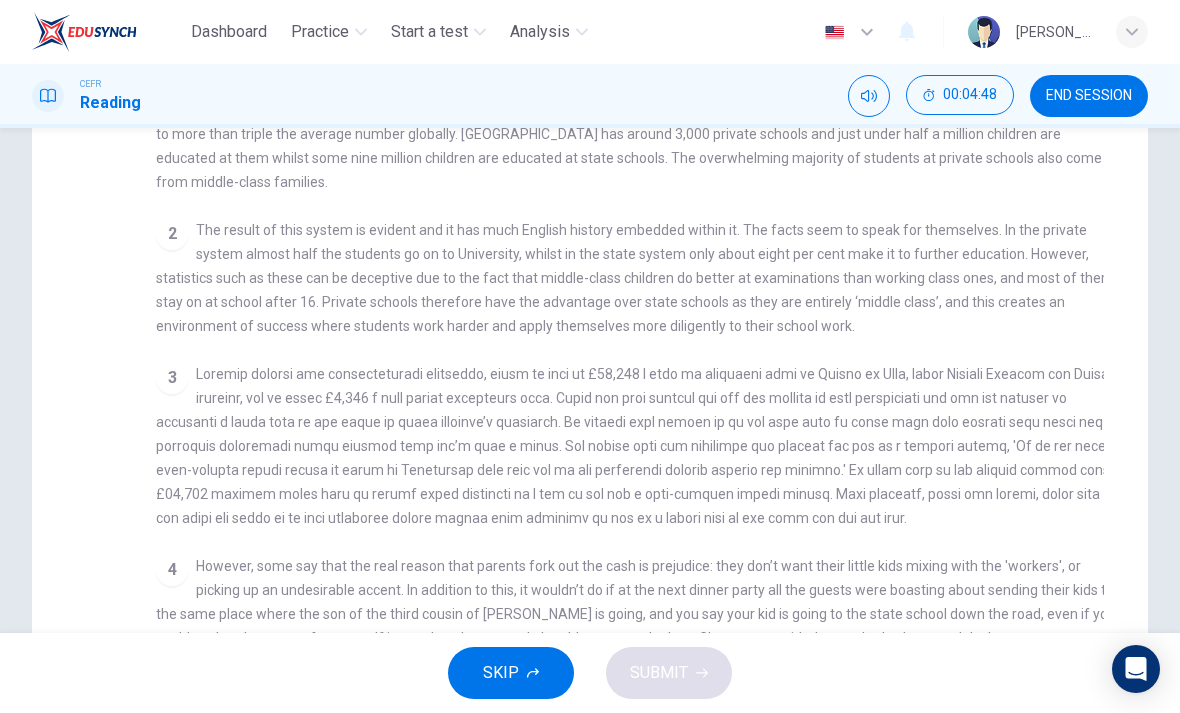 checkbox on "false" 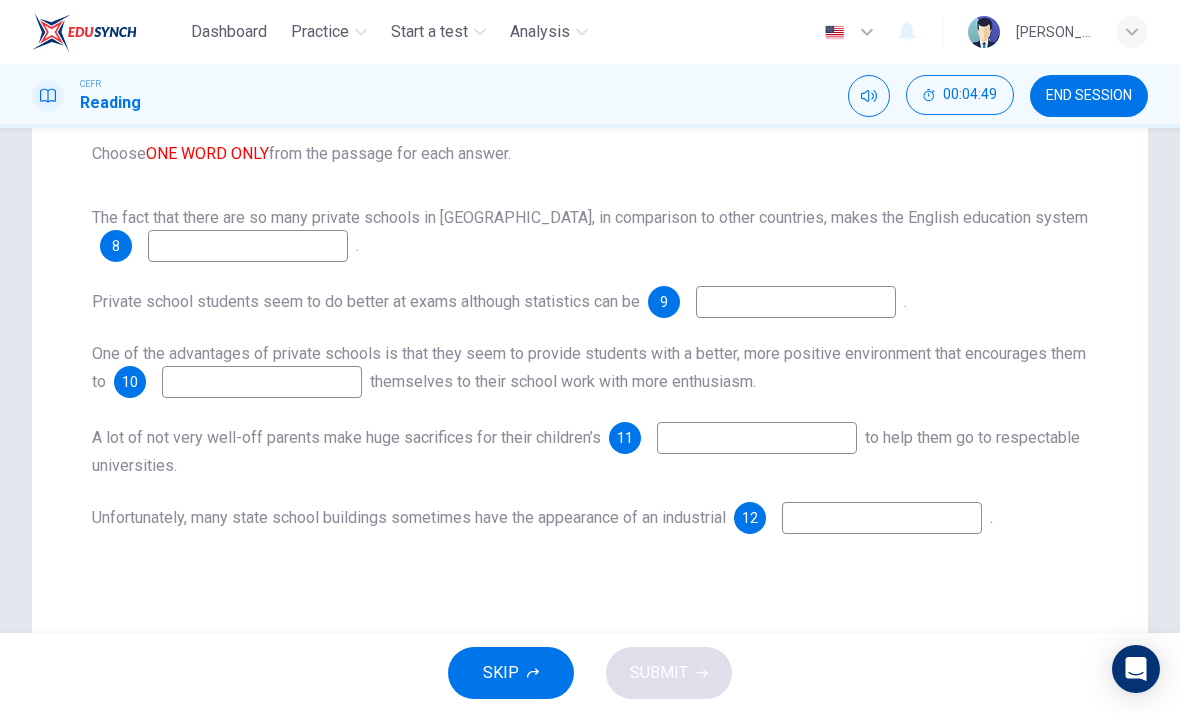 click at bounding box center (796, 302) 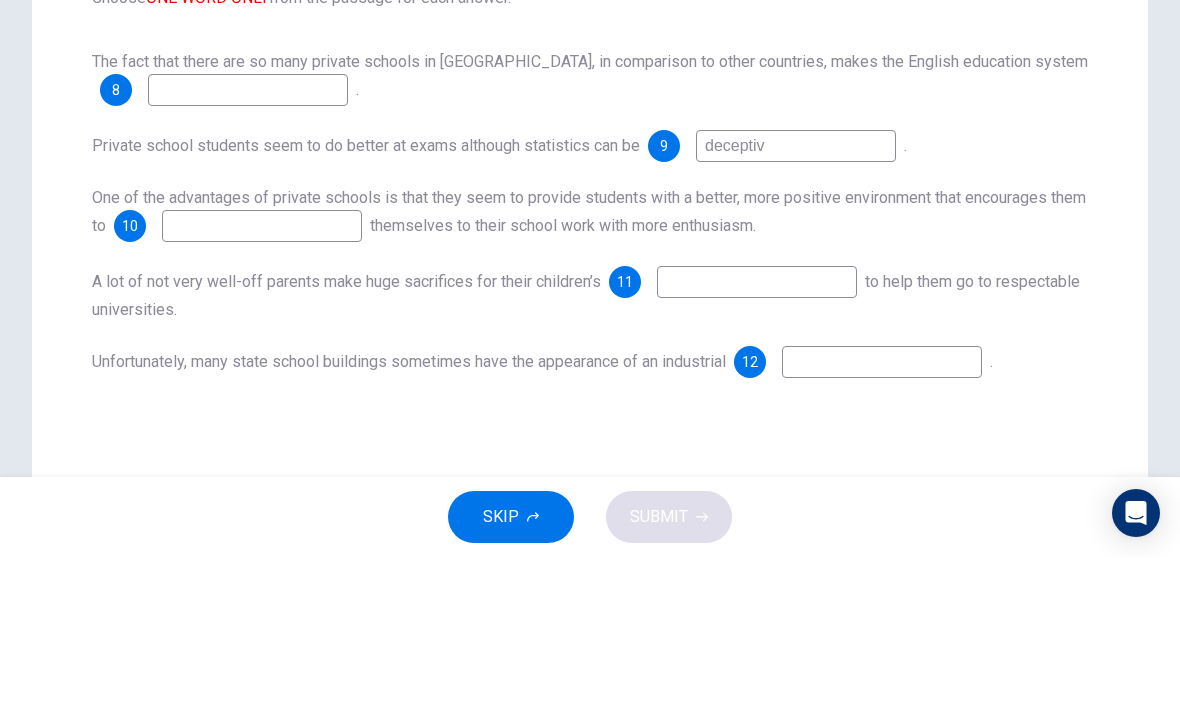 type on "deceptive" 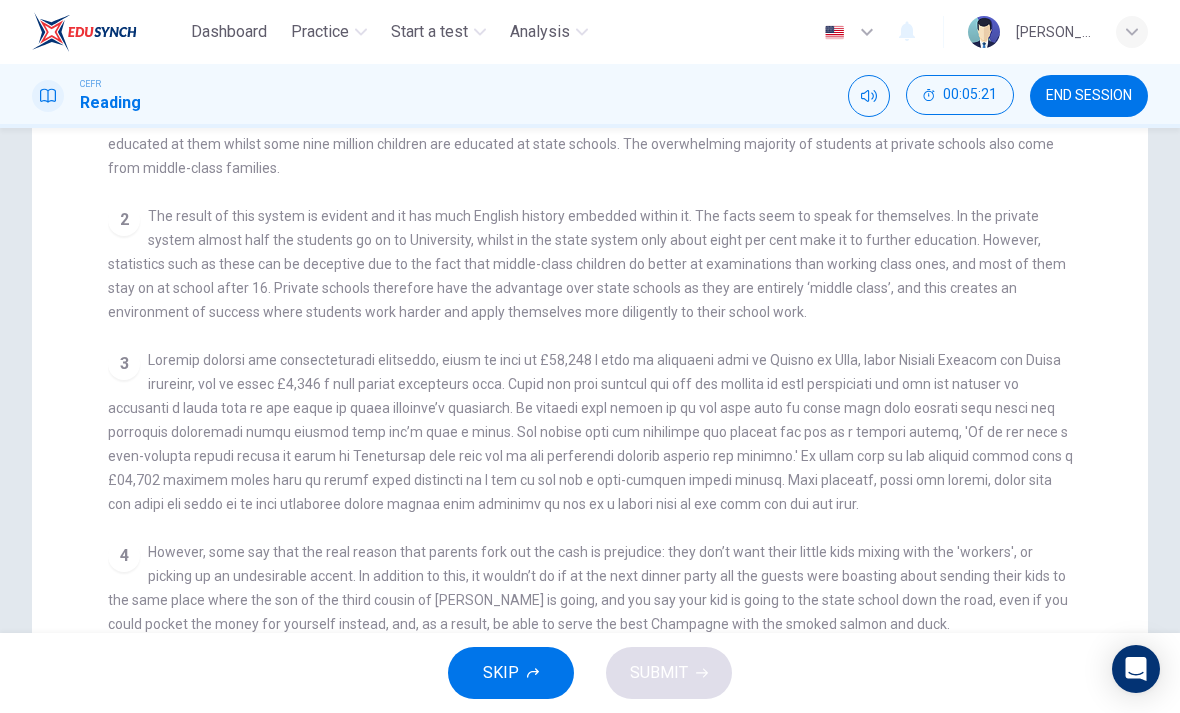 scroll, scrollTop: 277, scrollLeft: 0, axis: vertical 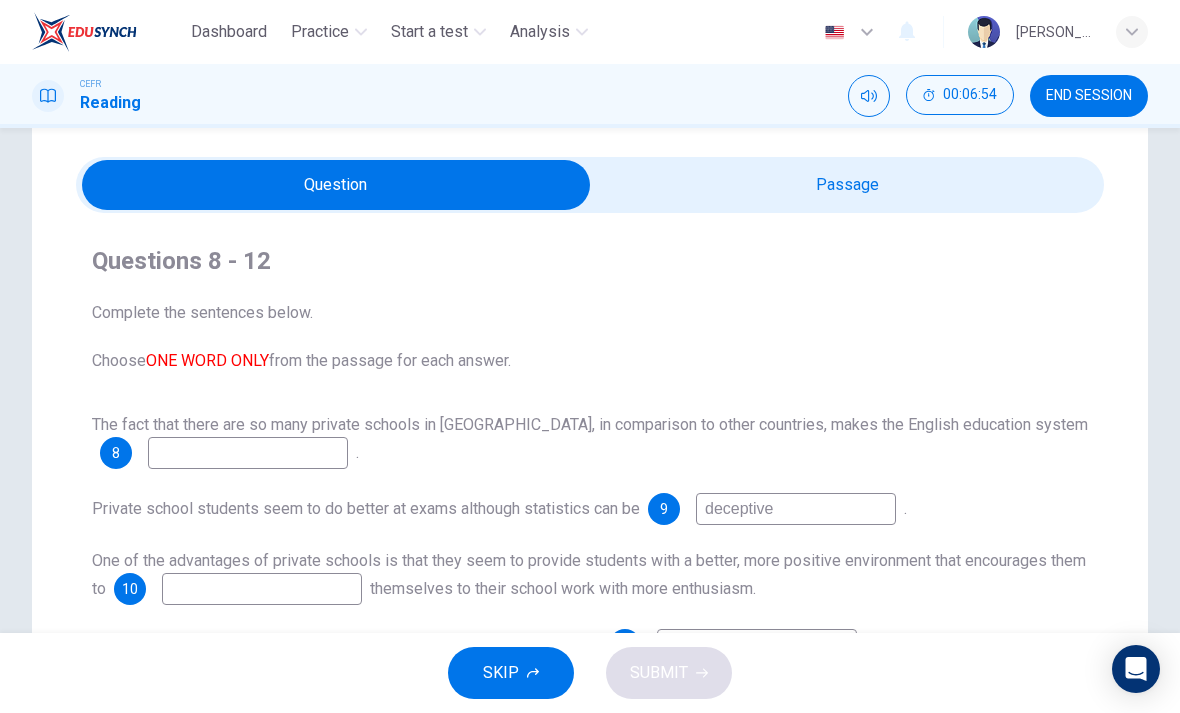 click at bounding box center [336, 185] 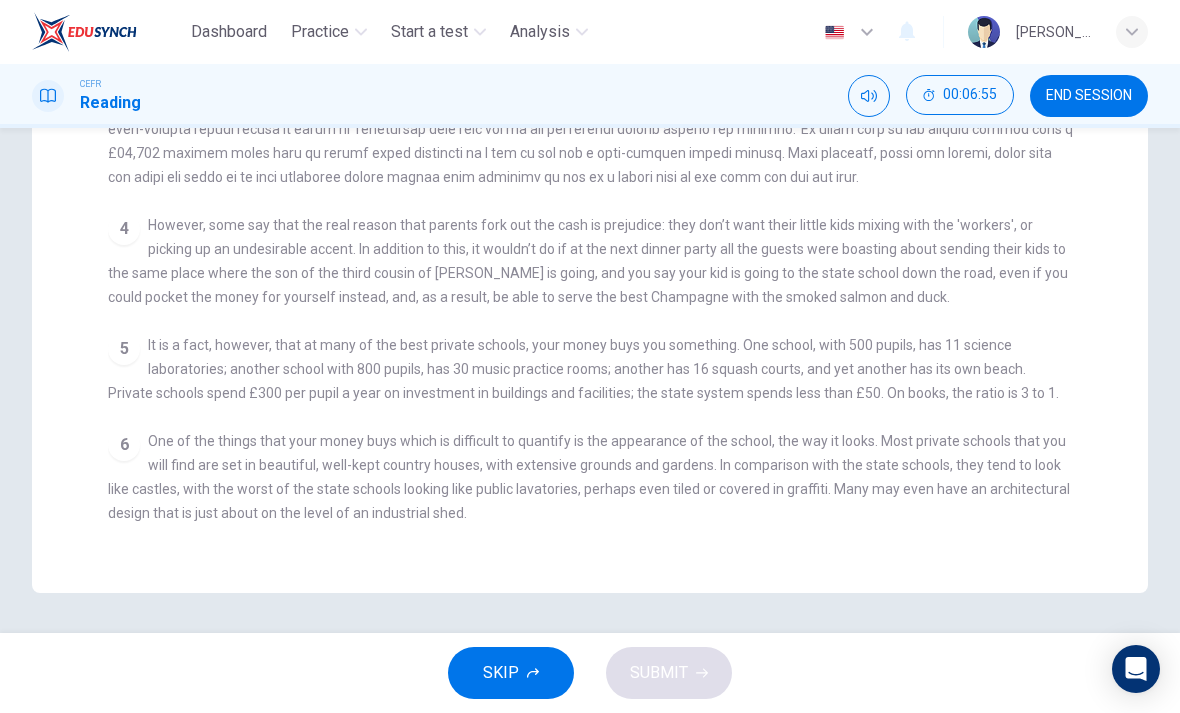 scroll, scrollTop: 523, scrollLeft: 0, axis: vertical 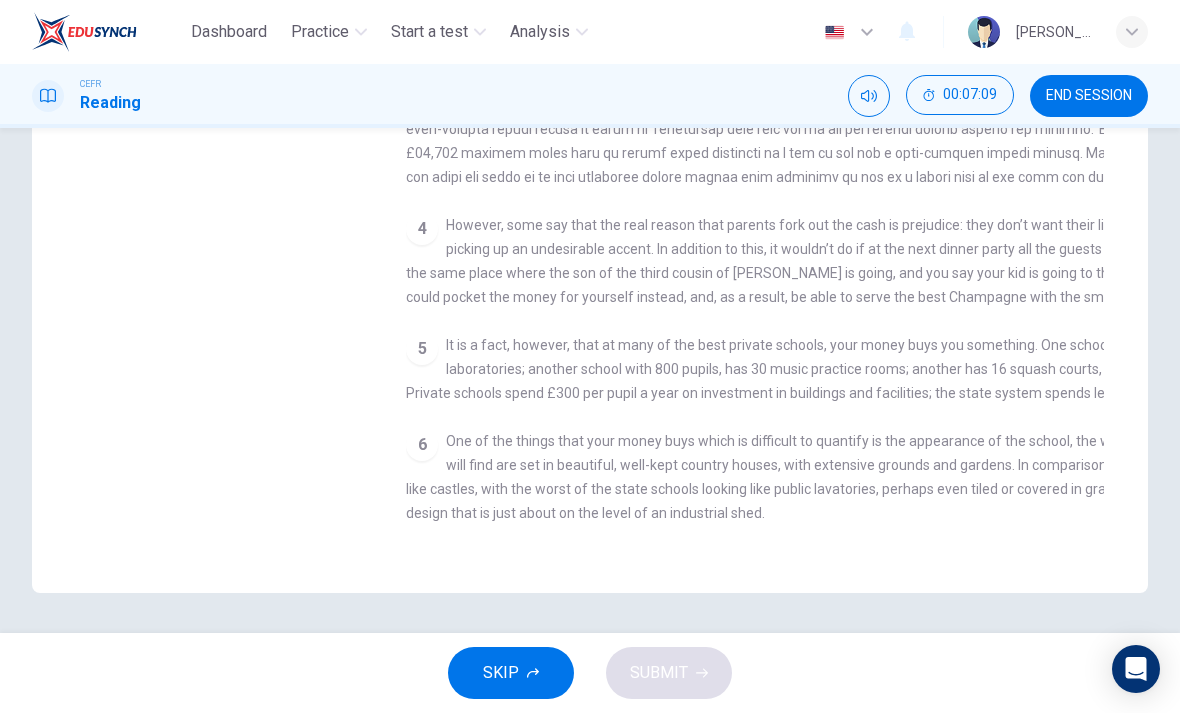 checkbox on "false" 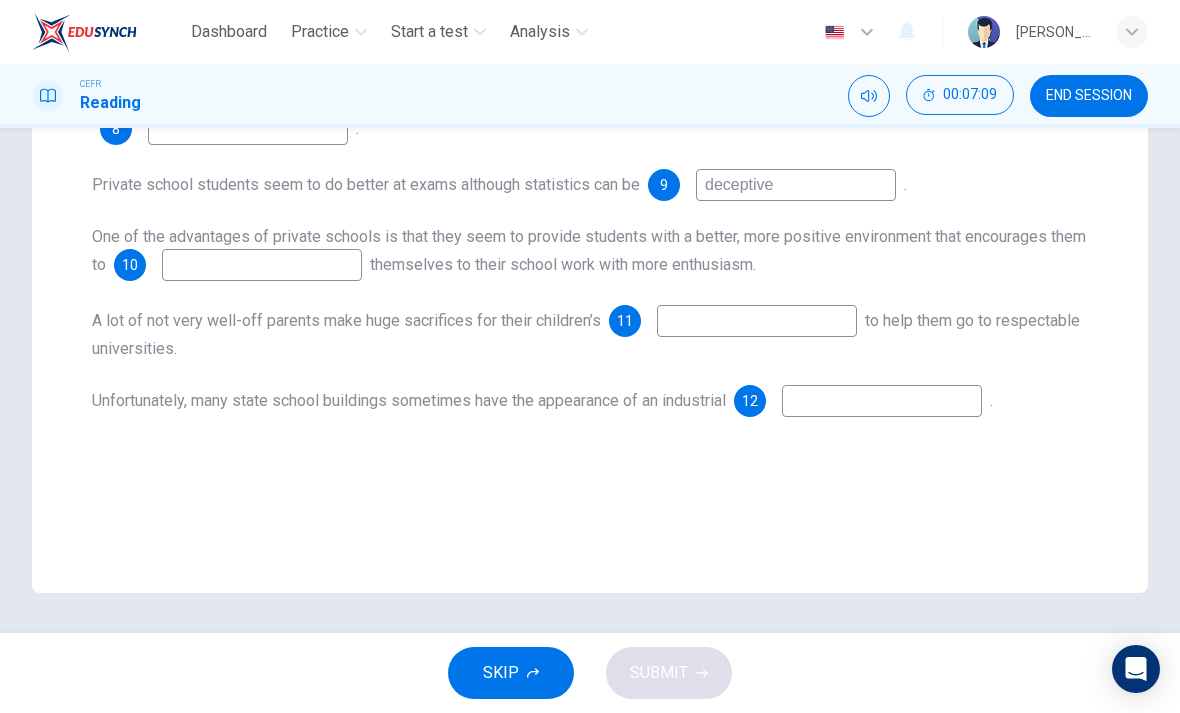 scroll, scrollTop: 379, scrollLeft: 0, axis: vertical 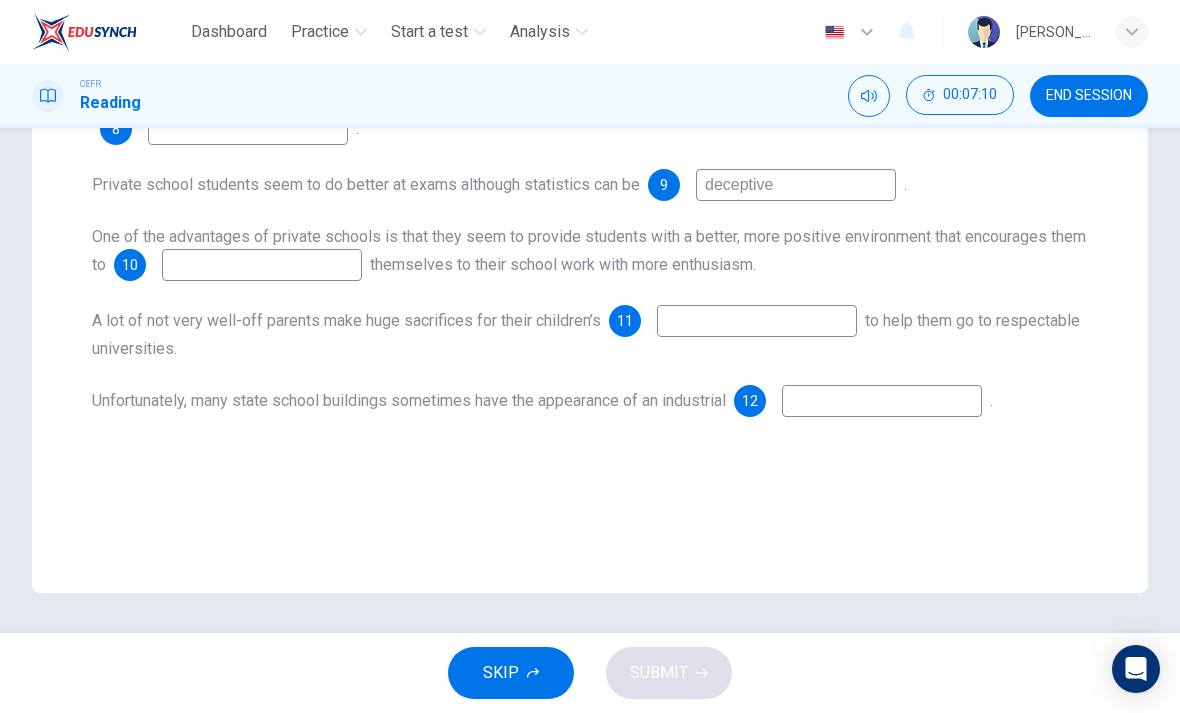 click at bounding box center (882, 401) 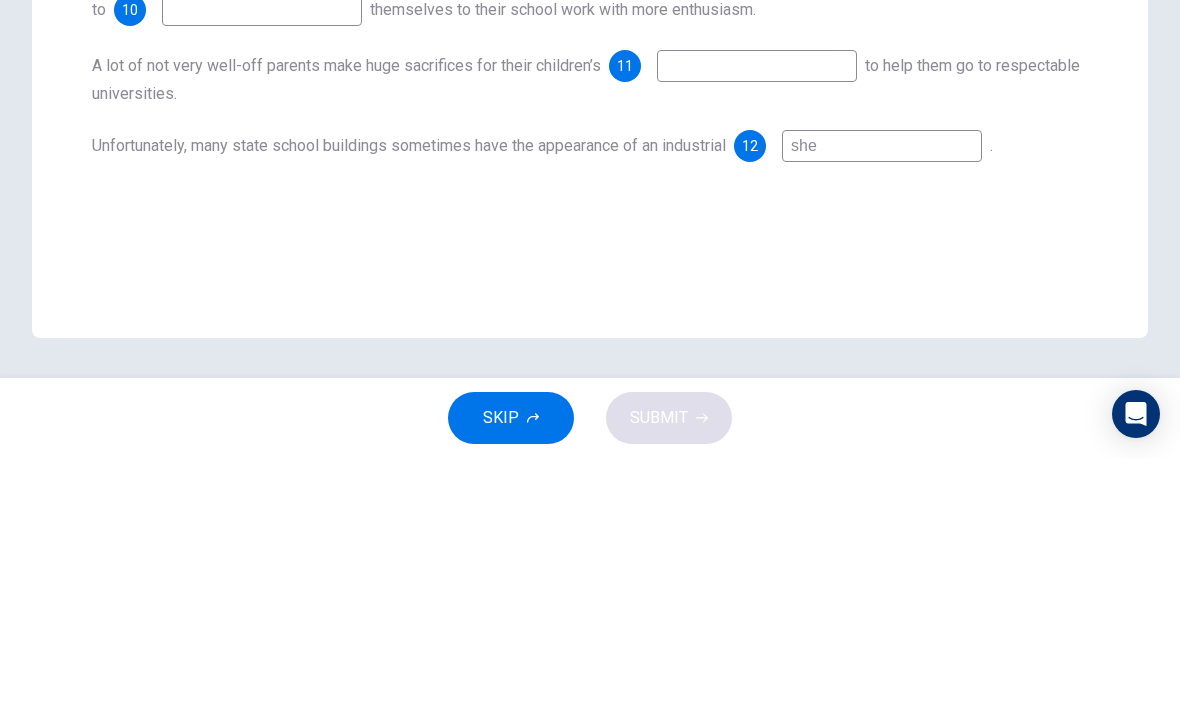 type on "shed" 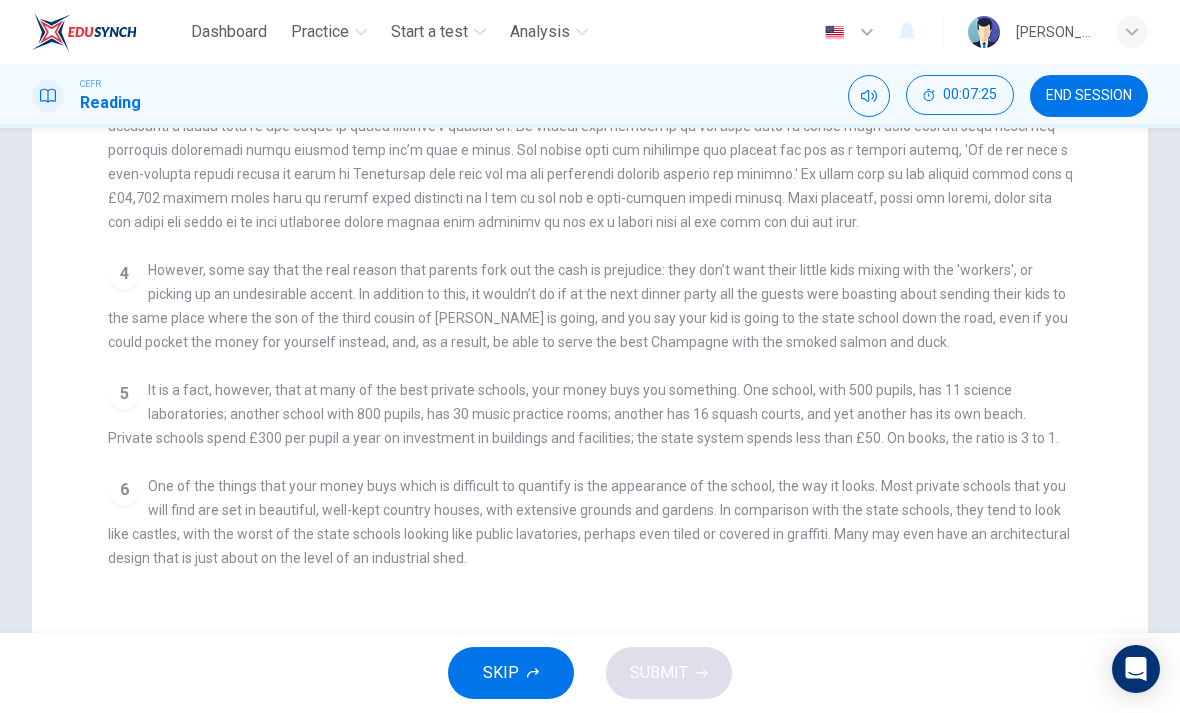 scroll, scrollTop: 484, scrollLeft: 0, axis: vertical 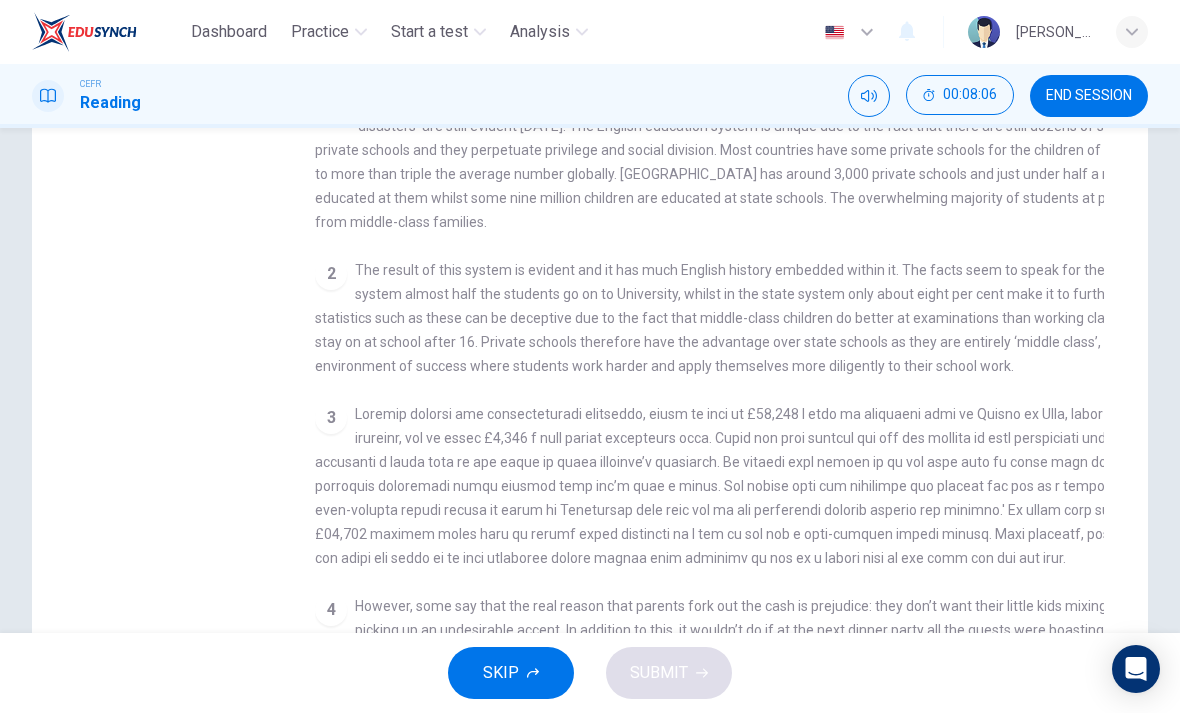 checkbox on "false" 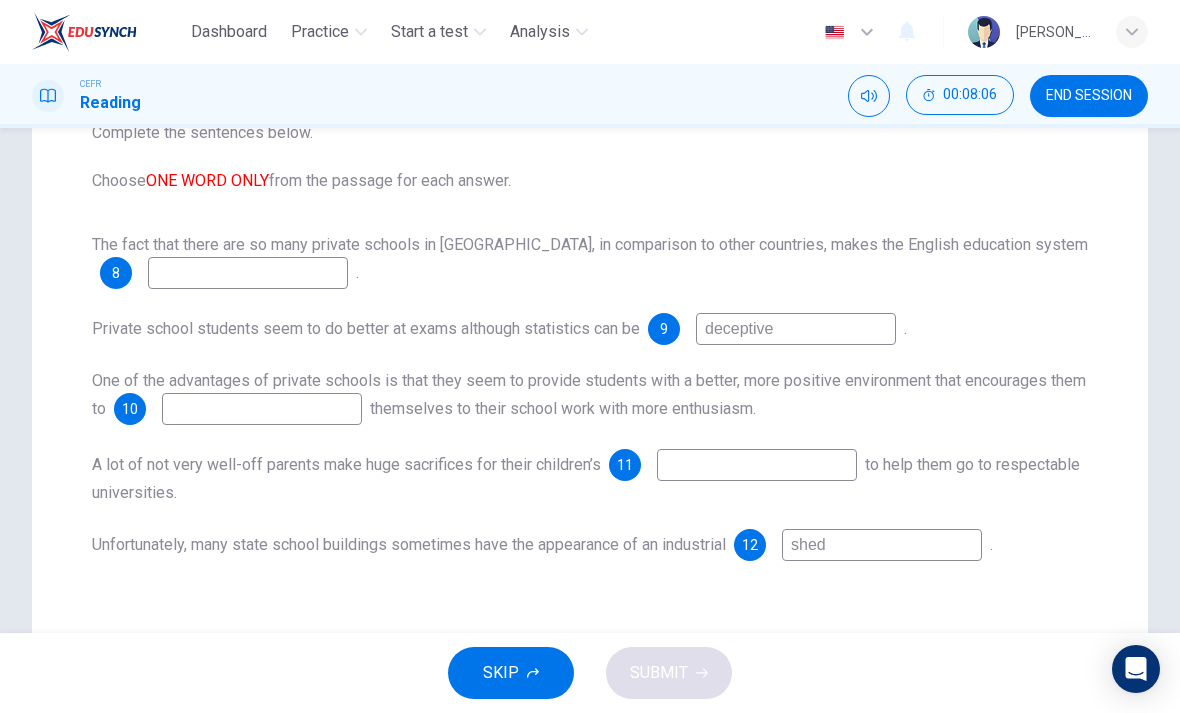click on "SKIP SUBMIT" at bounding box center (590, 673) 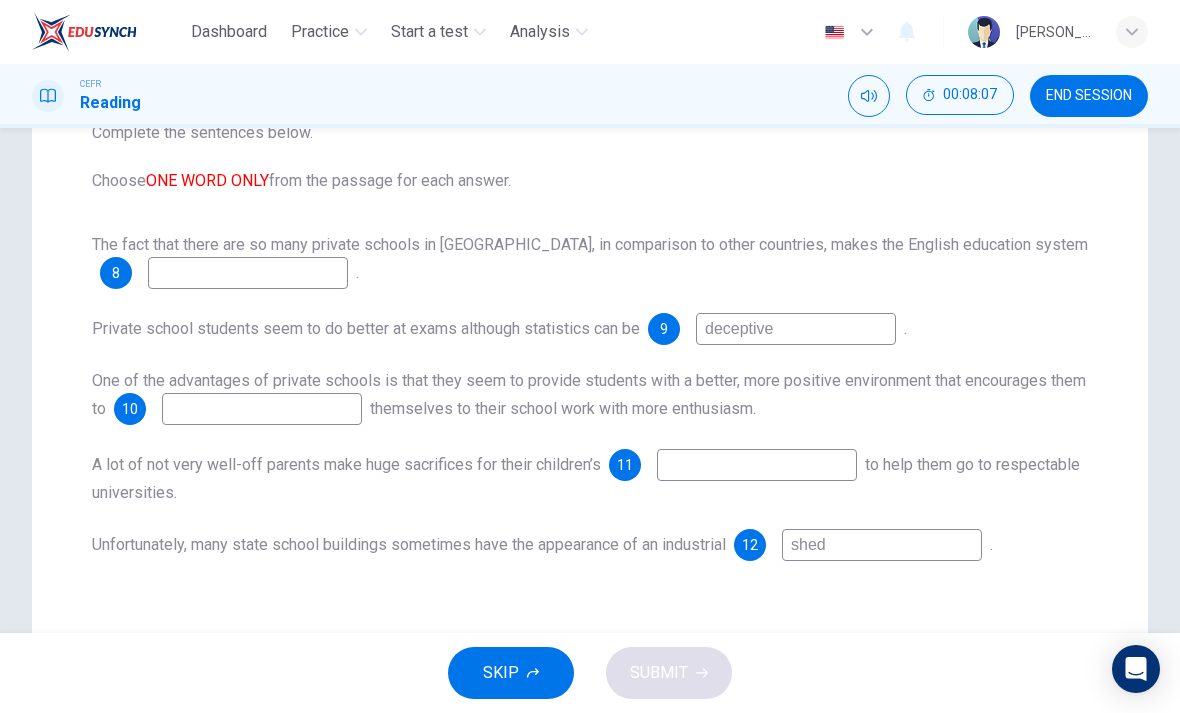 click at bounding box center [757, 465] 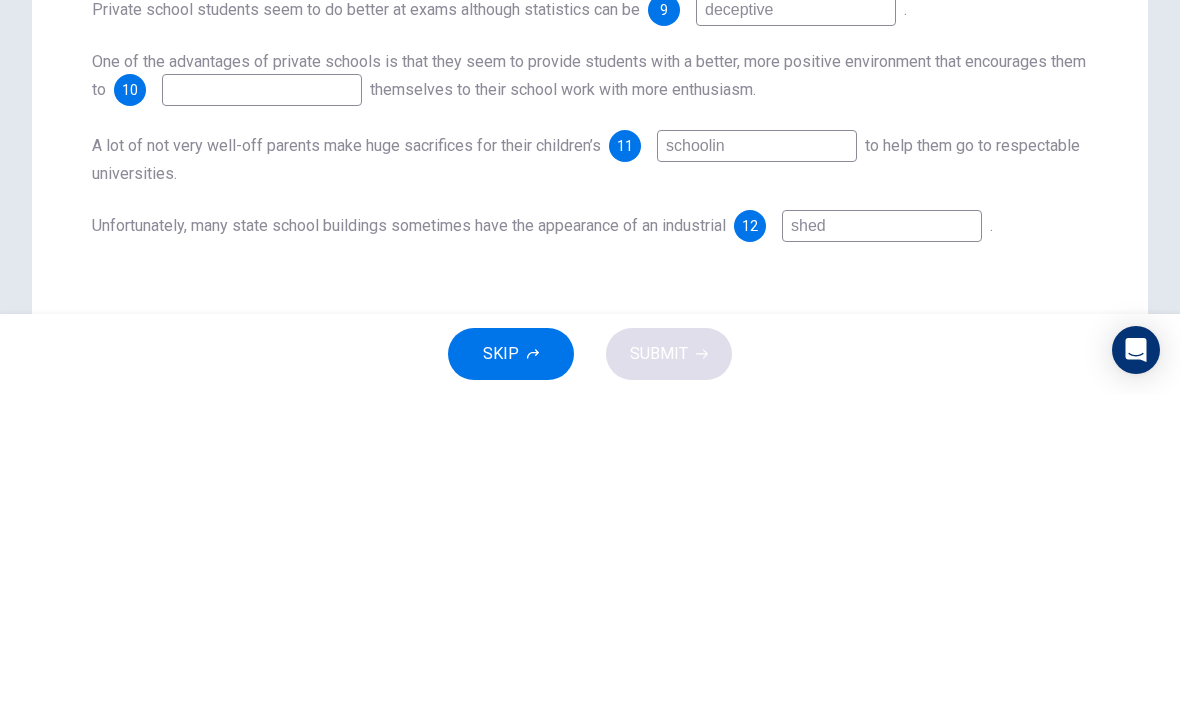 type on "schooling" 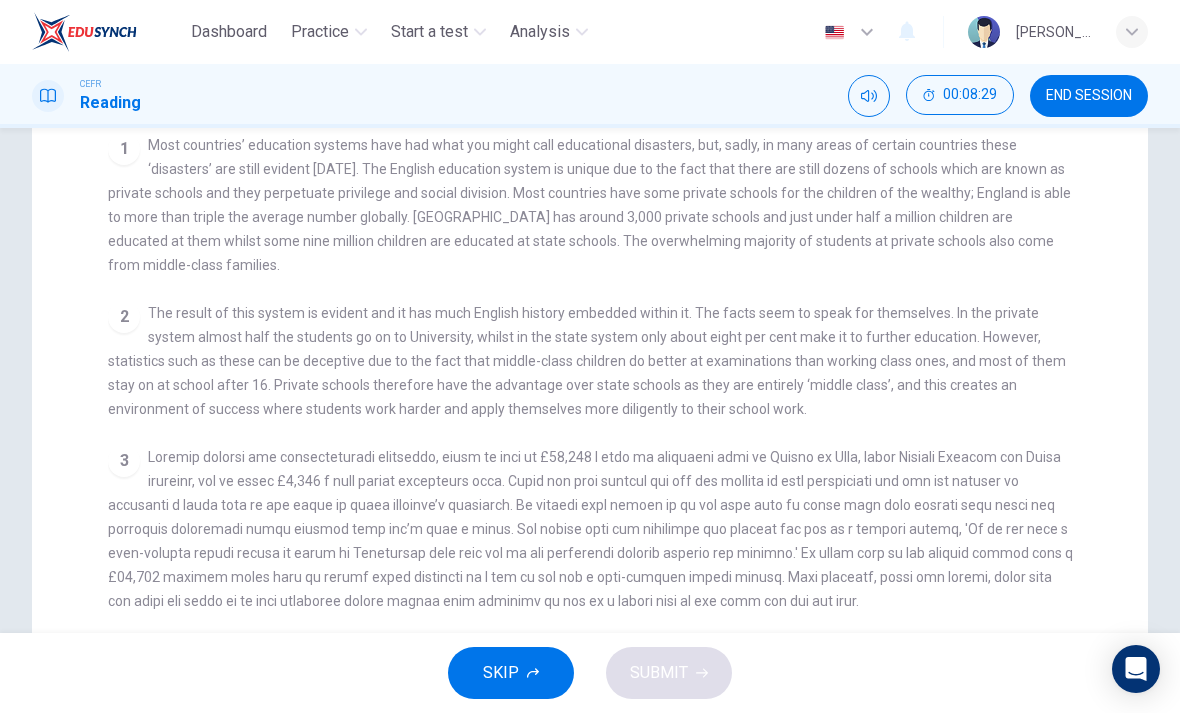 scroll, scrollTop: 375, scrollLeft: 0, axis: vertical 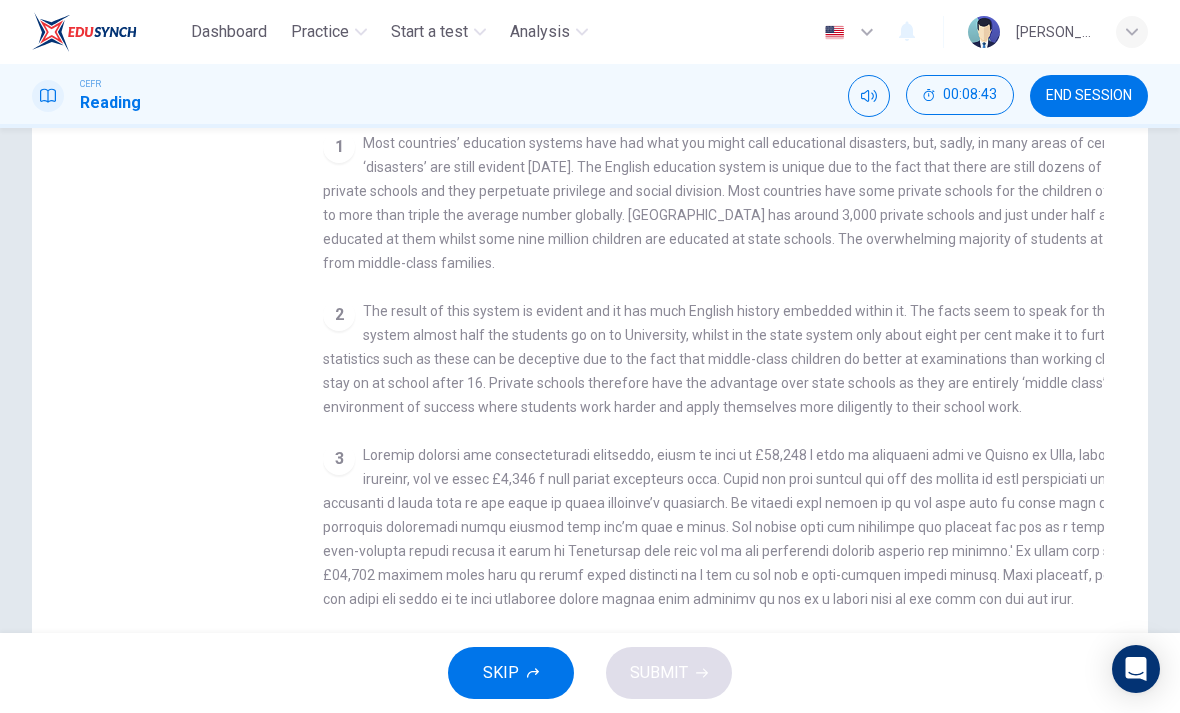 checkbox on "false" 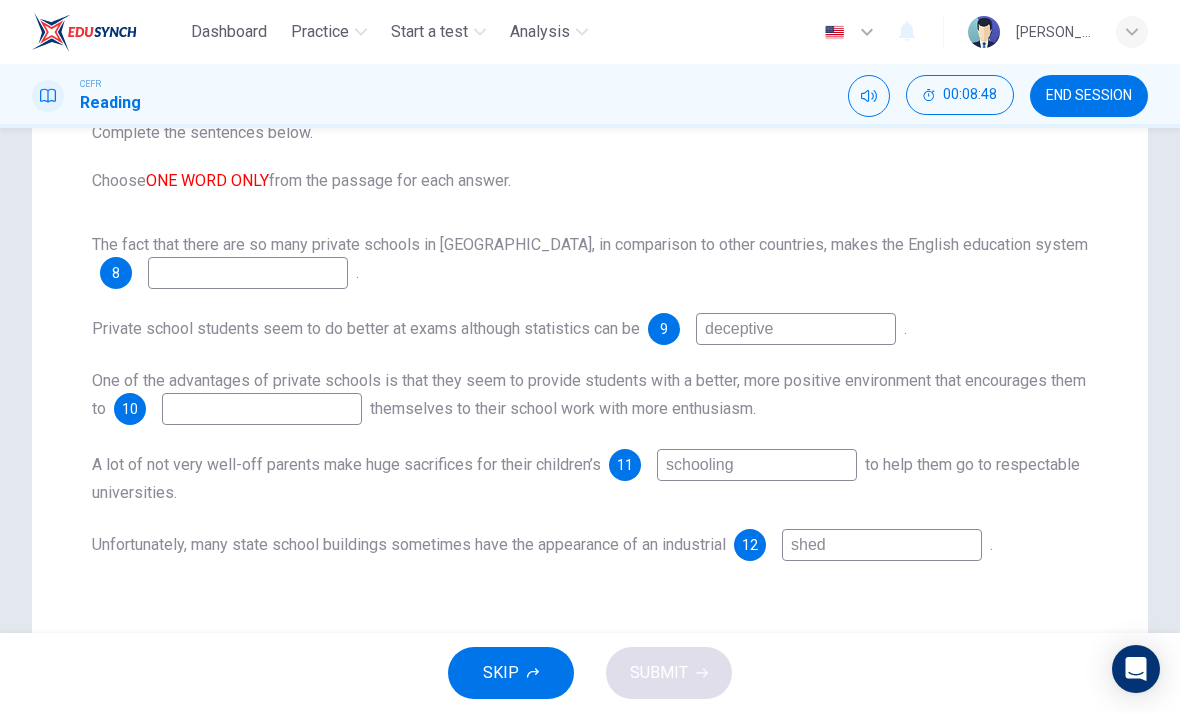 click at bounding box center [262, 409] 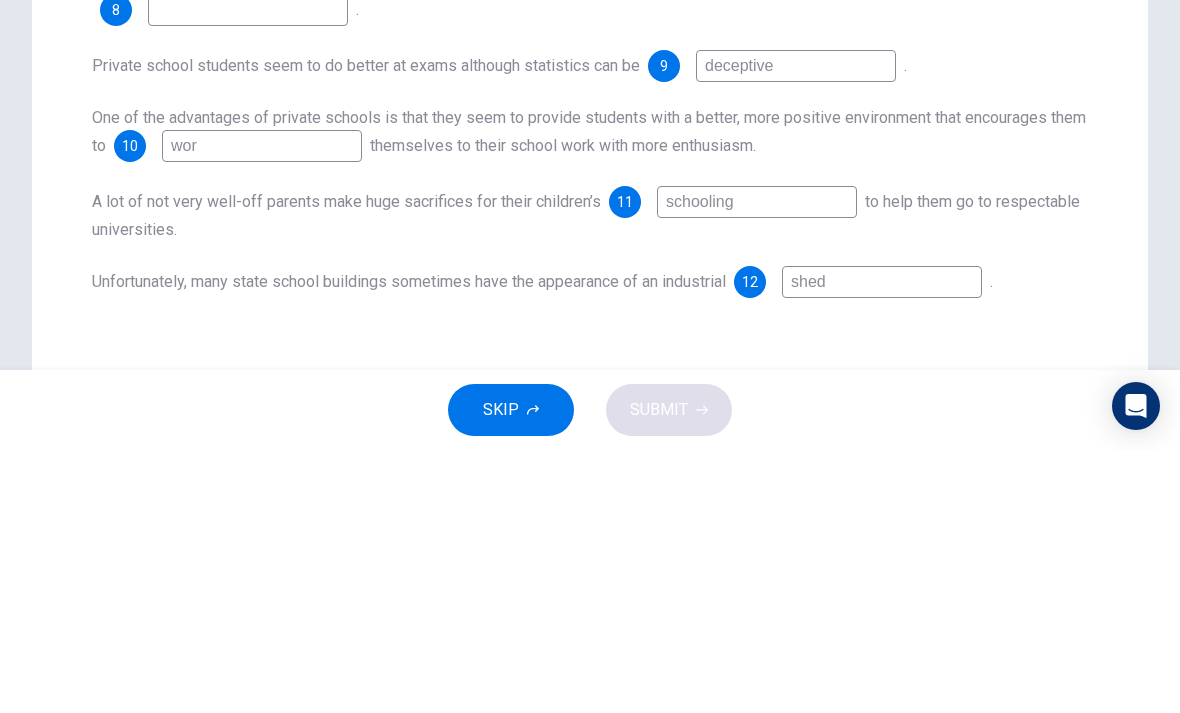 type on "work" 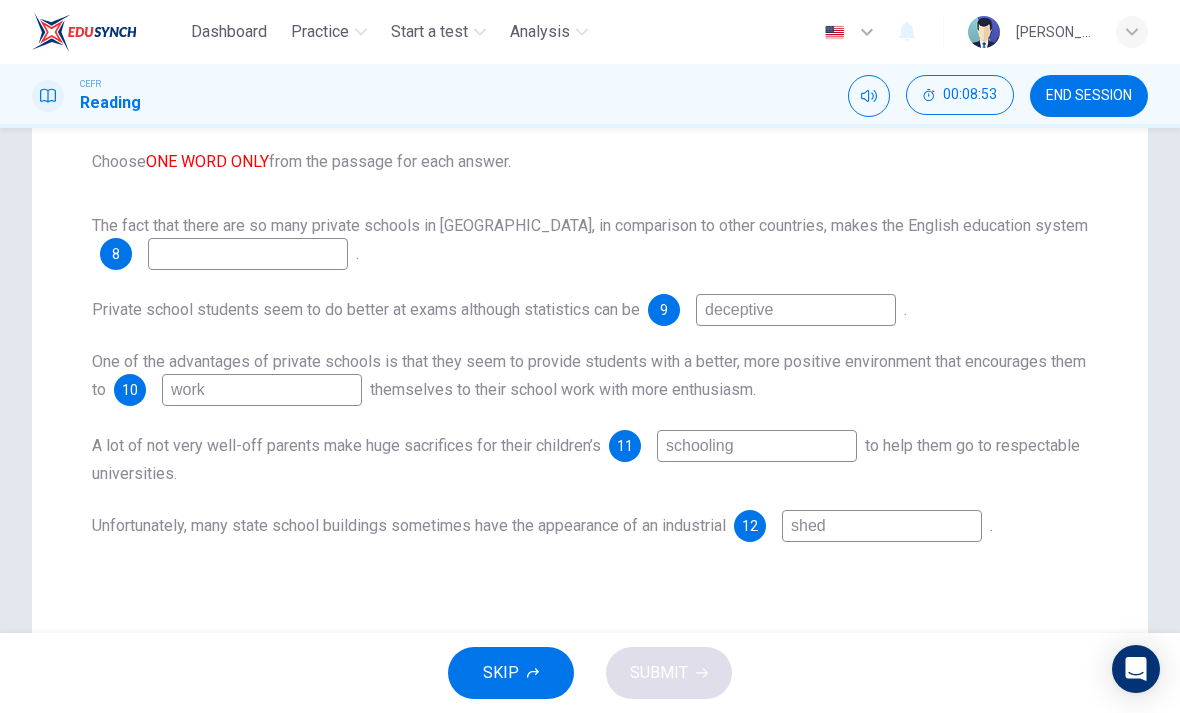 scroll, scrollTop: 232, scrollLeft: 0, axis: vertical 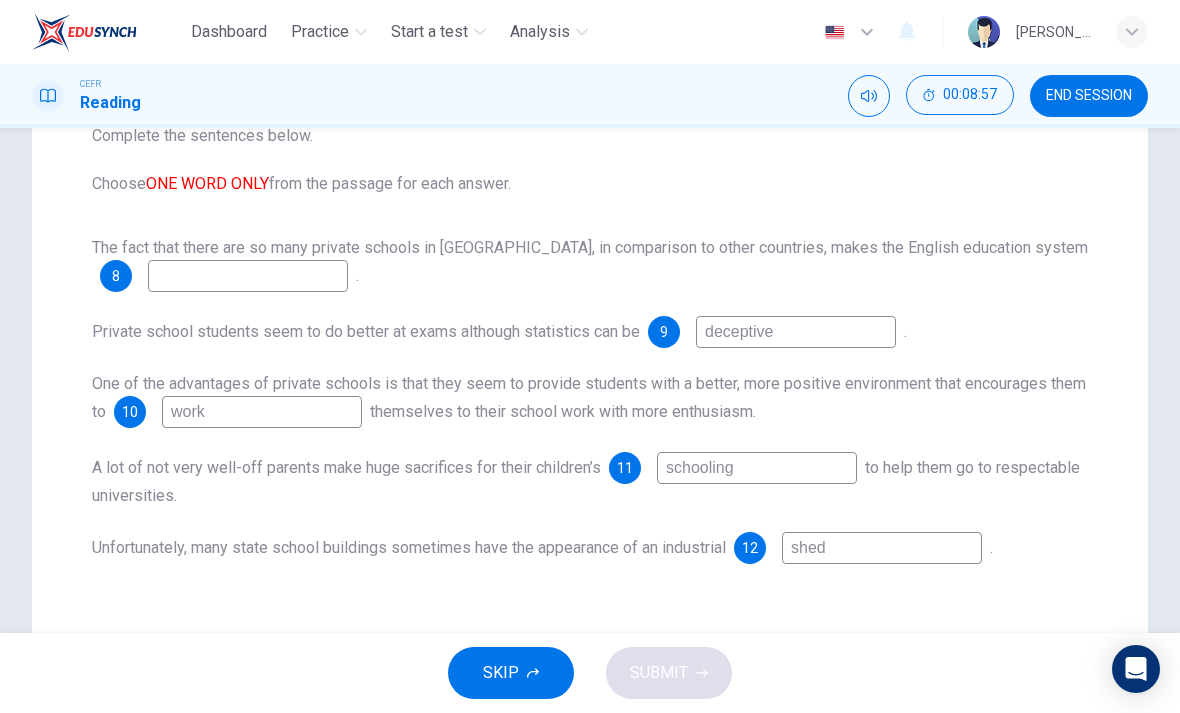 checkbox on "true" 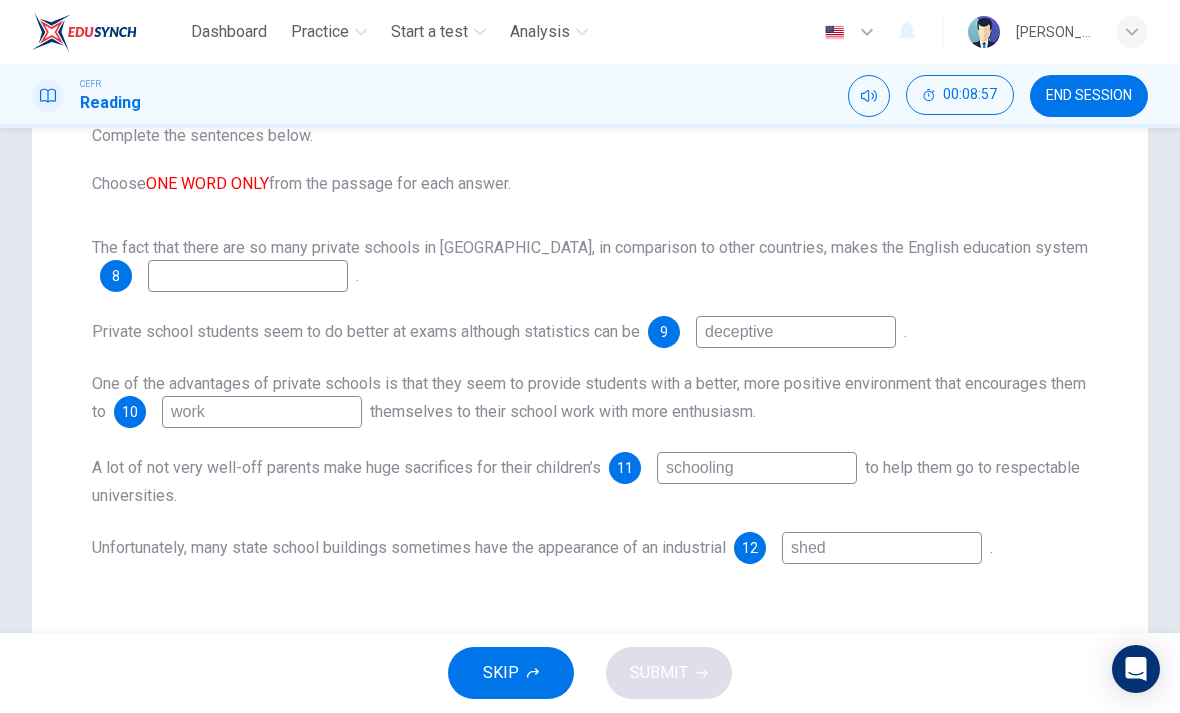 type on "work" 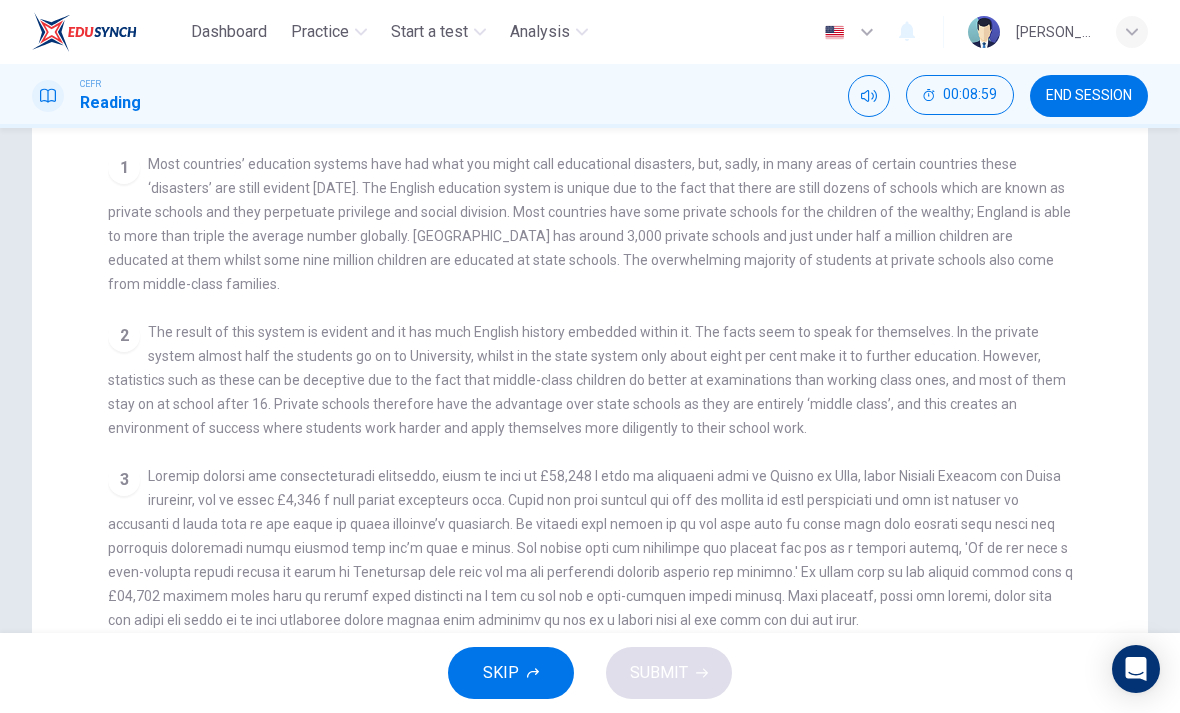 scroll, scrollTop: 356, scrollLeft: 0, axis: vertical 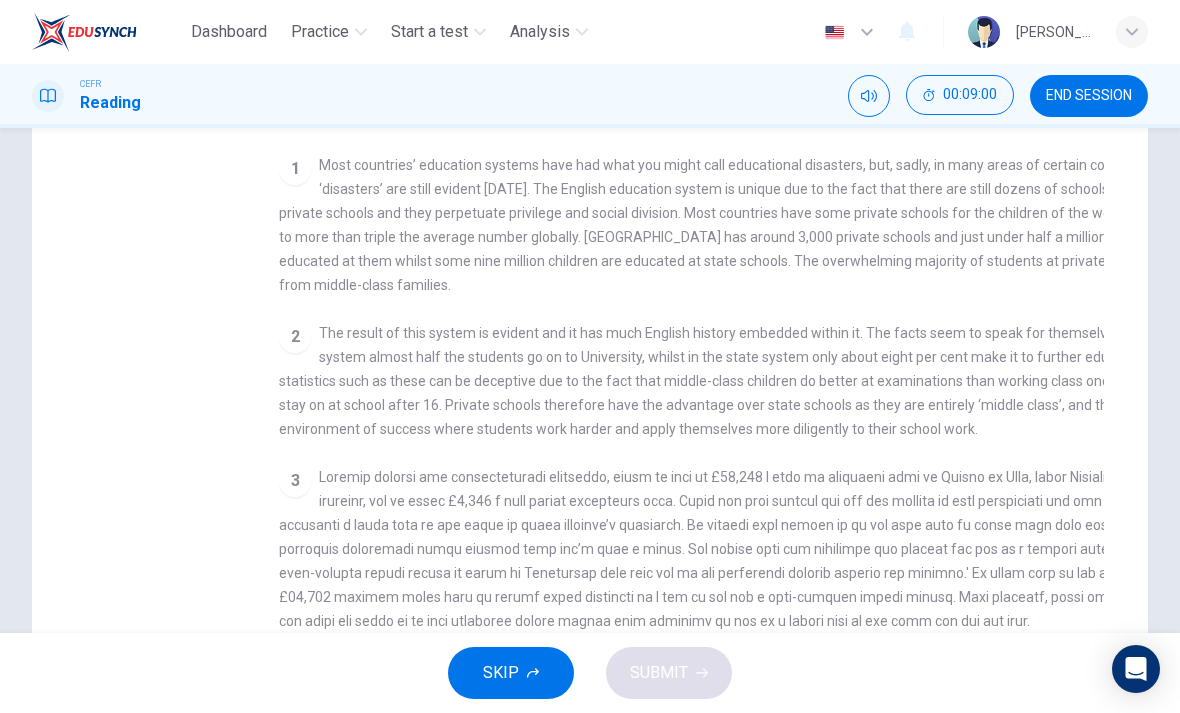 checkbox on "false" 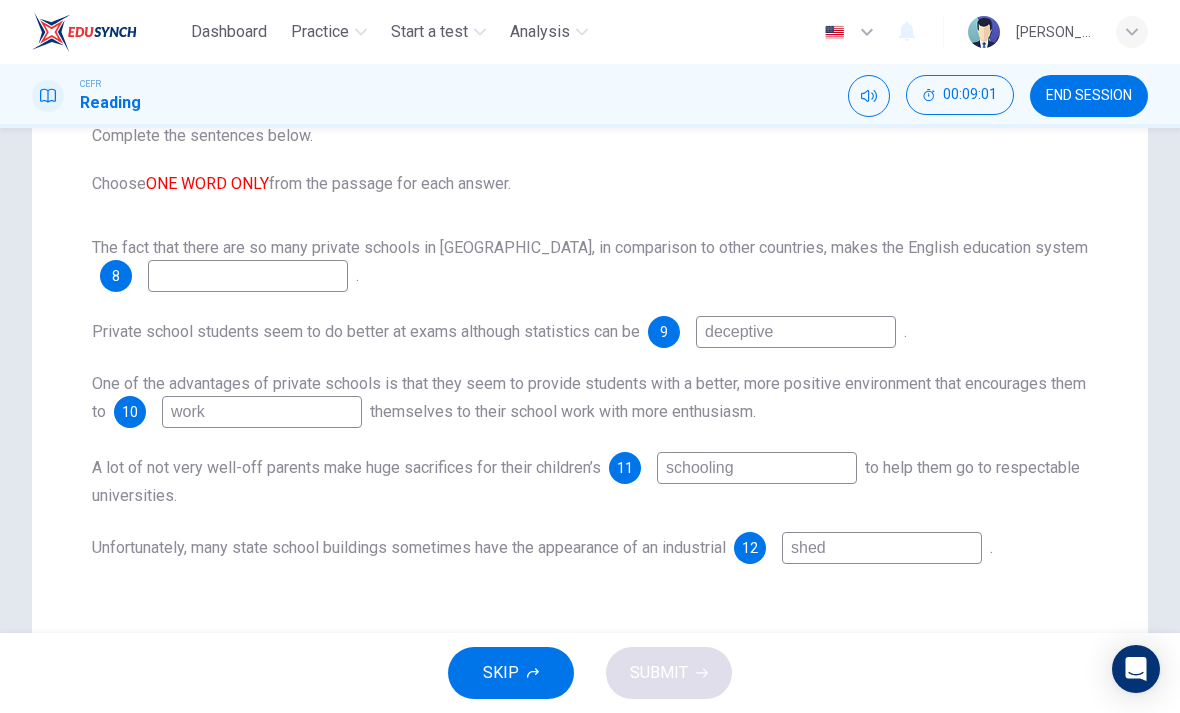 click at bounding box center [248, 276] 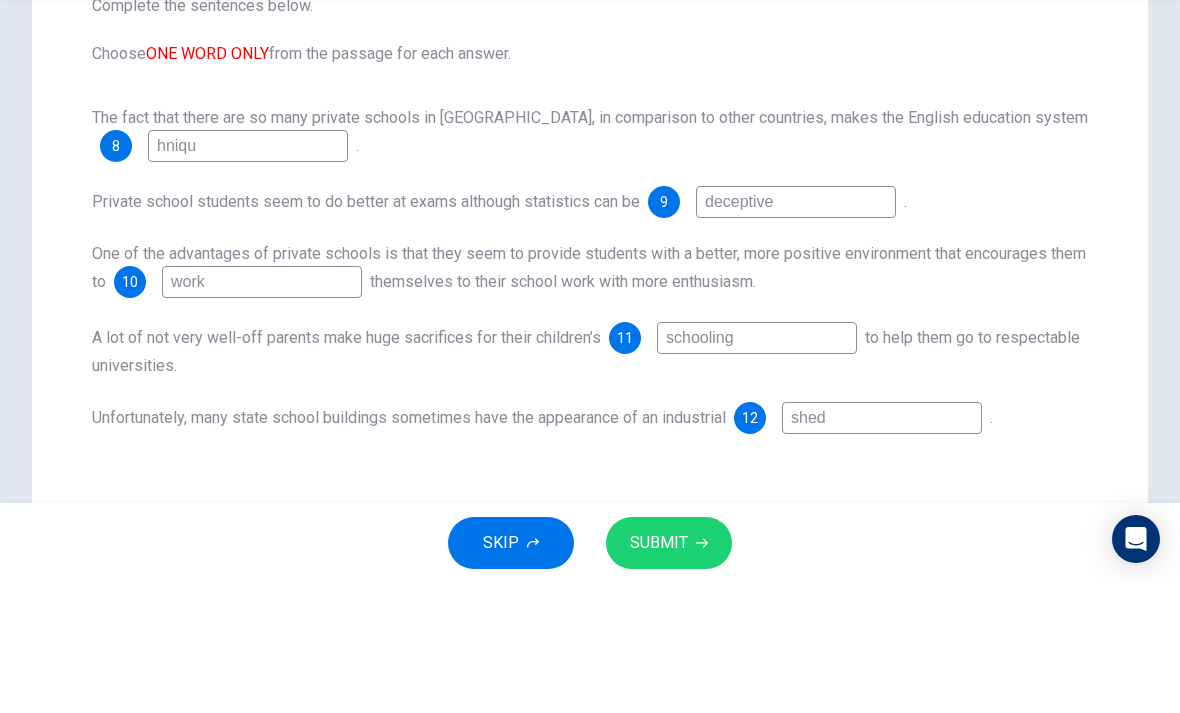 type on "hnique" 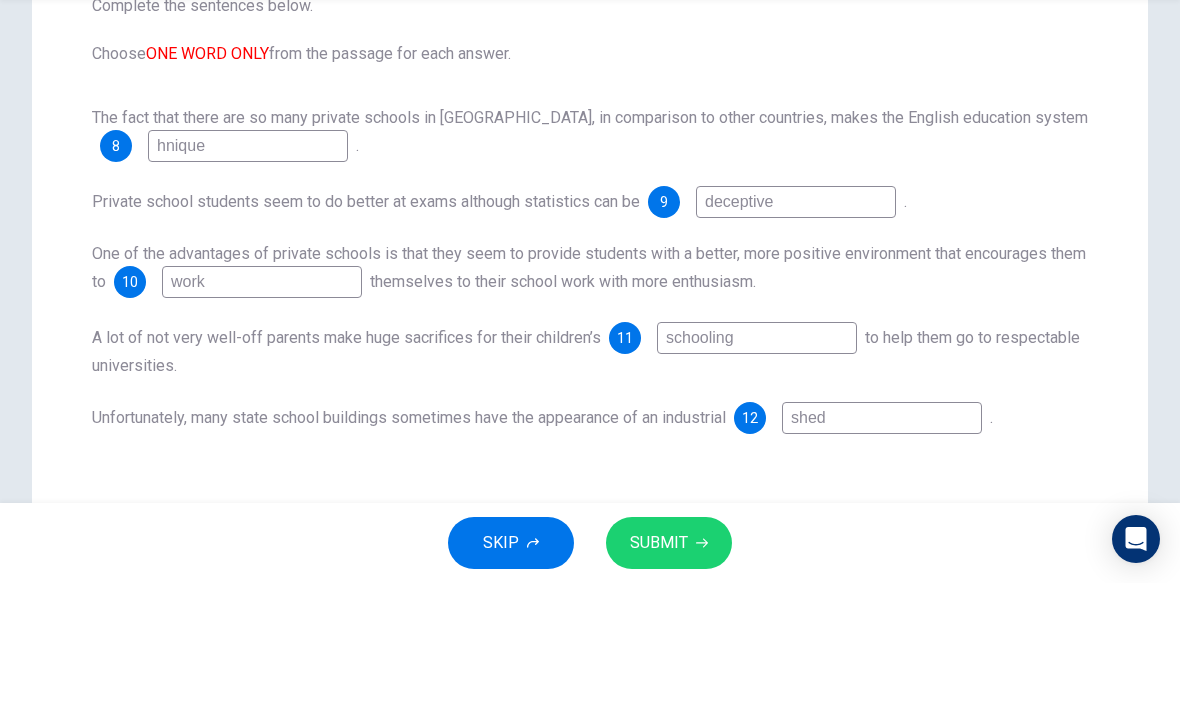 click on "hnique" at bounding box center [248, 276] 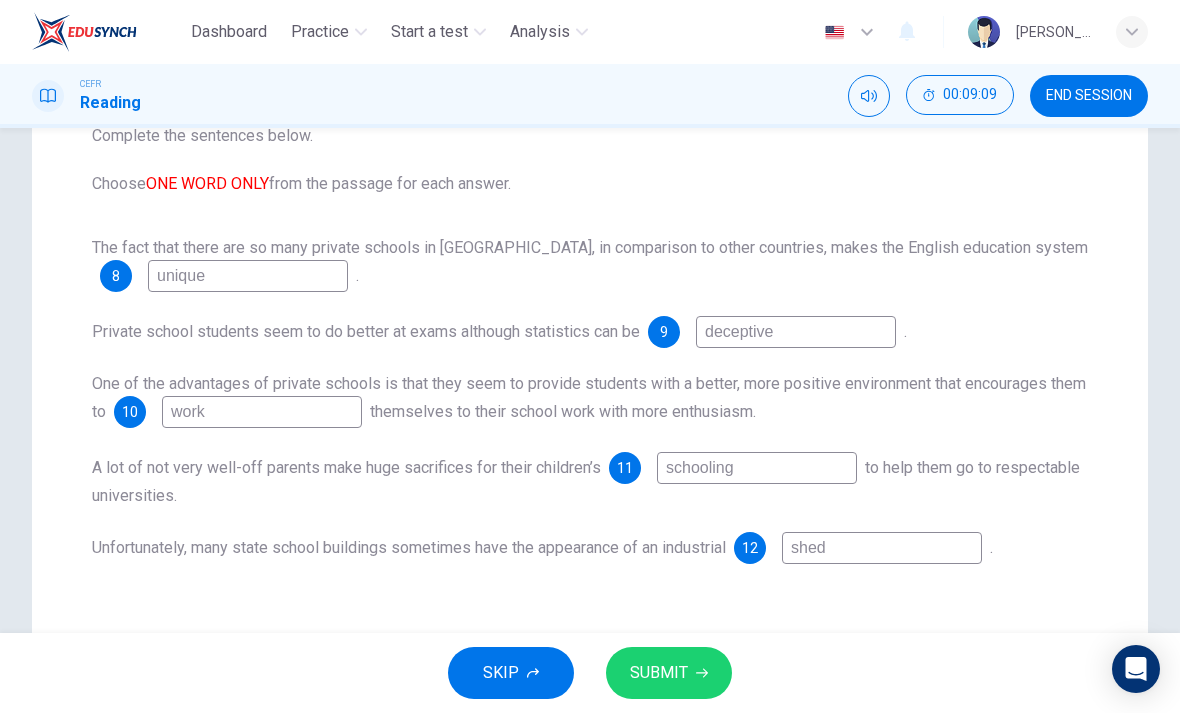 type on "unique" 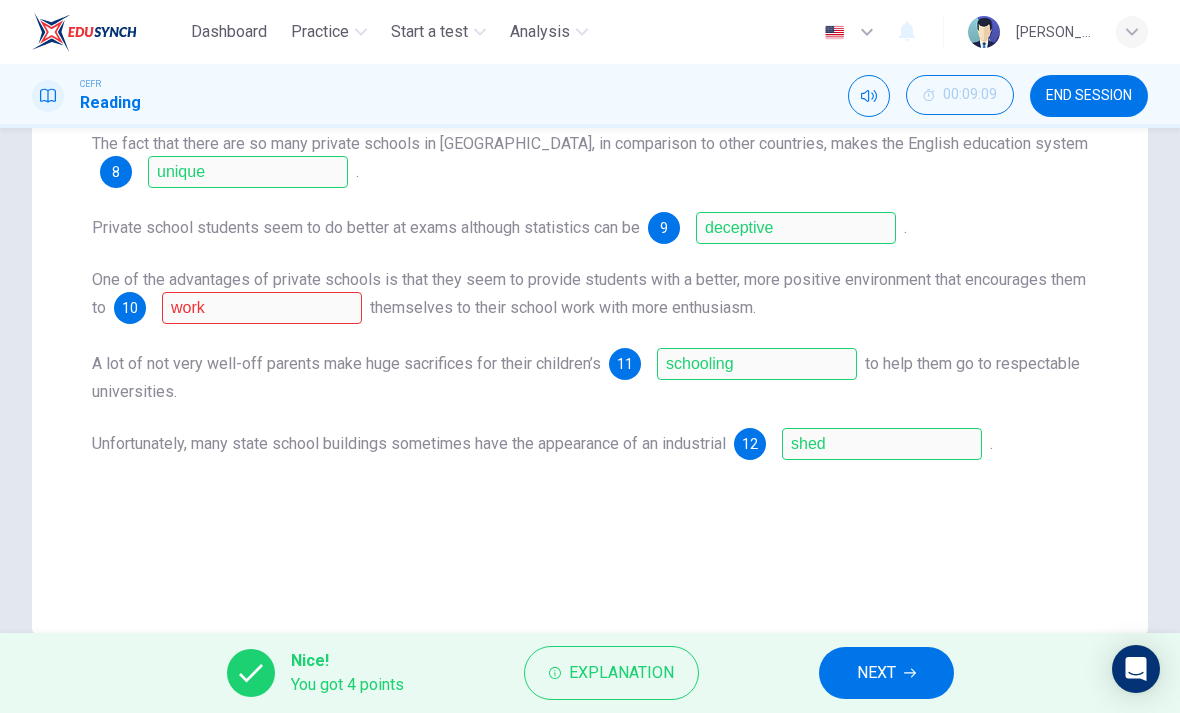 scroll, scrollTop: 345, scrollLeft: 0, axis: vertical 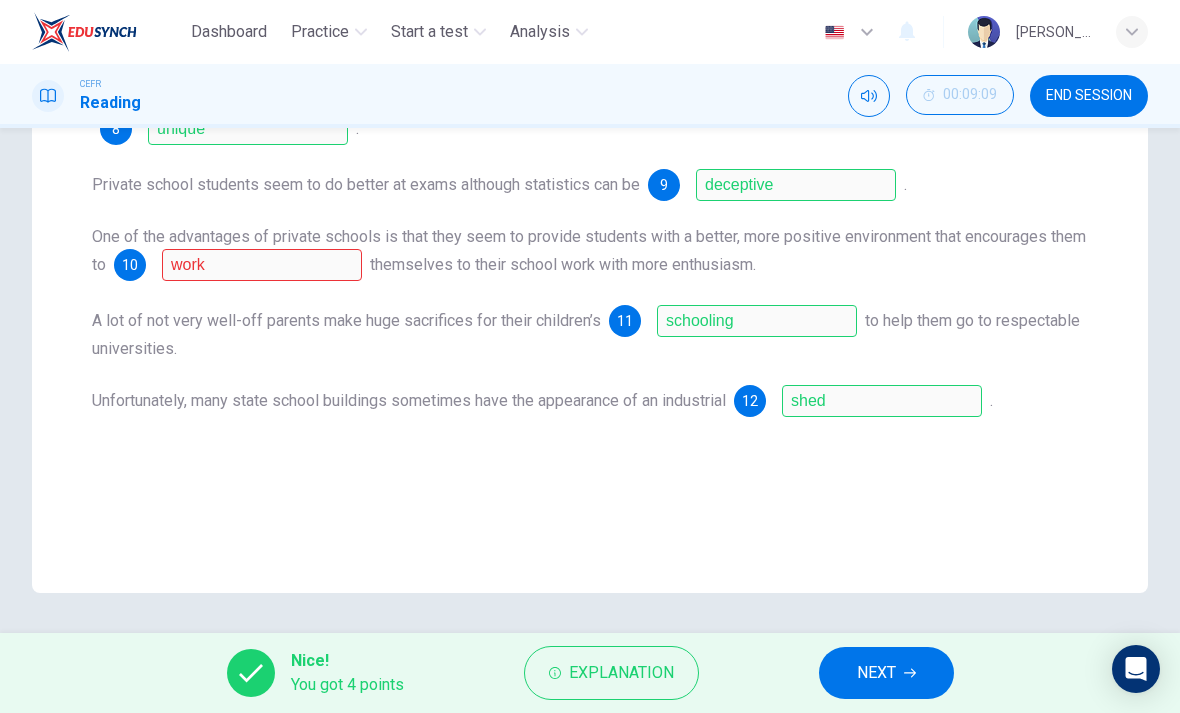click on "Explanation" at bounding box center [621, 673] 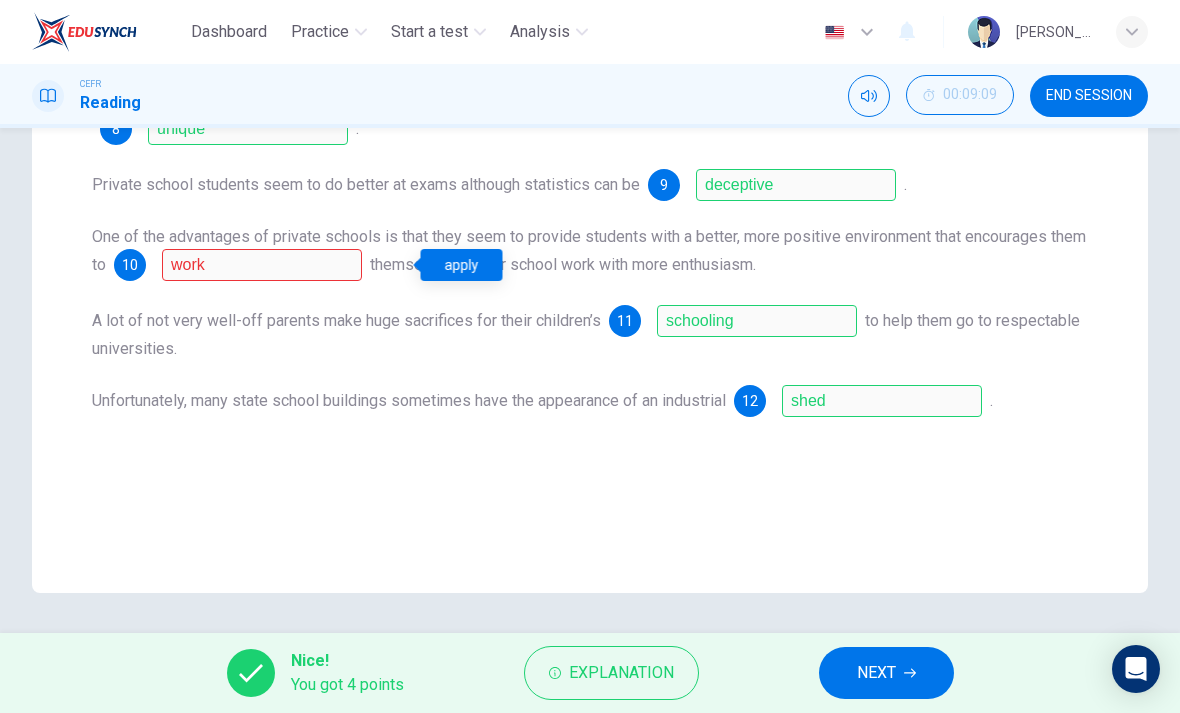 click on "The fact that there are so many private schools in [GEOGRAPHIC_DATA], in comparison to other countries, makes the English education system  8 unique . Private school students seem to do better at exams although statistics can
be  9 deceptive . One of the advantages of private schools is that they seem to provide students with a better, more positive environment that encourages them to  10 work  themselves to their school work with more enthusiasm. A lot of not very well-off parents make huge sacrifices for their children’s  11 schooling  to help them go to respectable universities. Unfortunately, many state school buildings sometimes have the appearance of an industrial  12 shed ." at bounding box center (590, 253) 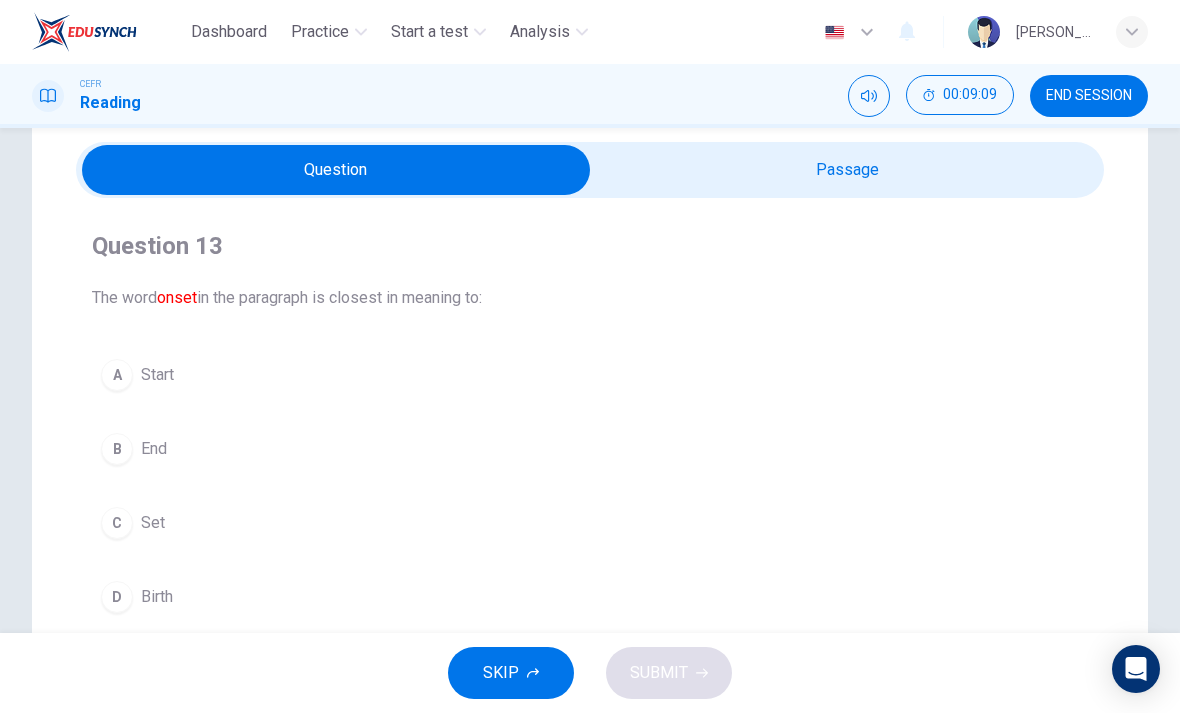 scroll, scrollTop: 113, scrollLeft: 0, axis: vertical 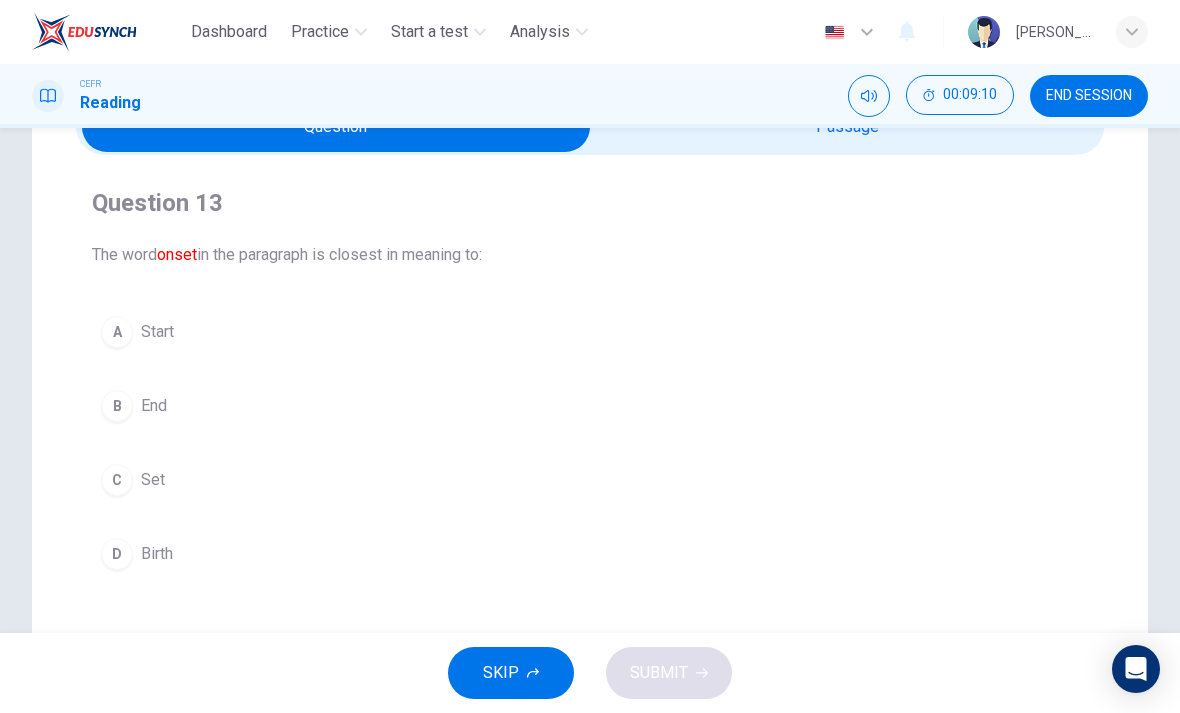 click at bounding box center [336, 127] 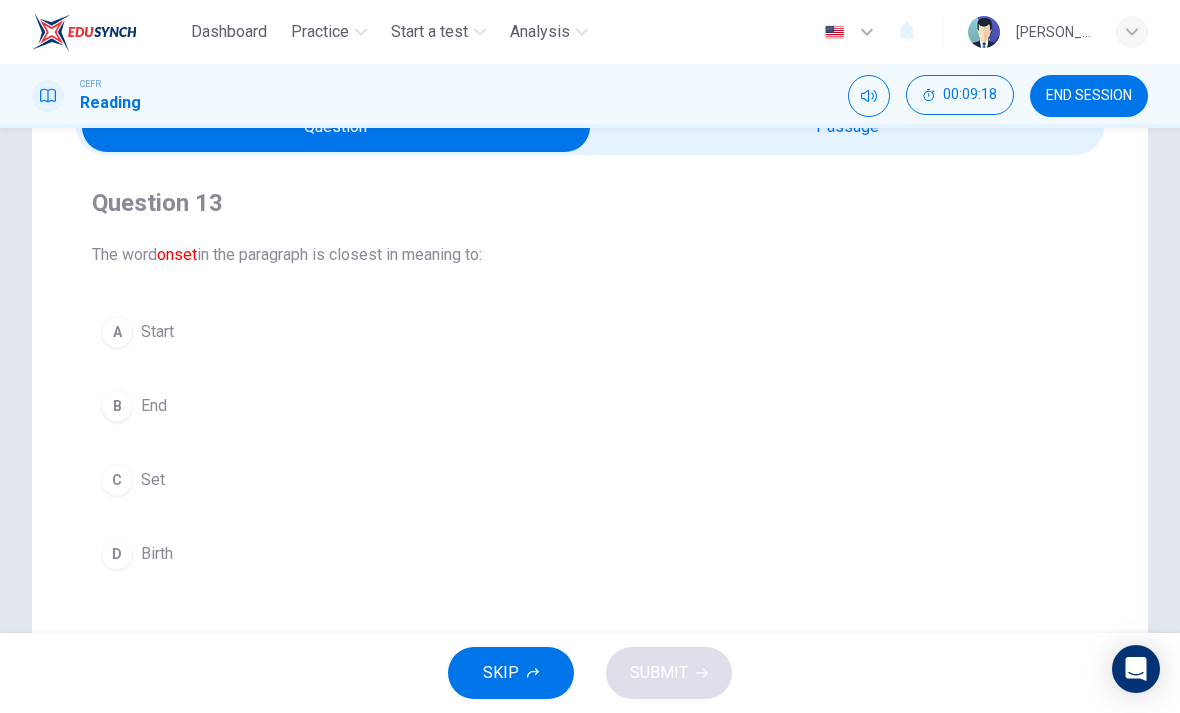 scroll, scrollTop: 166, scrollLeft: 0, axis: vertical 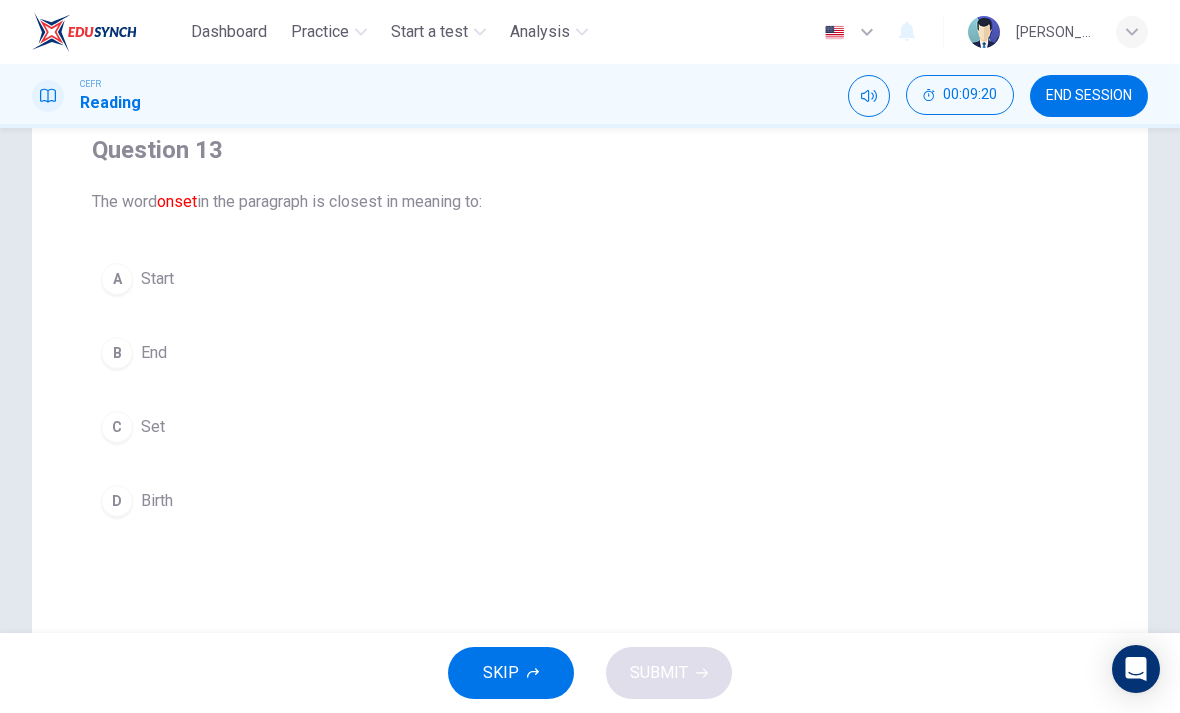 click on "A" at bounding box center (117, 279) 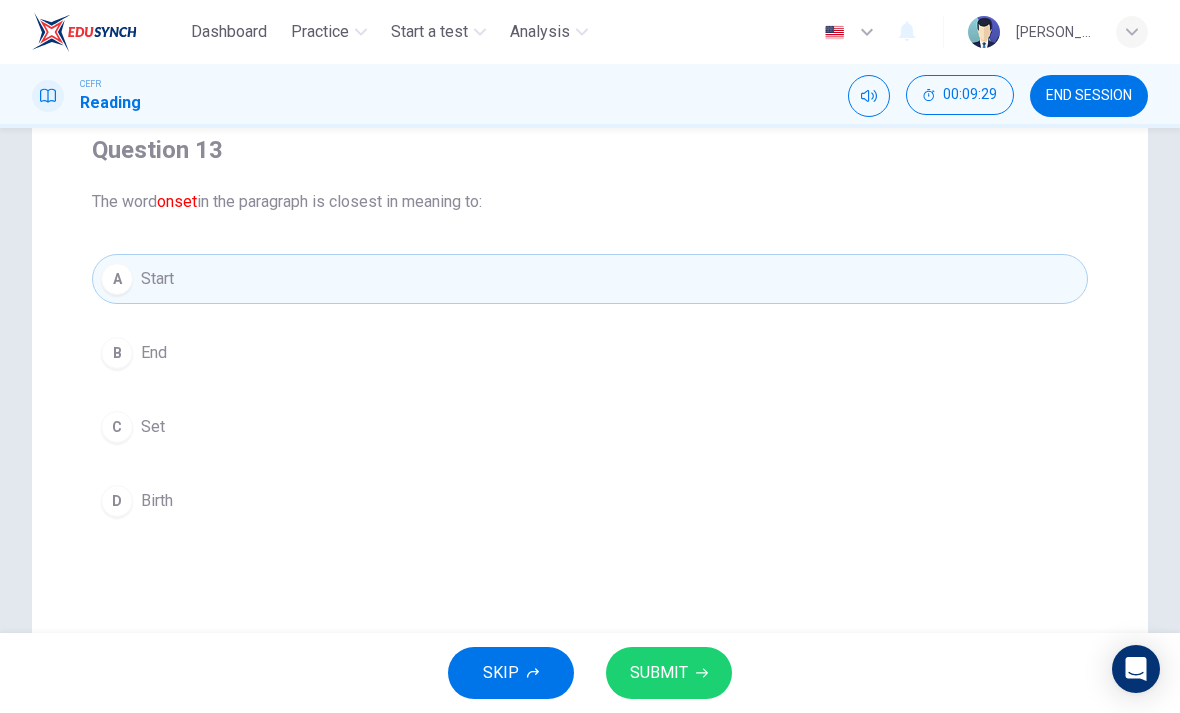 click on "SUBMIT" at bounding box center (669, 673) 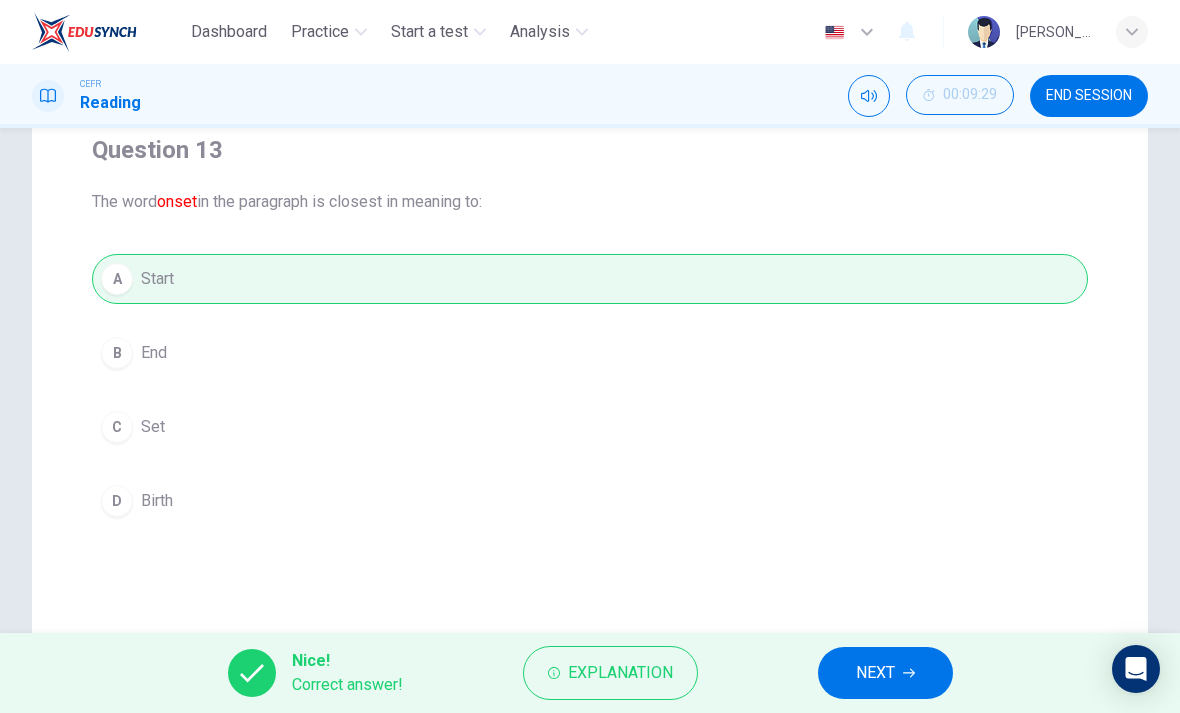 click on "NEXT" at bounding box center [885, 673] 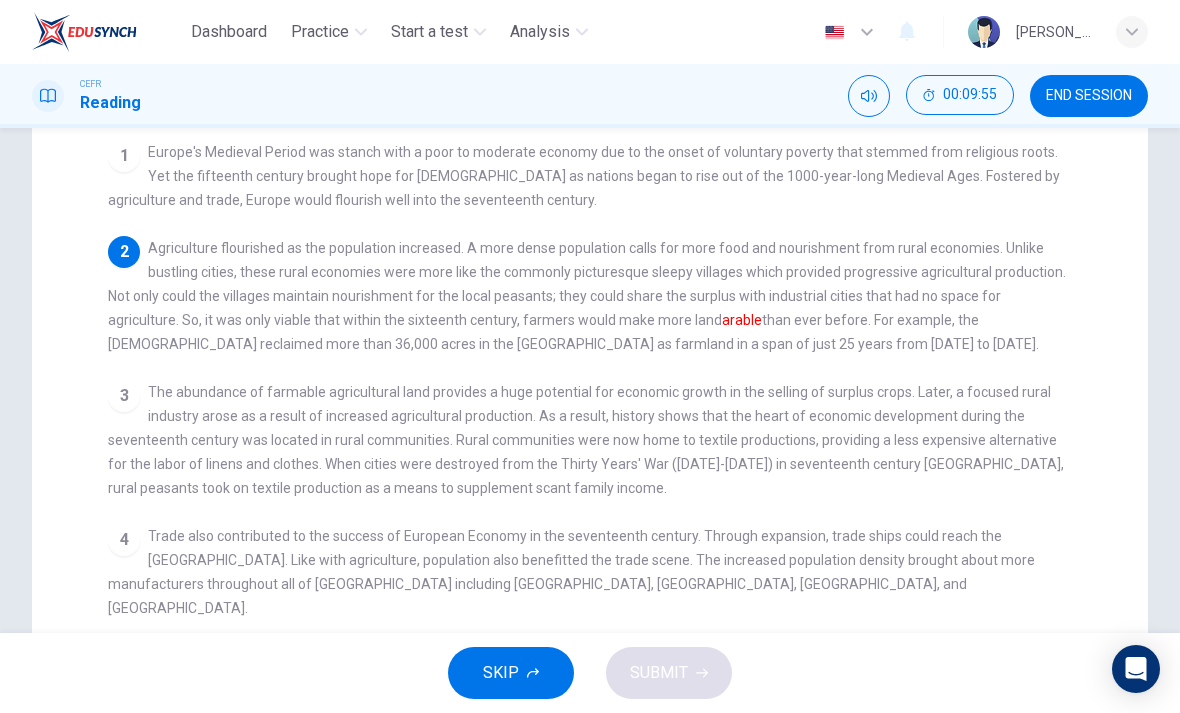 scroll, scrollTop: 208, scrollLeft: 0, axis: vertical 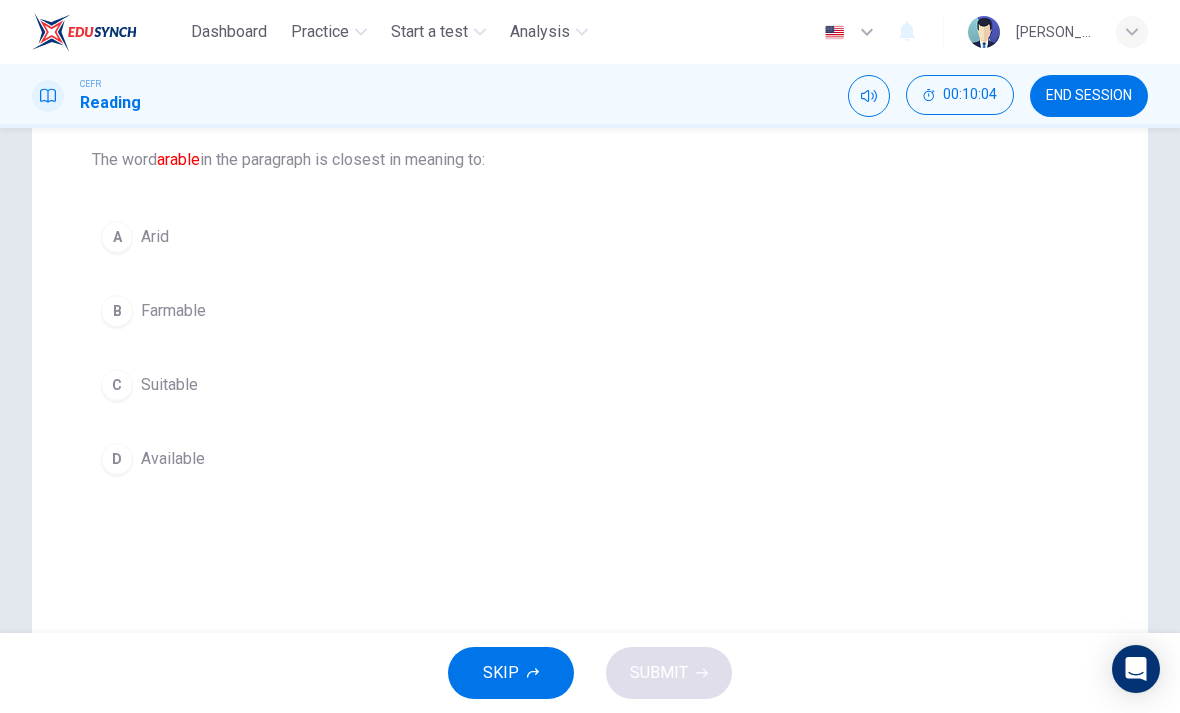 click on "B" at bounding box center [117, 311] 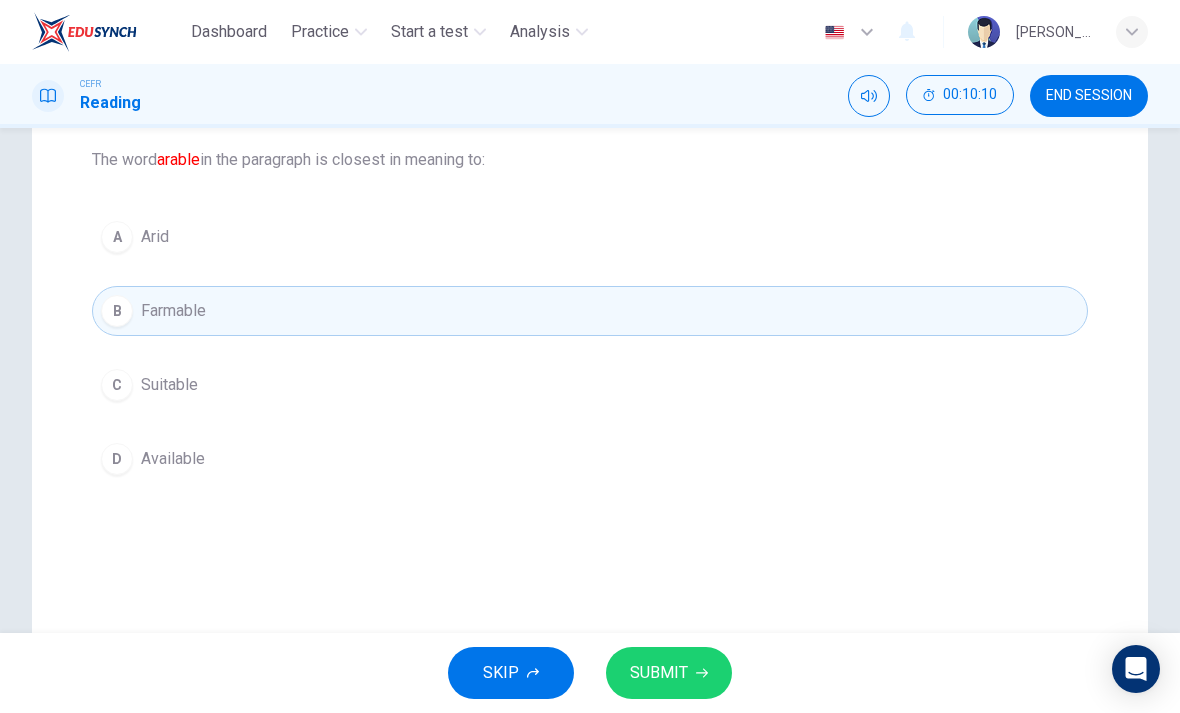 click on "SUBMIT" at bounding box center (669, 673) 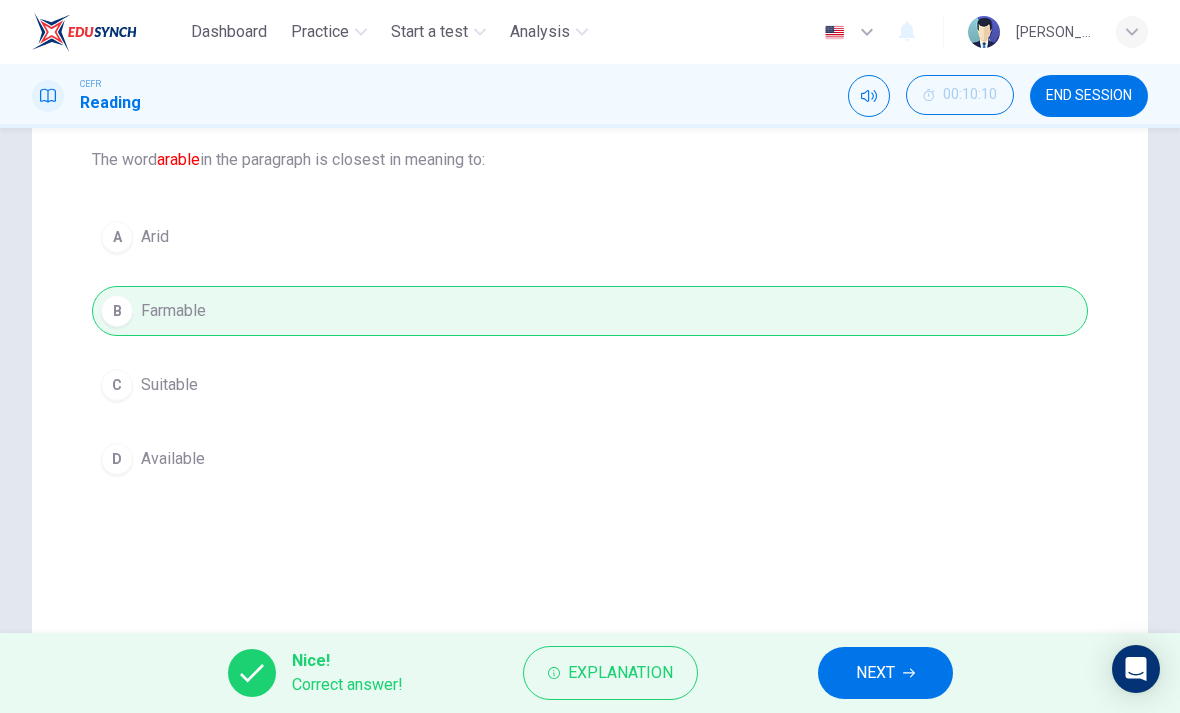 click on "NEXT" at bounding box center [885, 673] 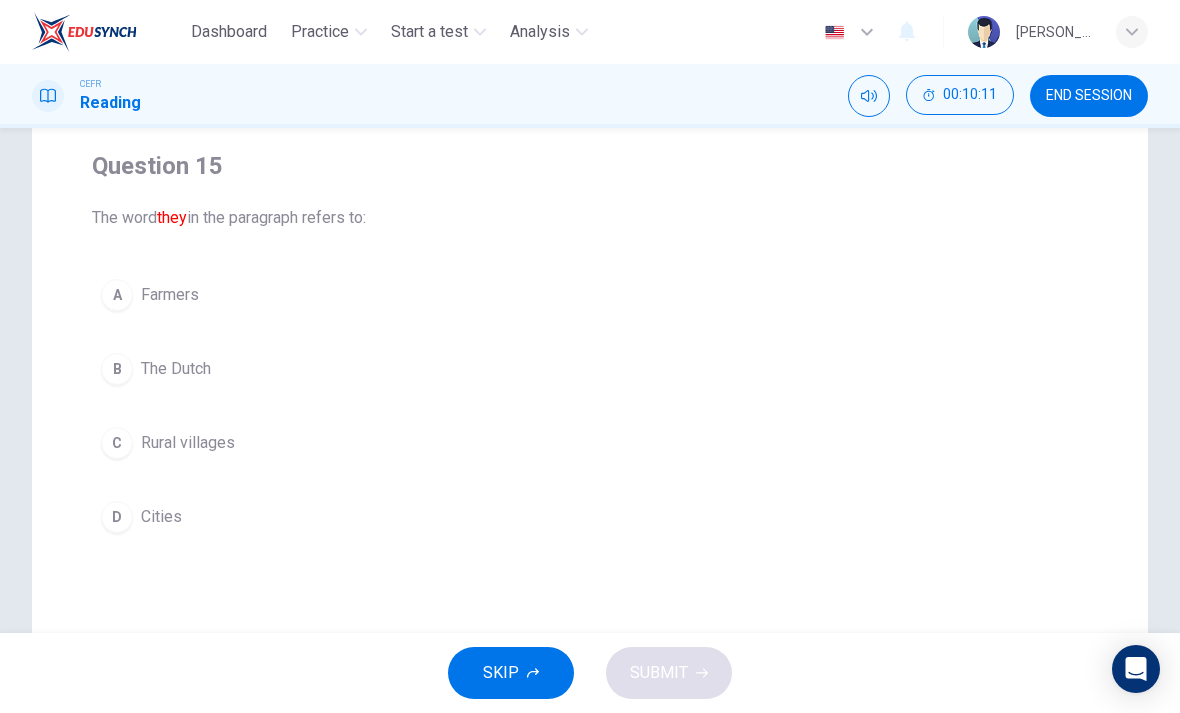 scroll, scrollTop: 152, scrollLeft: 0, axis: vertical 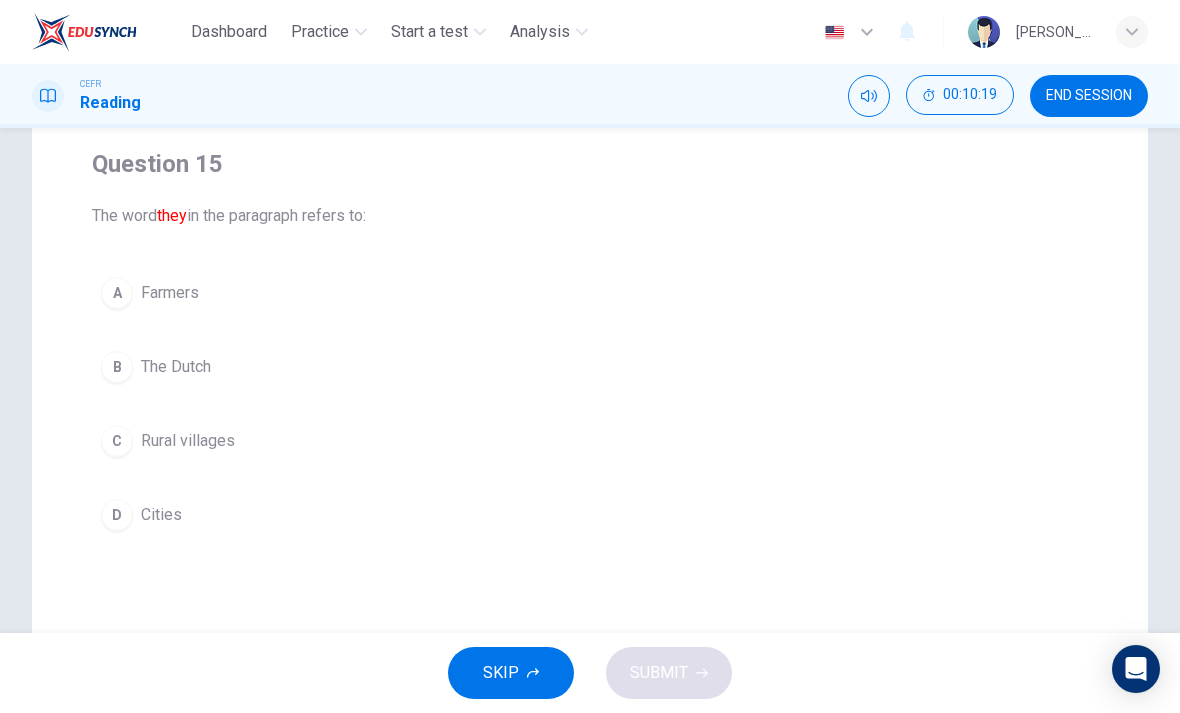 click on "C" at bounding box center (117, 441) 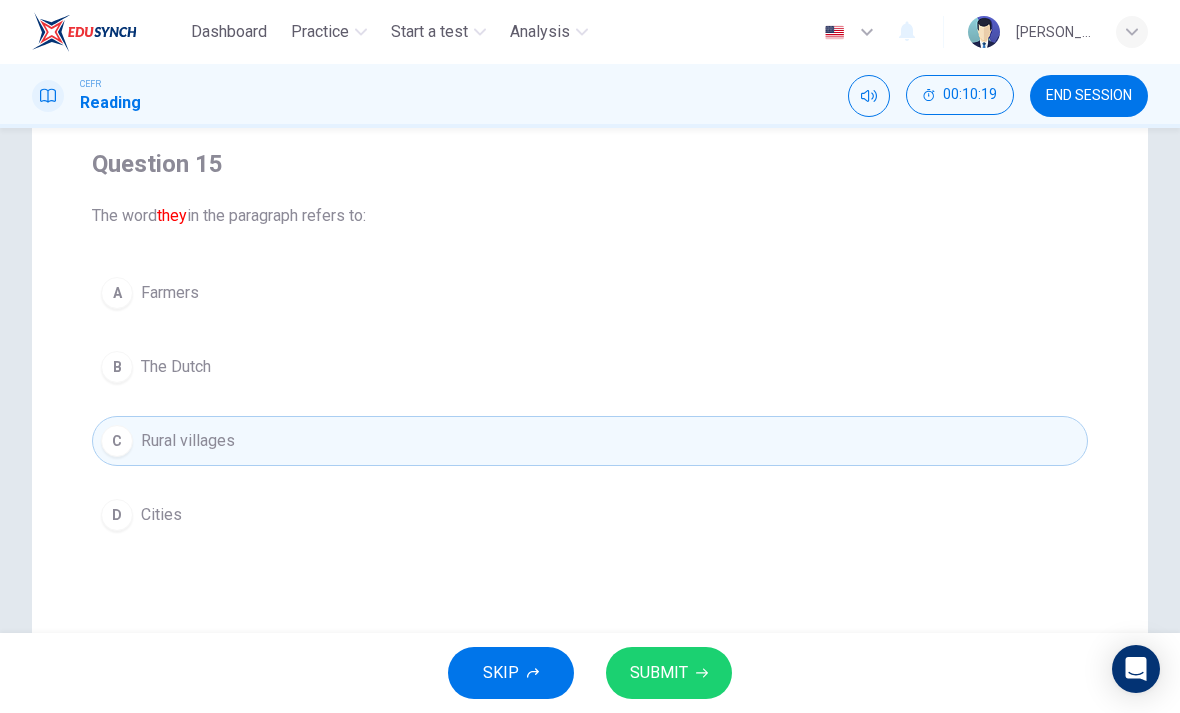 click on "SUBMIT" at bounding box center (669, 673) 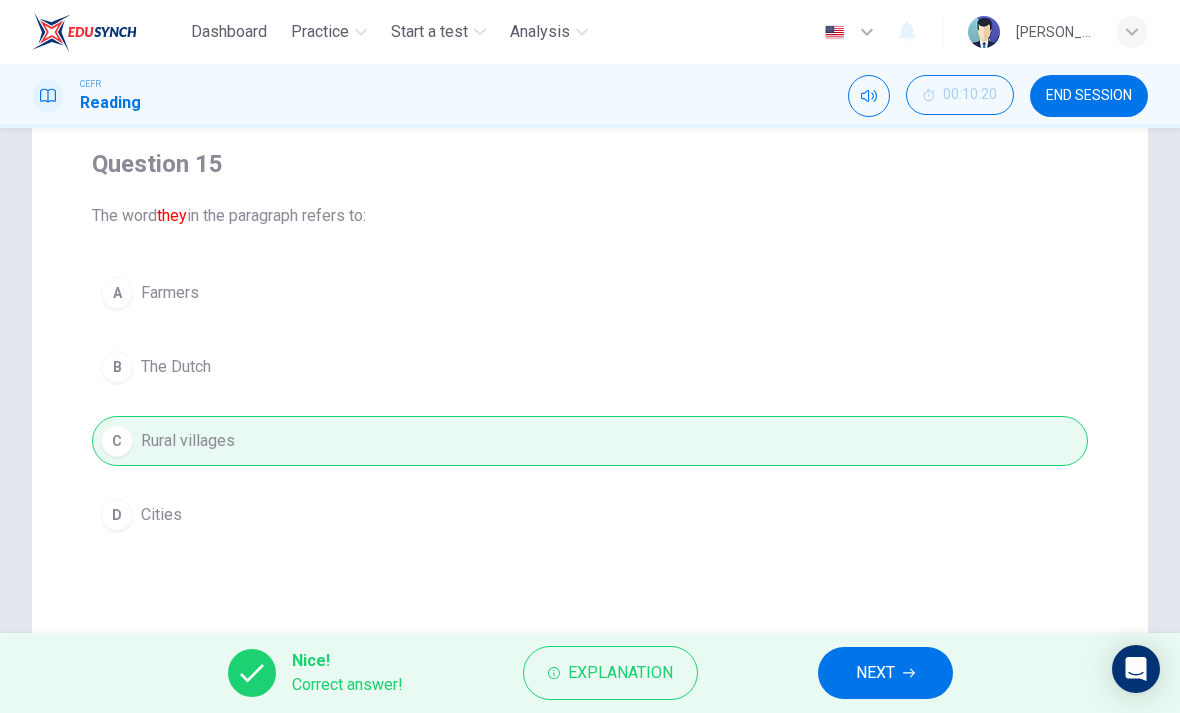 click 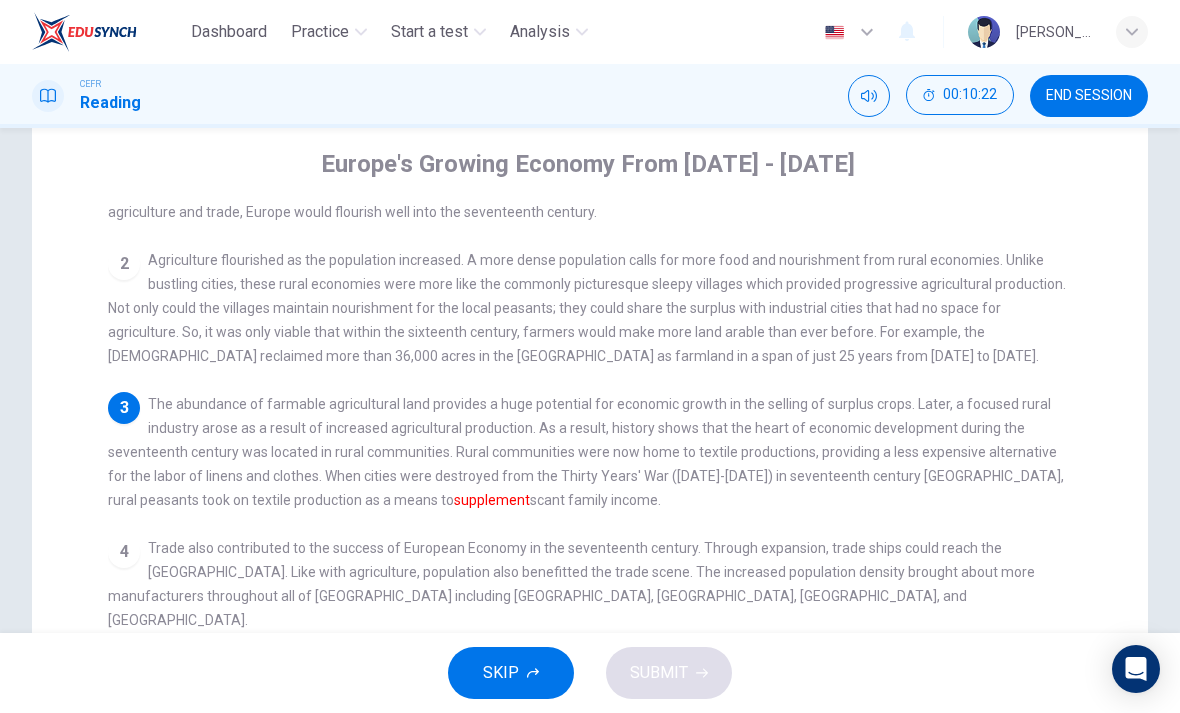 scroll, scrollTop: 53, scrollLeft: 0, axis: vertical 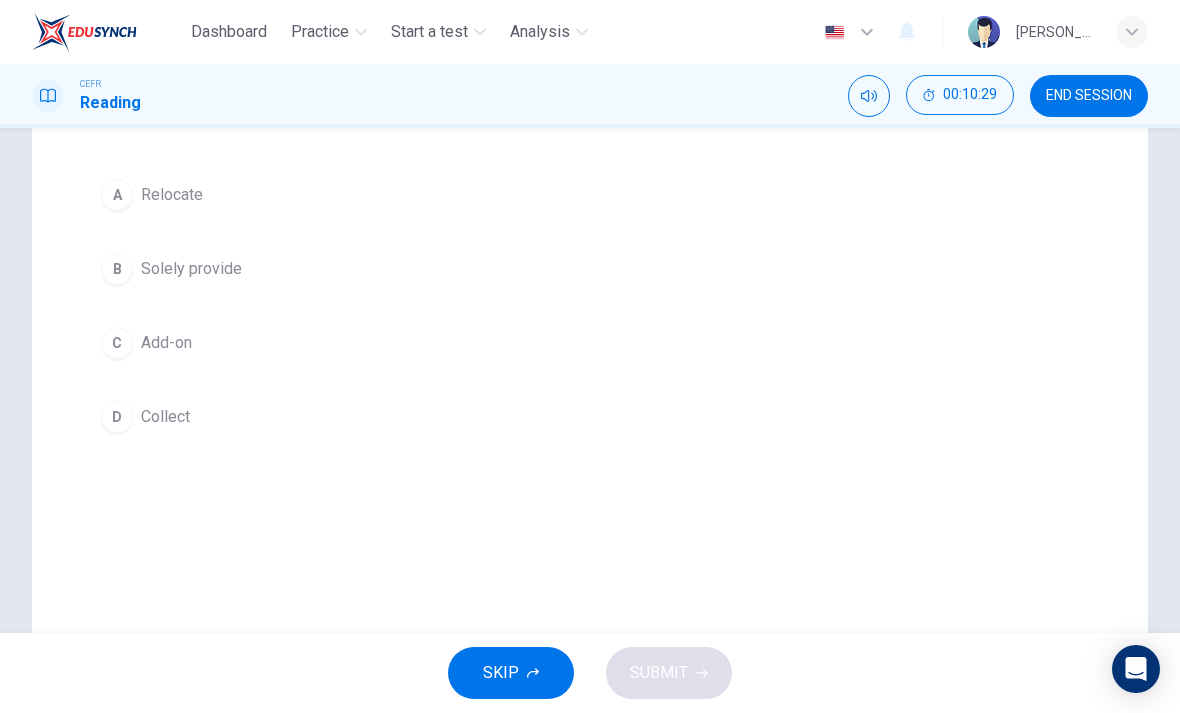 click on "C" at bounding box center (117, 343) 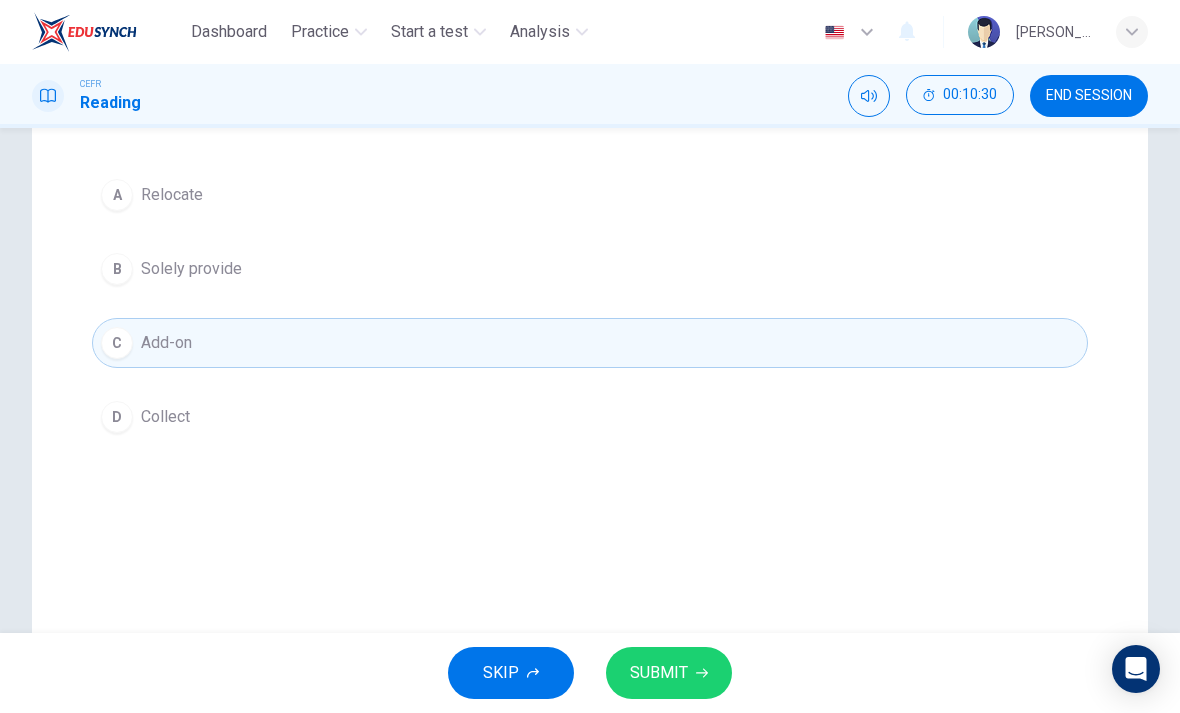 click on "SUBMIT" at bounding box center (669, 673) 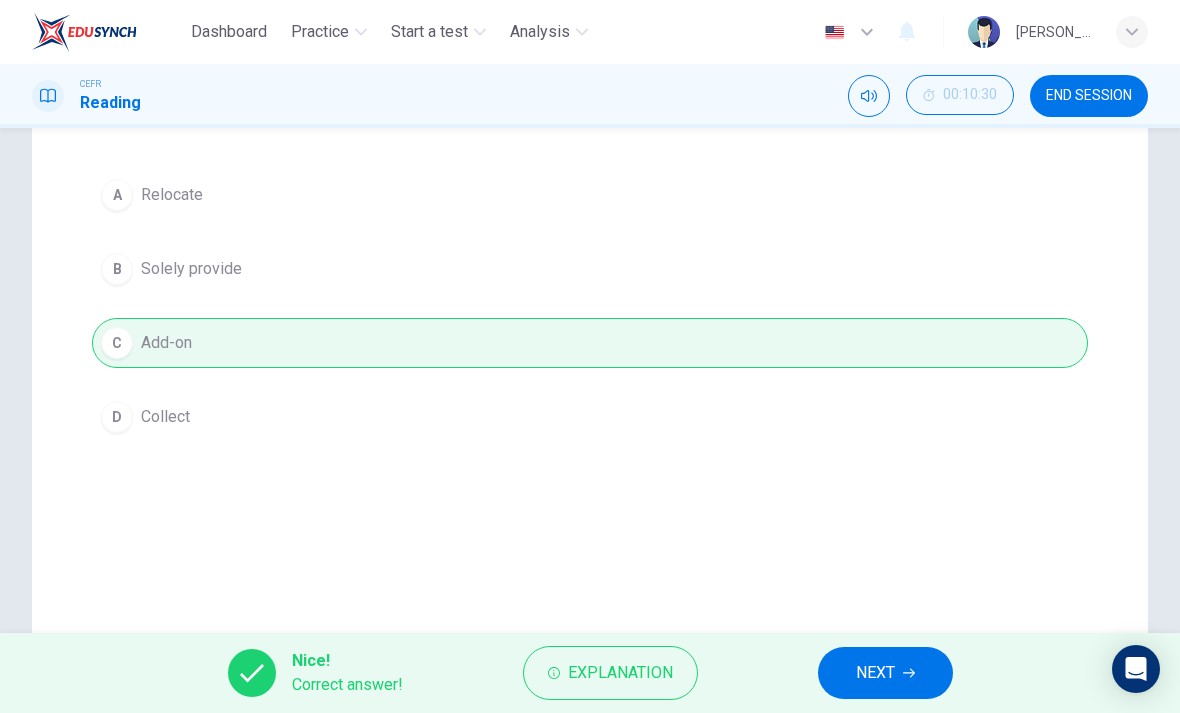 click on "NEXT" at bounding box center (875, 673) 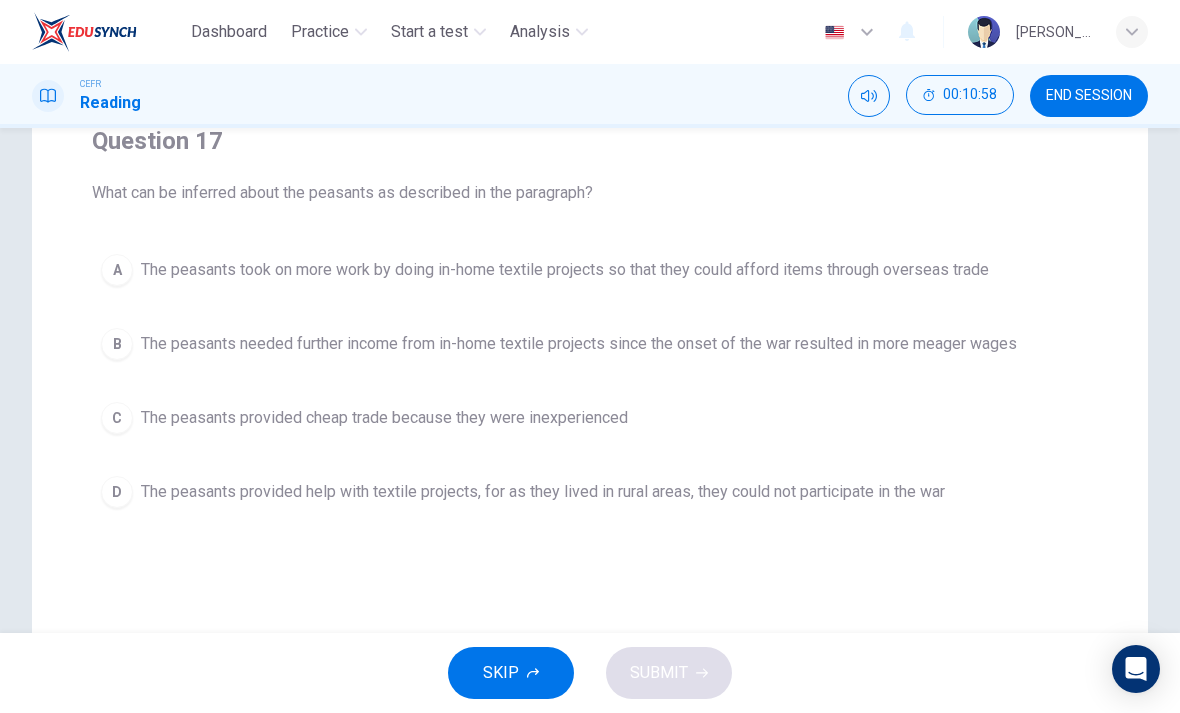 scroll, scrollTop: 176, scrollLeft: 0, axis: vertical 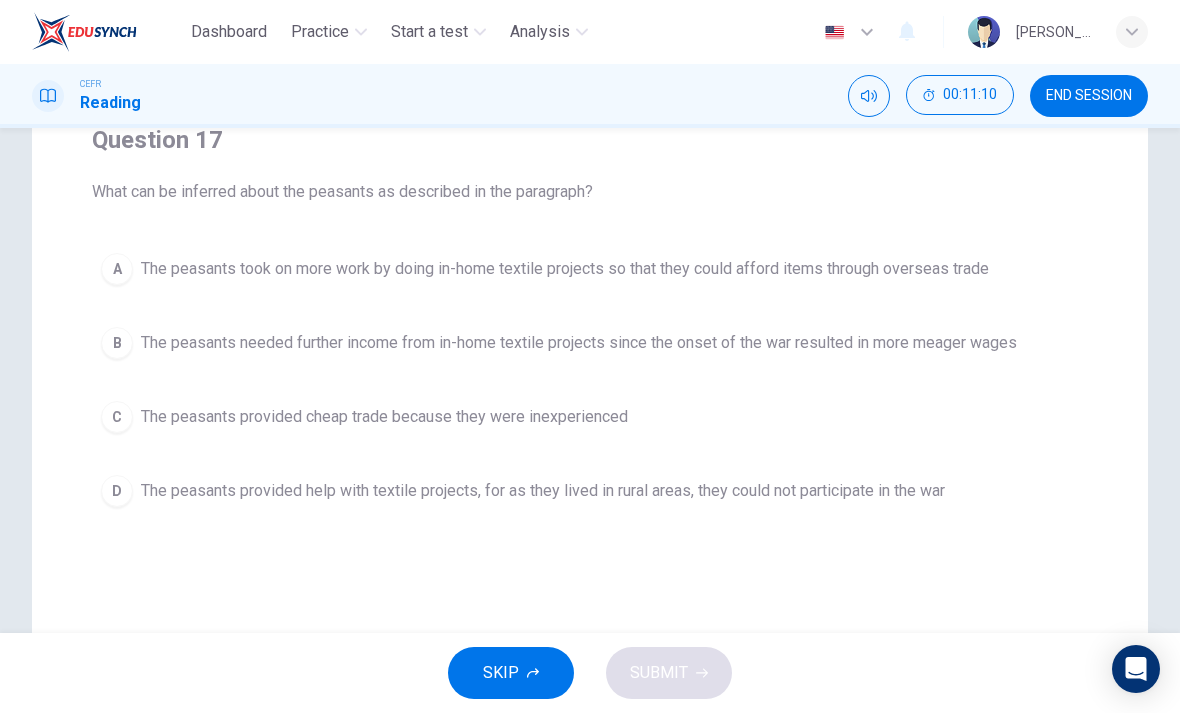 click on "A" at bounding box center (117, 269) 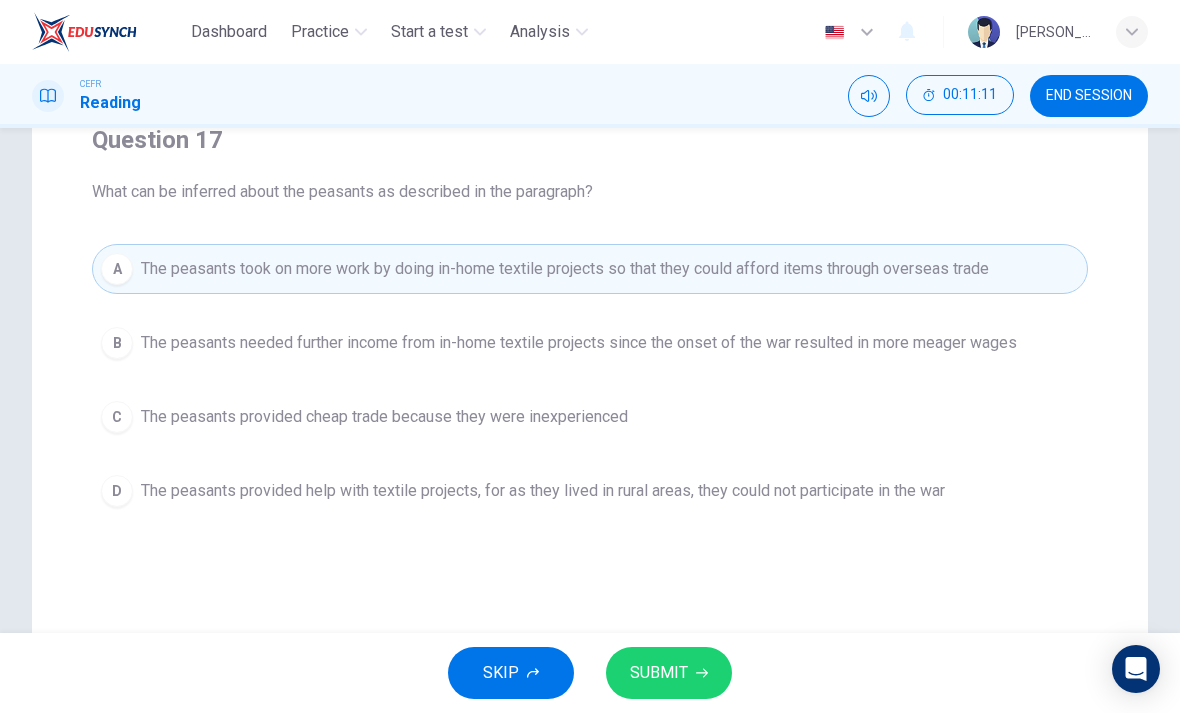 click 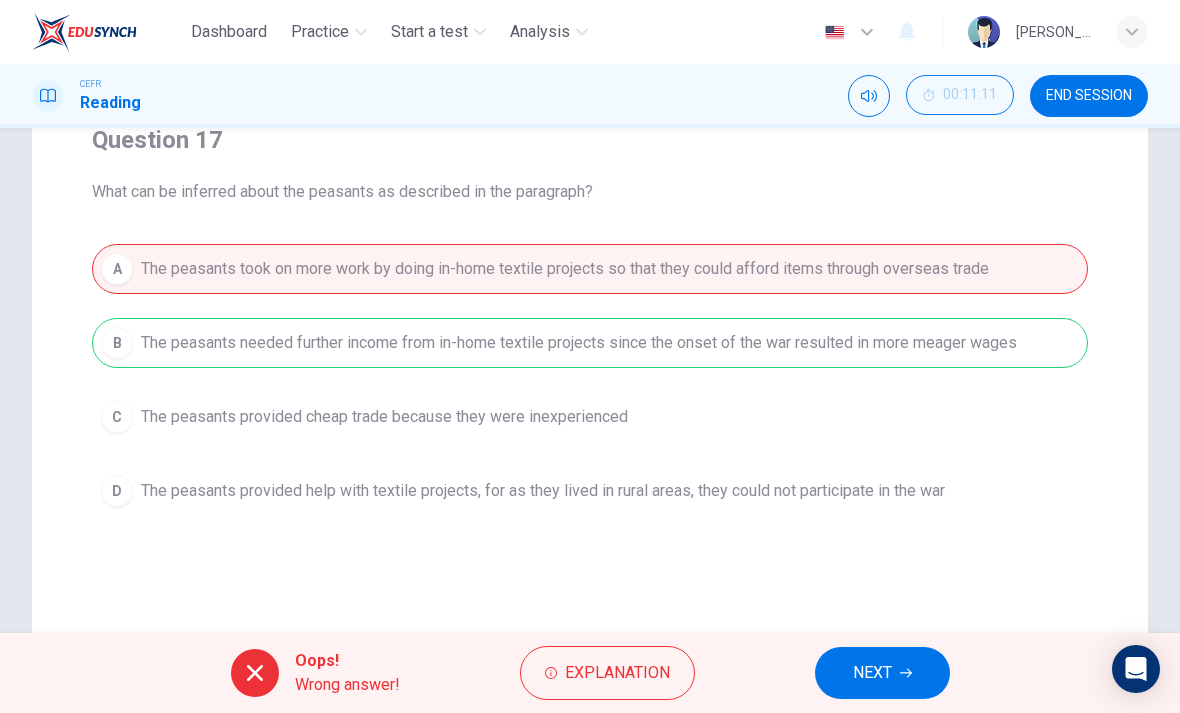 click on "NEXT" at bounding box center (882, 673) 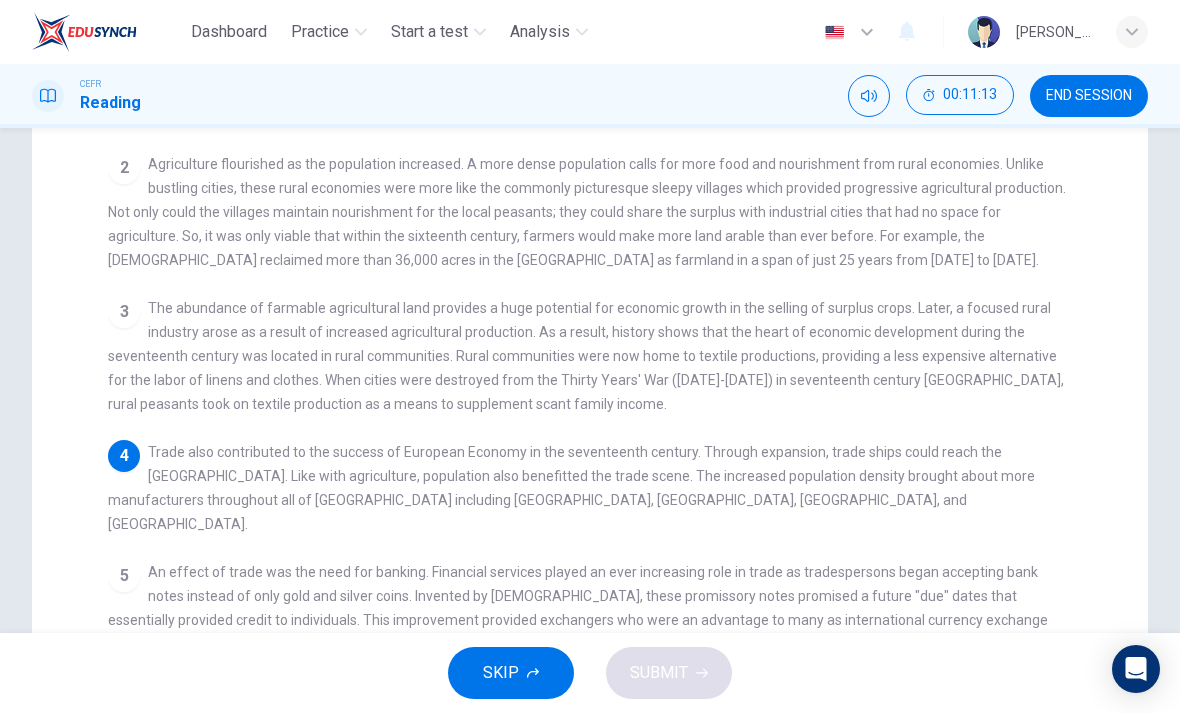 scroll, scrollTop: 259, scrollLeft: 0, axis: vertical 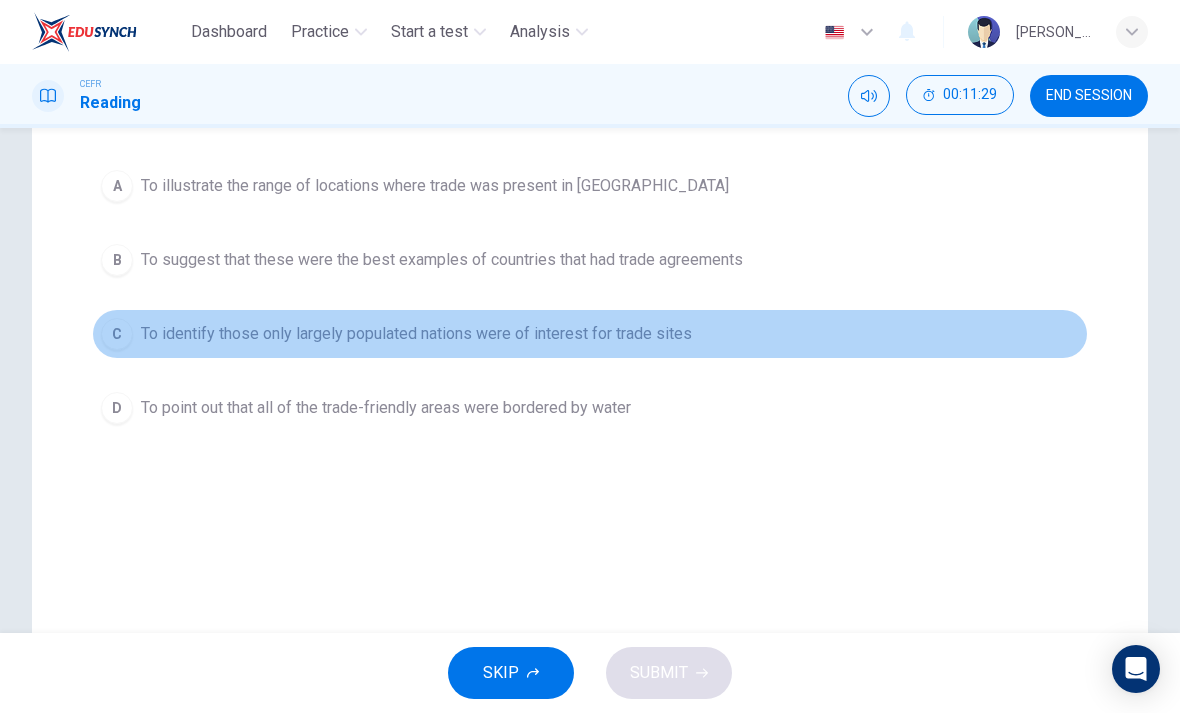 click on "C" at bounding box center [117, 334] 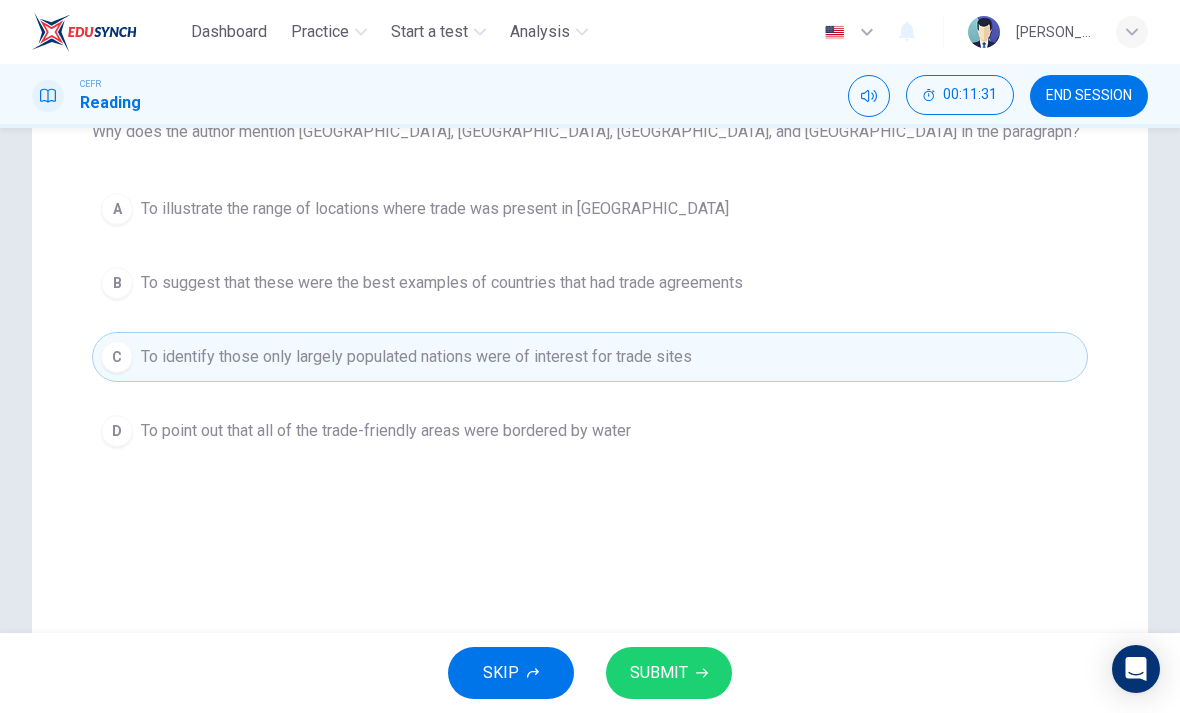 scroll, scrollTop: 234, scrollLeft: 0, axis: vertical 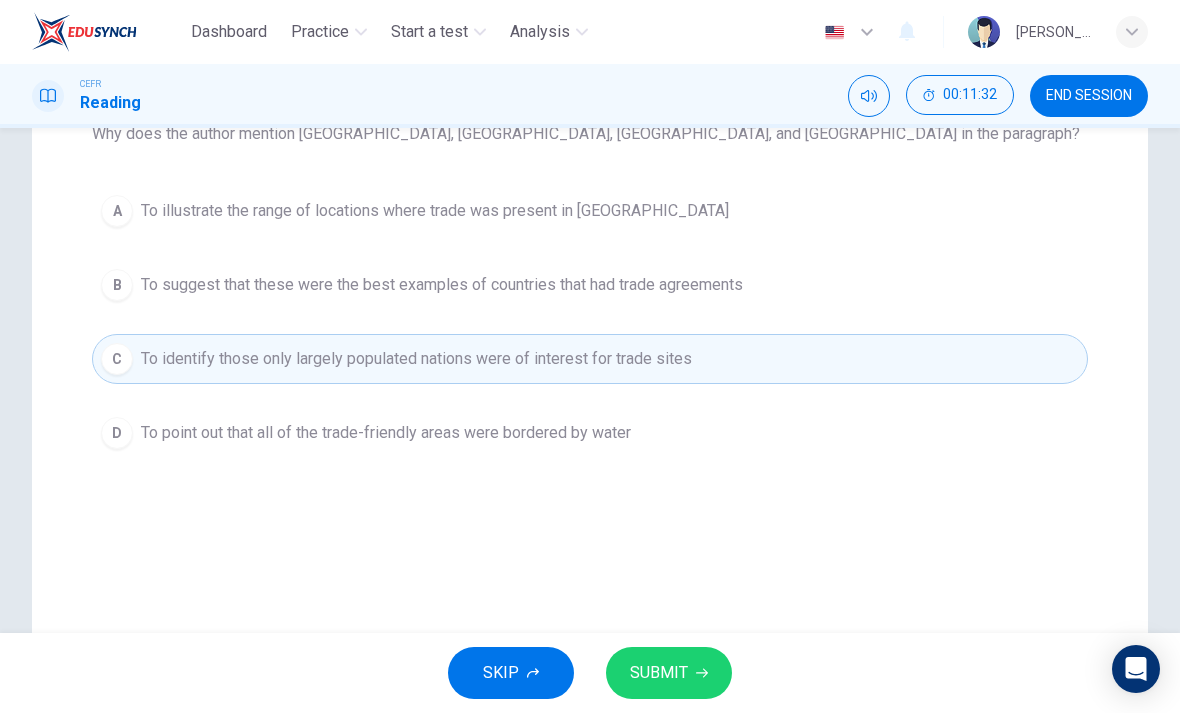 click on "B" at bounding box center [117, 285] 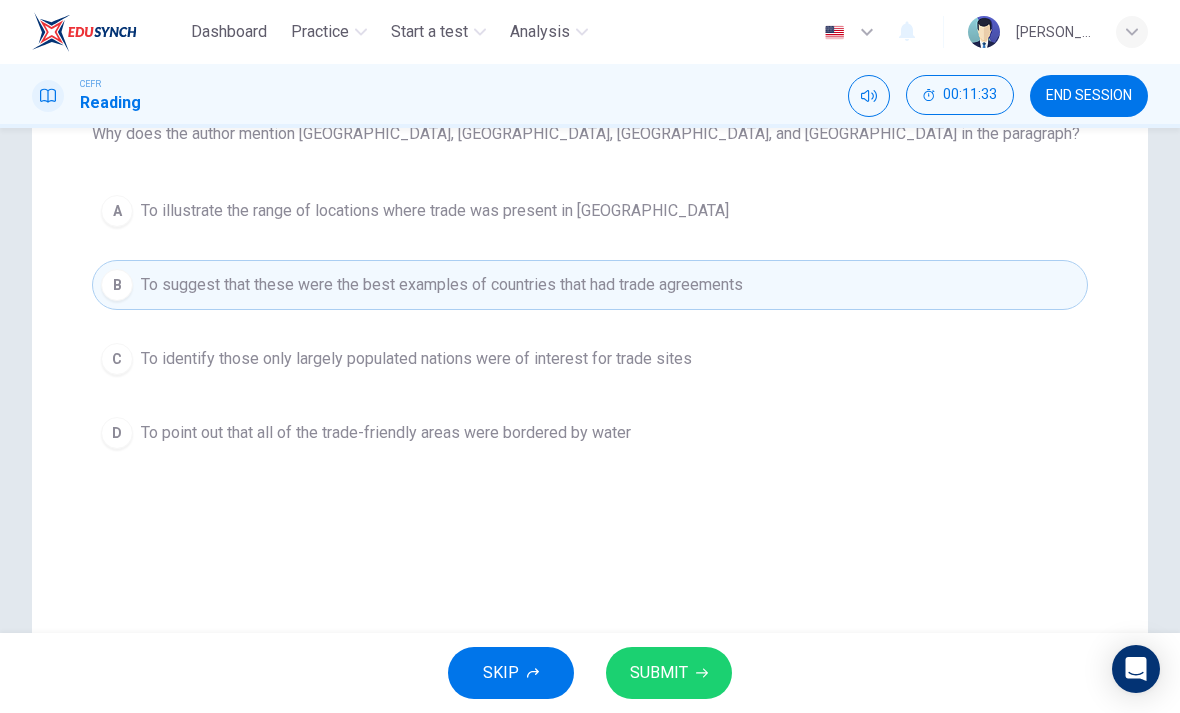 click on "SUBMIT" at bounding box center [669, 673] 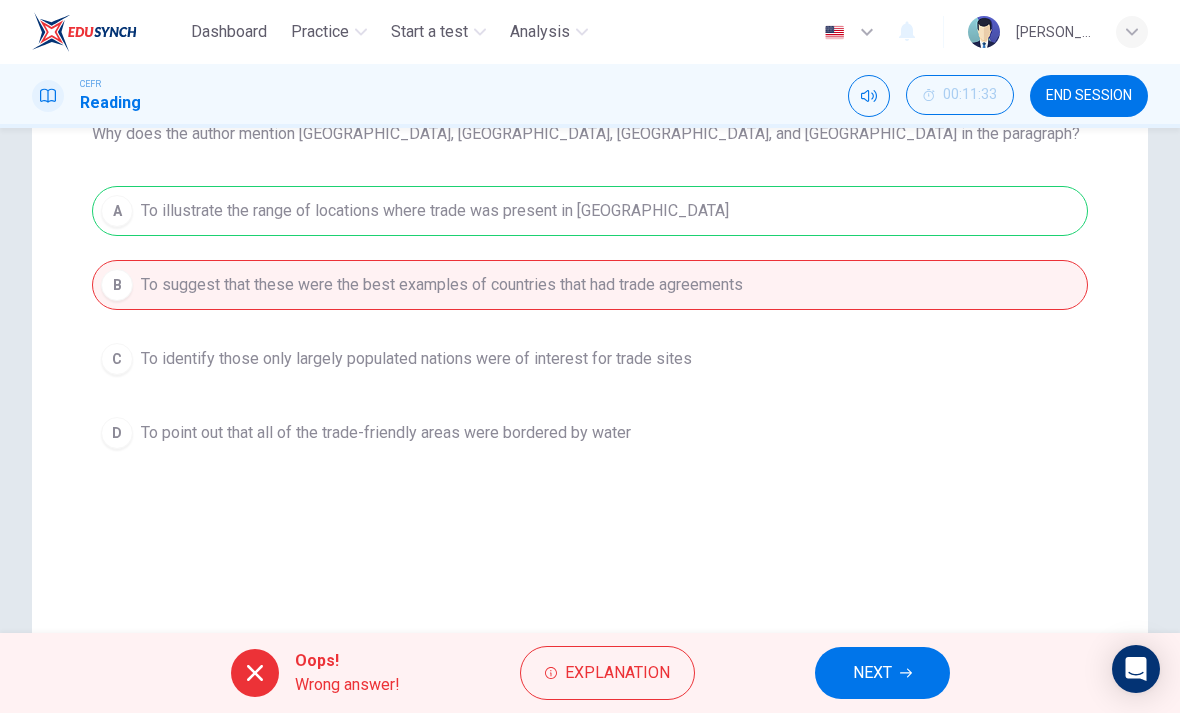 click on "NEXT" at bounding box center (882, 673) 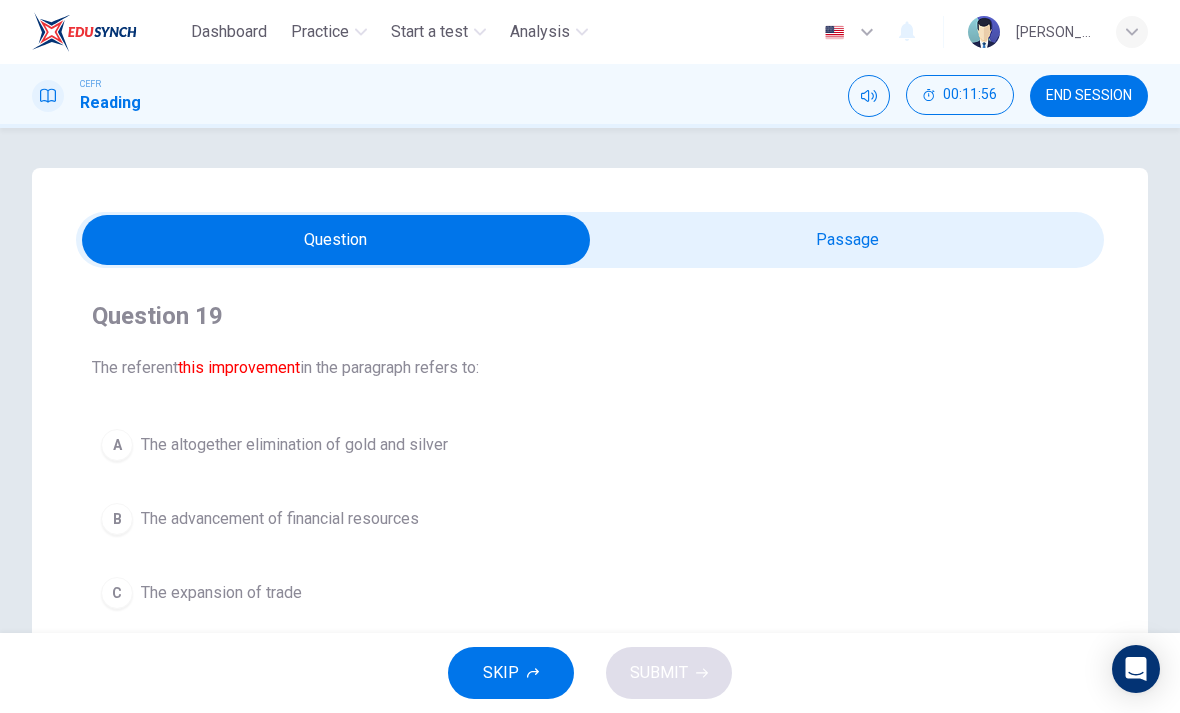 scroll, scrollTop: 0, scrollLeft: 0, axis: both 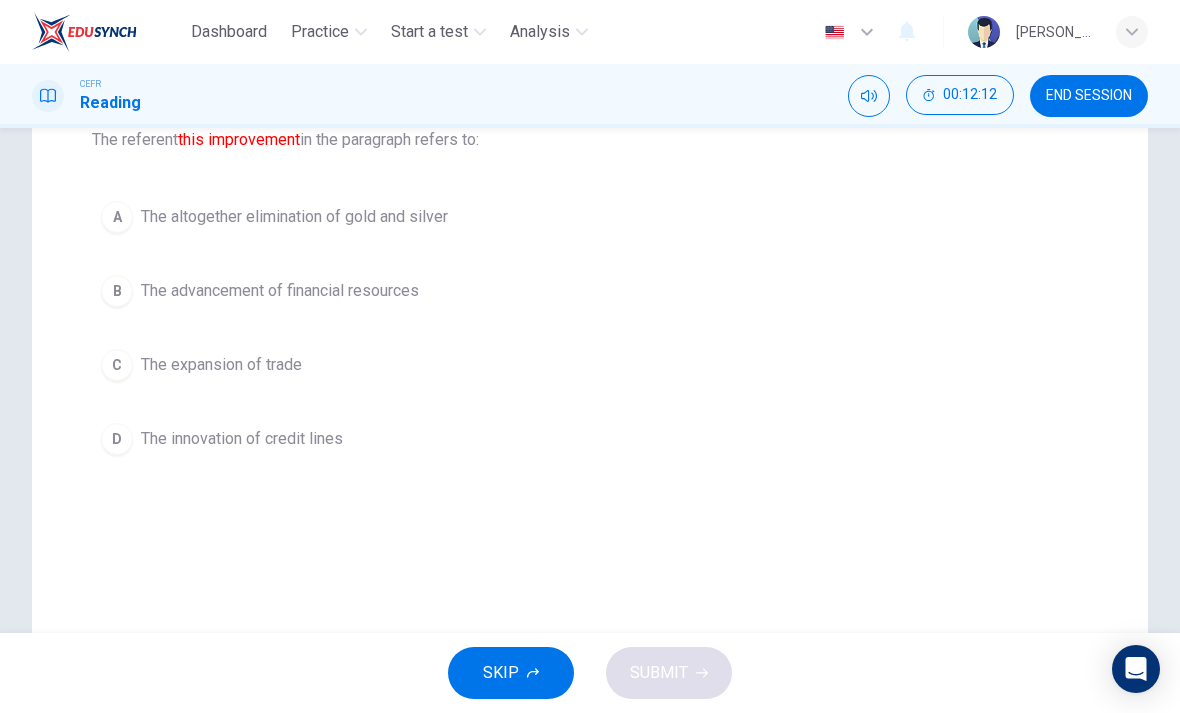 click on "B" at bounding box center [117, 291] 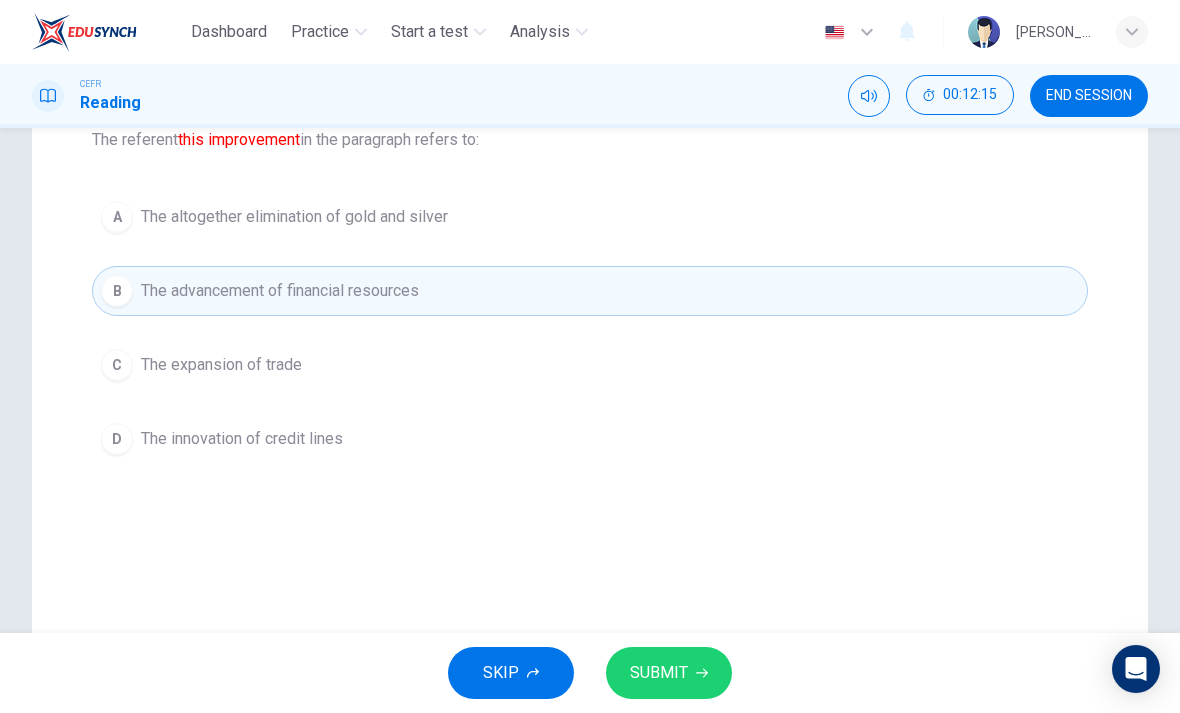 click on "SUBMIT" at bounding box center [669, 673] 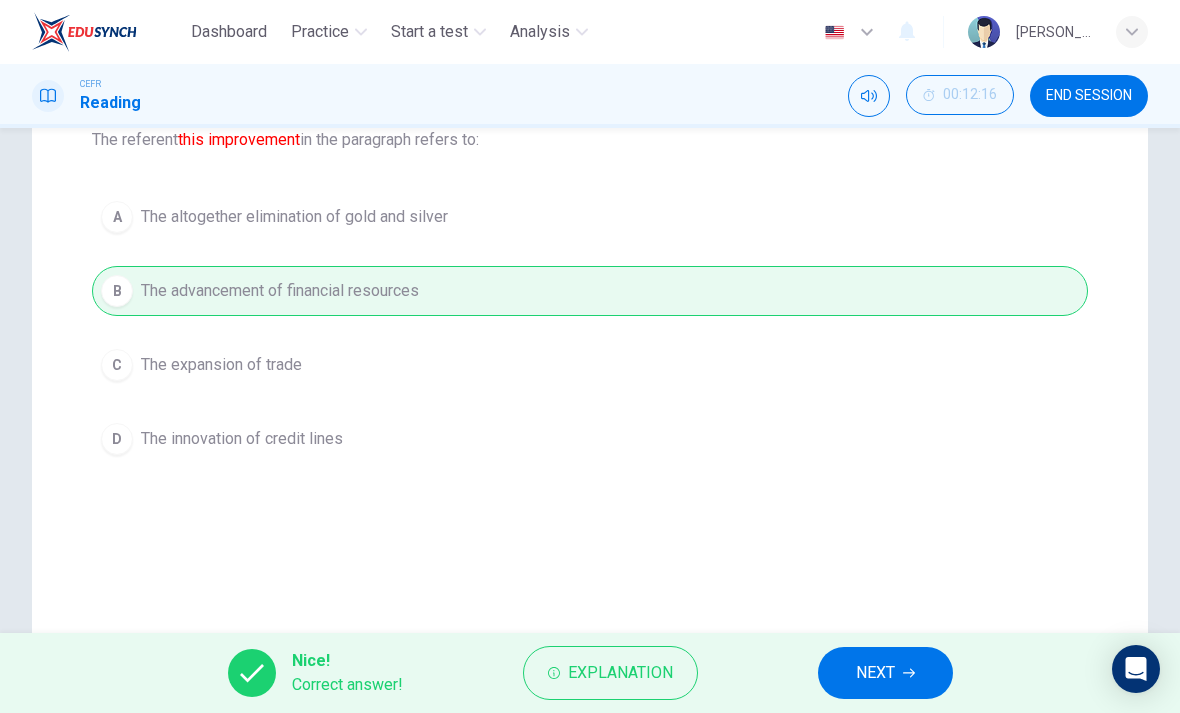 click on "Nice! Correct answer! Explanation NEXT" at bounding box center (590, 673) 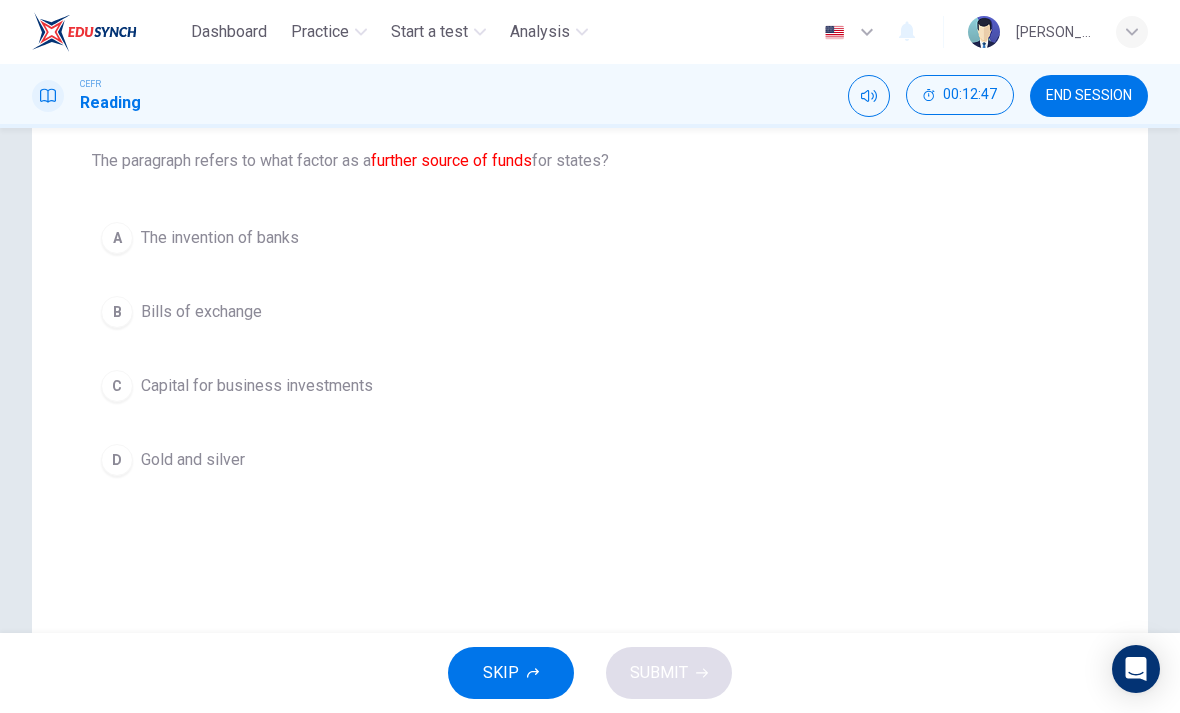 scroll, scrollTop: 194, scrollLeft: 0, axis: vertical 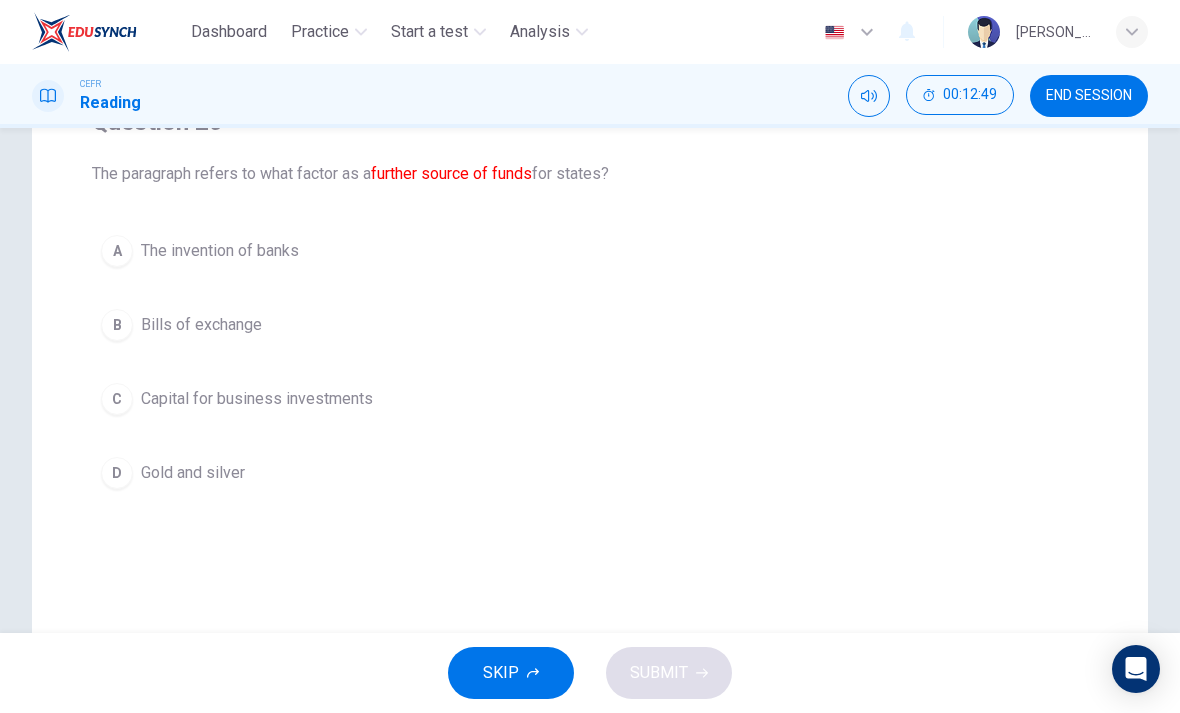 click on "C" at bounding box center [117, 399] 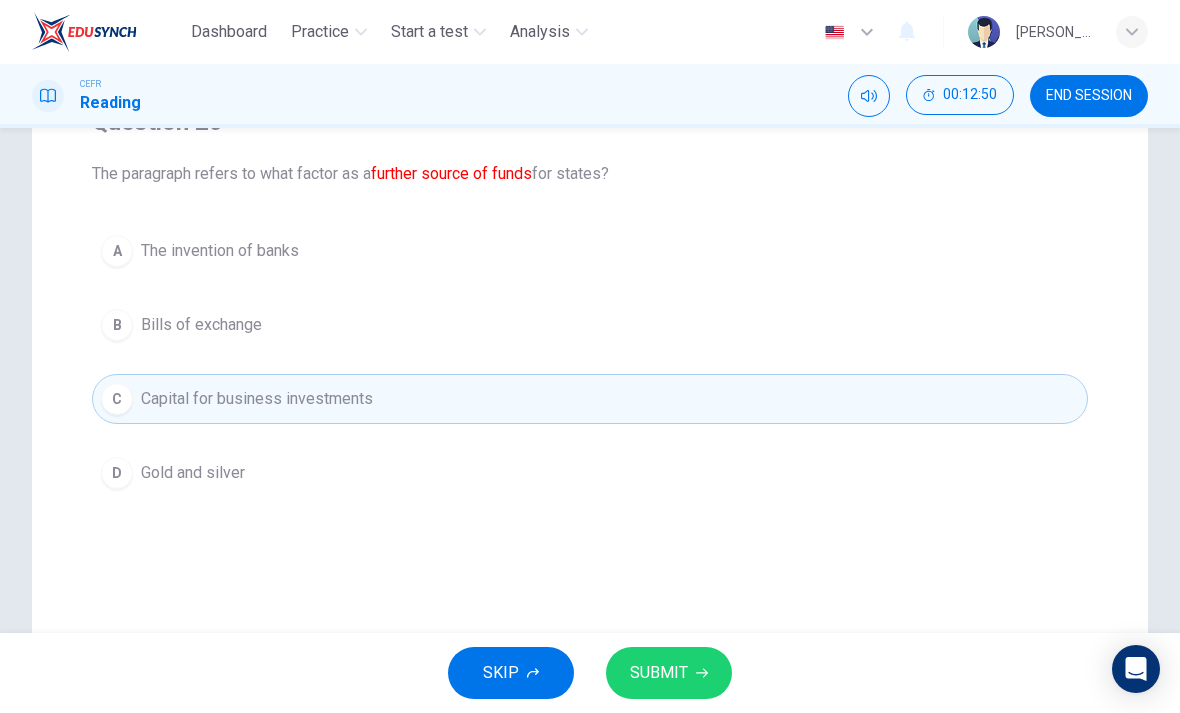 click on "SUBMIT" at bounding box center (669, 673) 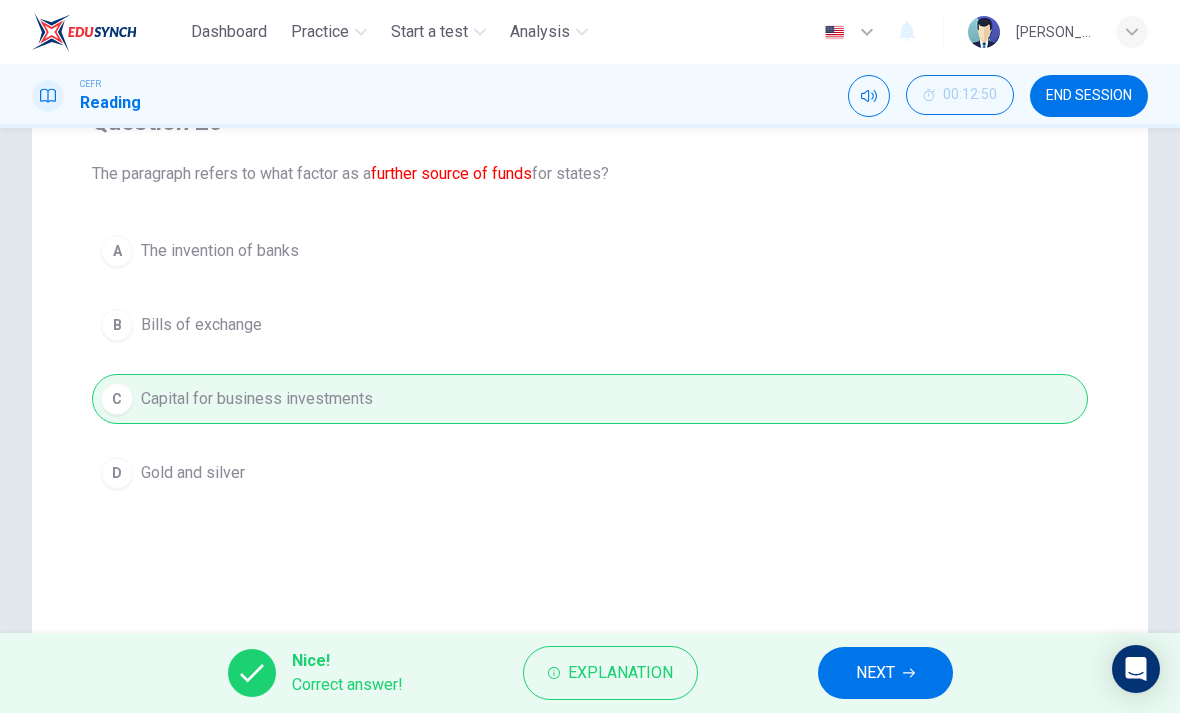 click on "NEXT" at bounding box center (885, 673) 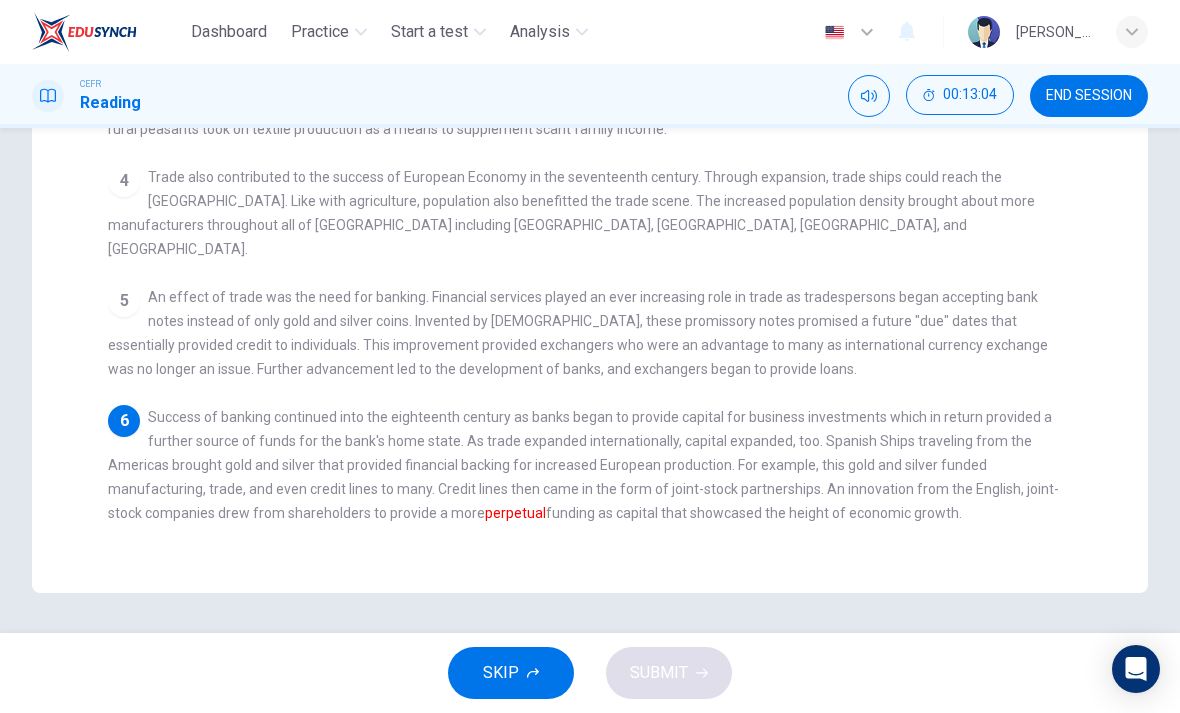 scroll, scrollTop: 523, scrollLeft: 0, axis: vertical 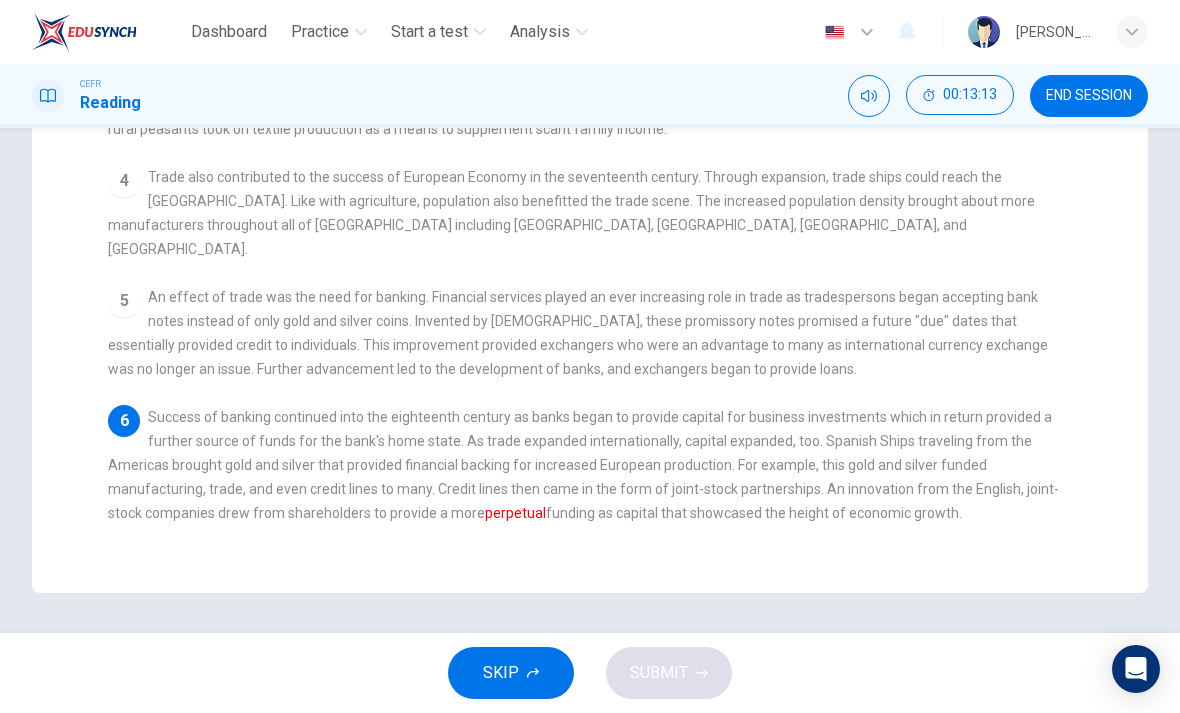 checkbox on "false" 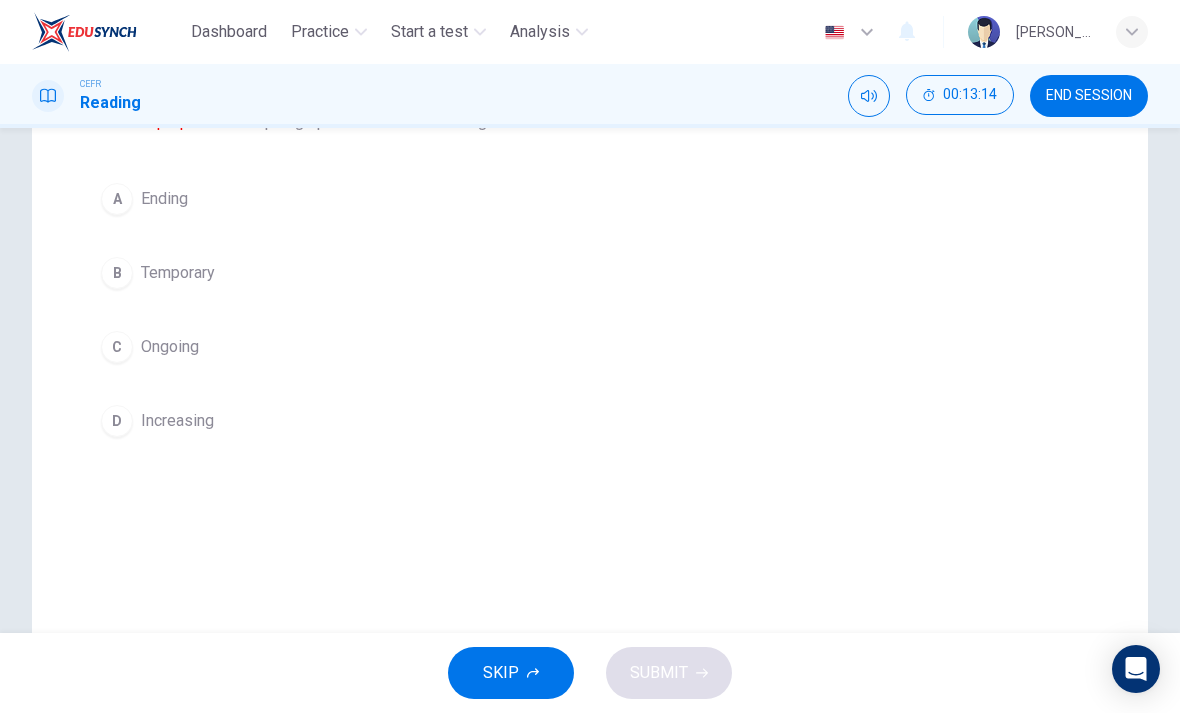 scroll, scrollTop: 235, scrollLeft: 0, axis: vertical 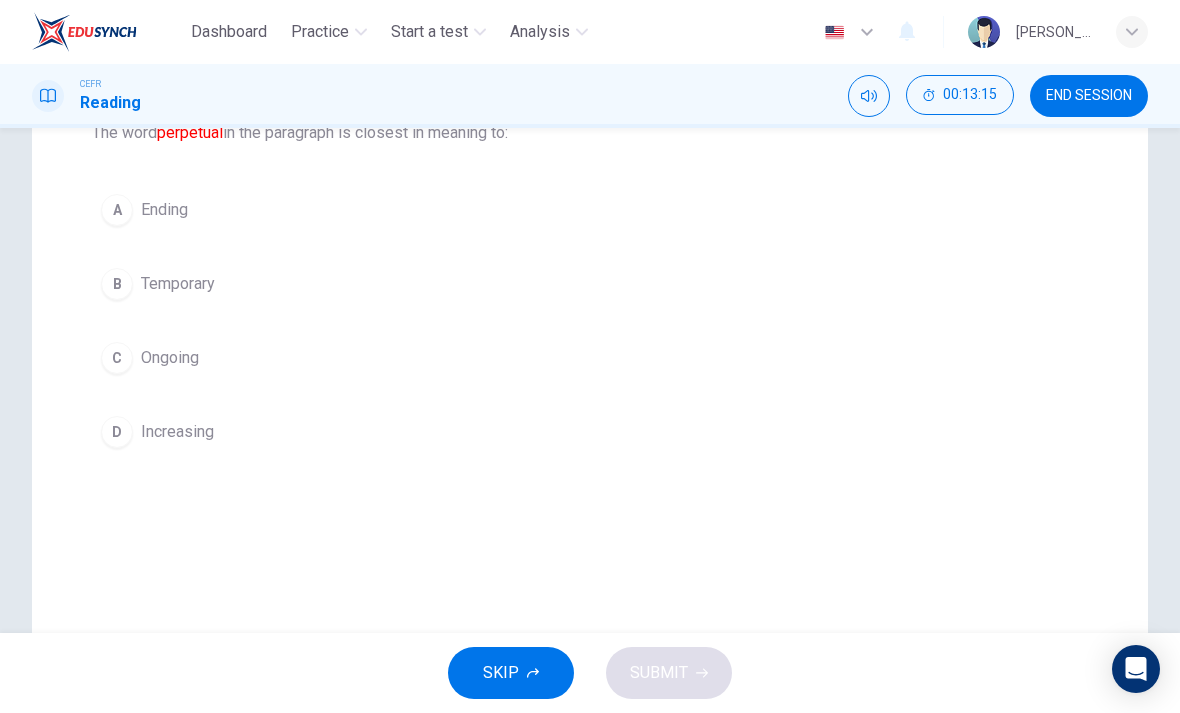 click on "C" at bounding box center (117, 358) 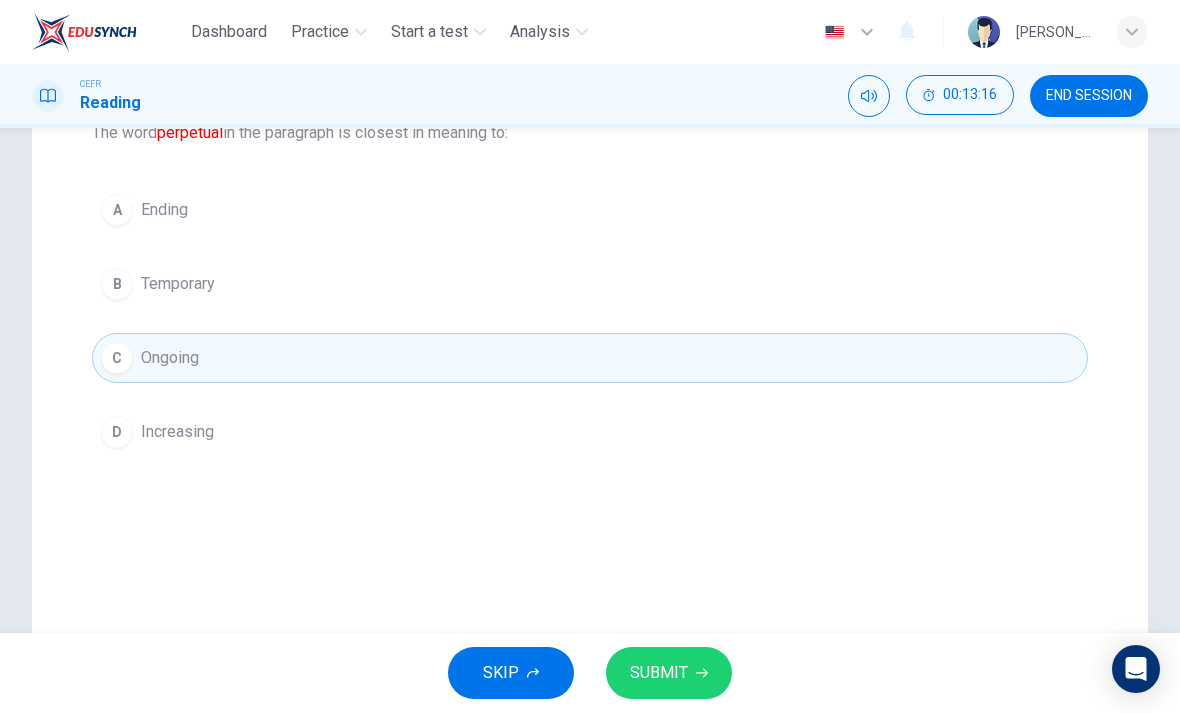 click on "SUBMIT" at bounding box center (669, 673) 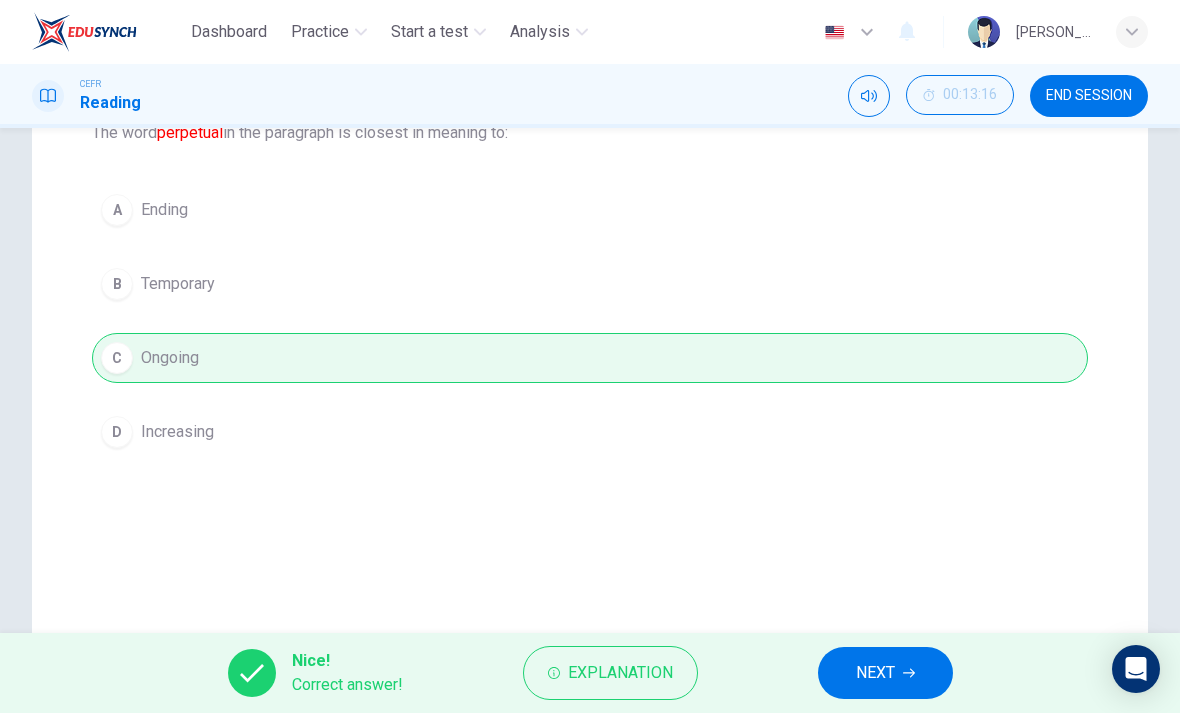 click on "NEXT" at bounding box center [875, 673] 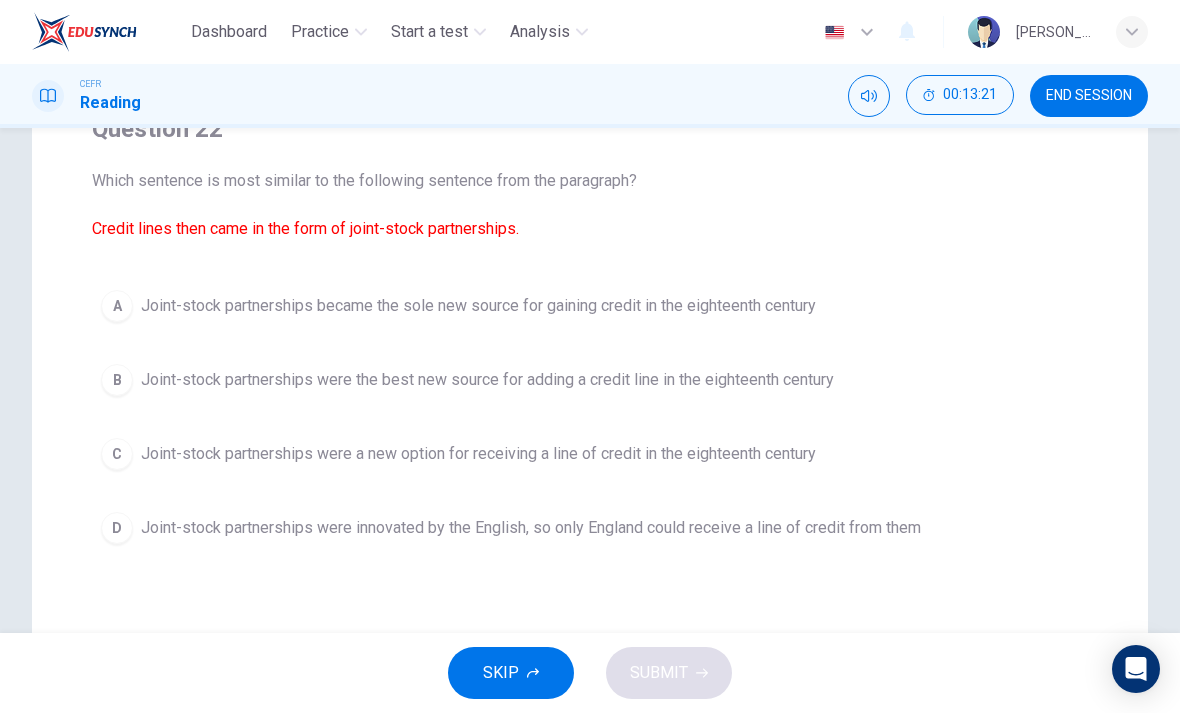 scroll, scrollTop: 189, scrollLeft: 0, axis: vertical 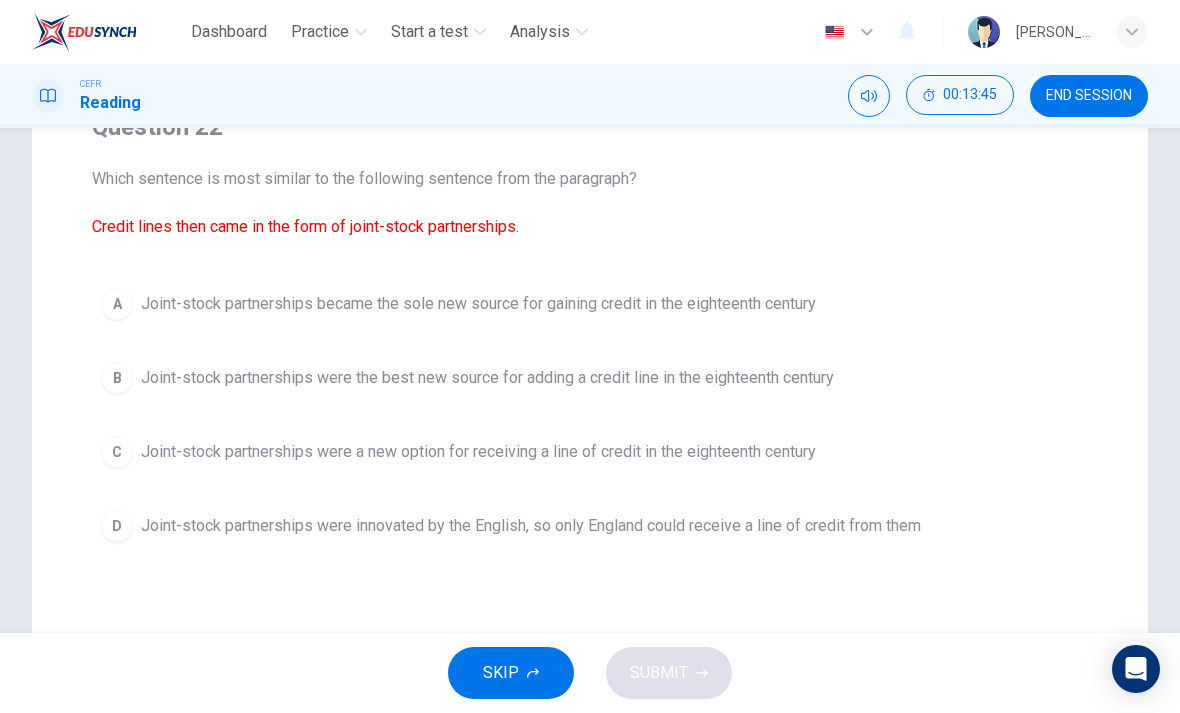 click on "C" at bounding box center (117, 452) 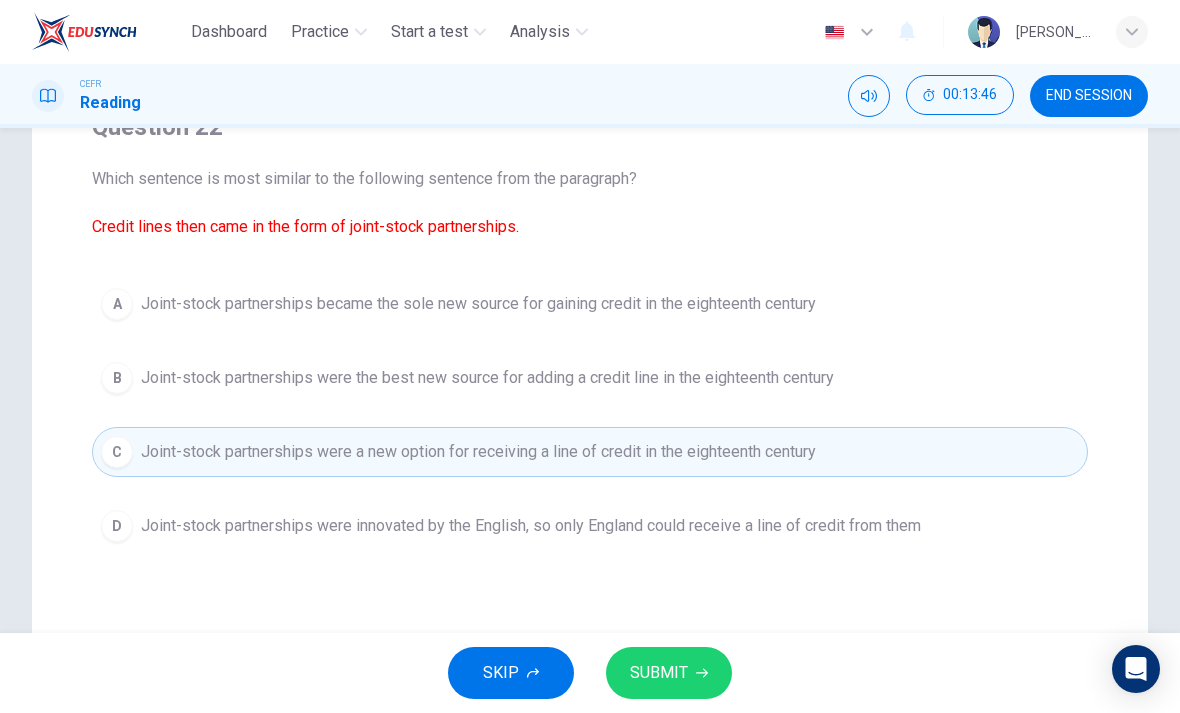 click on "SUBMIT" at bounding box center [669, 673] 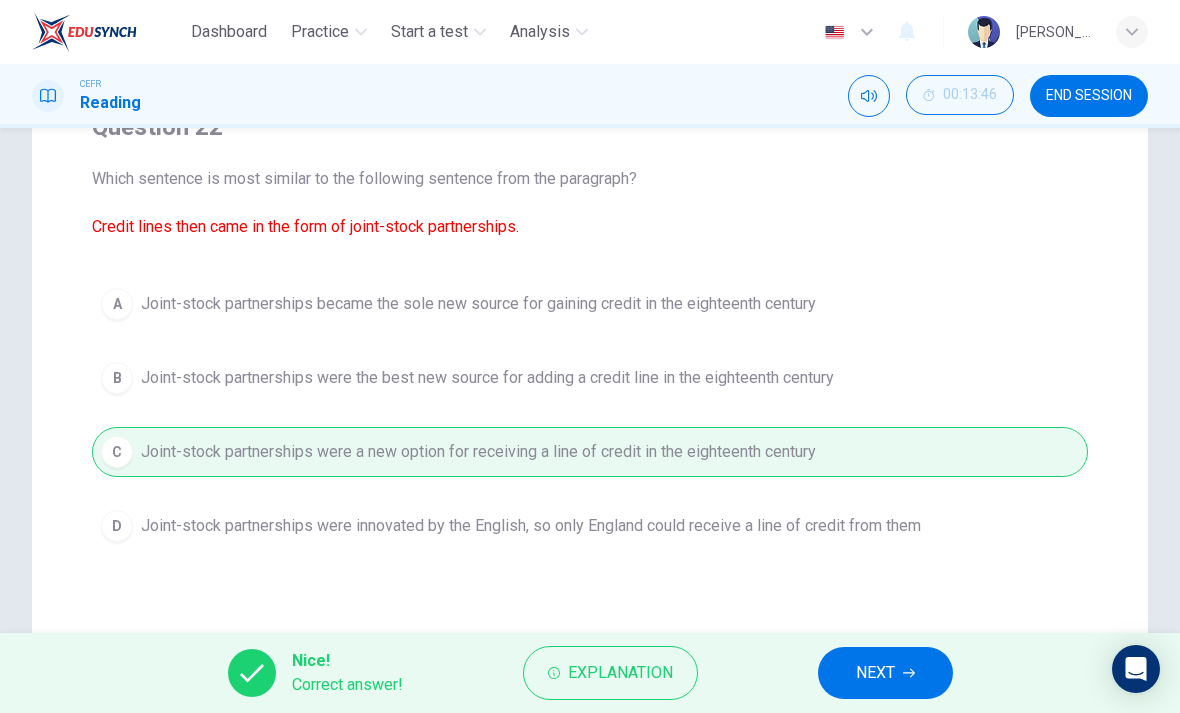 click on "NEXT" at bounding box center [885, 673] 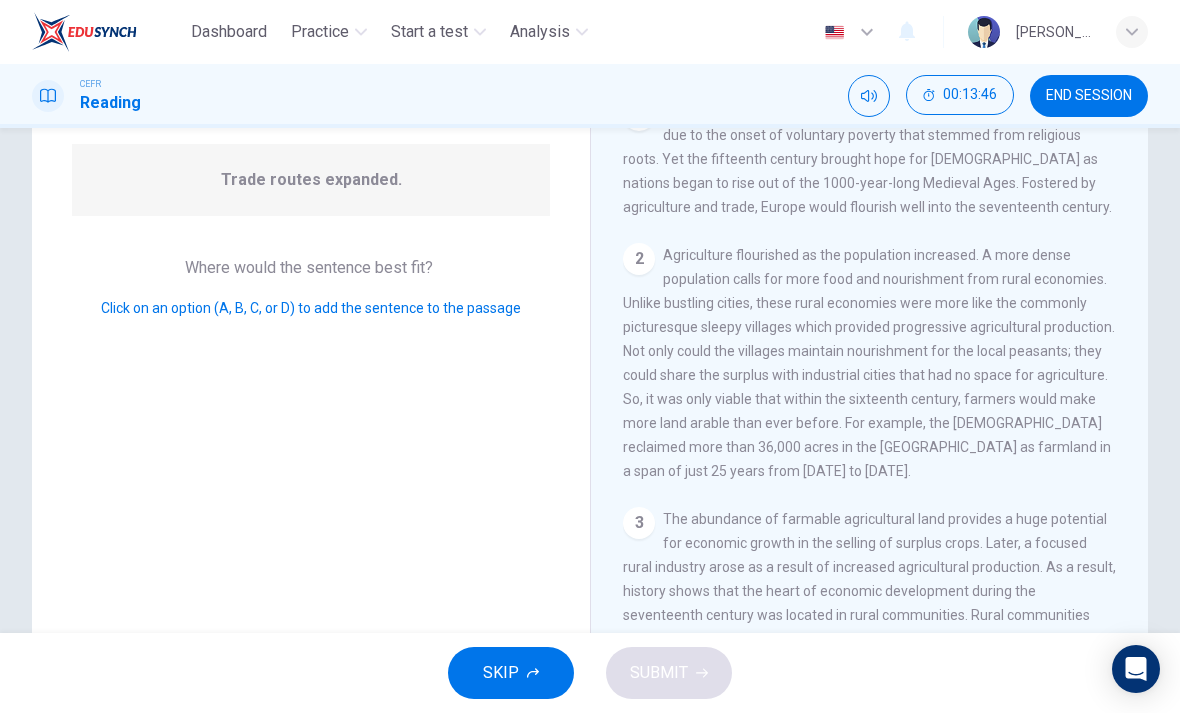 scroll, scrollTop: 473, scrollLeft: 0, axis: vertical 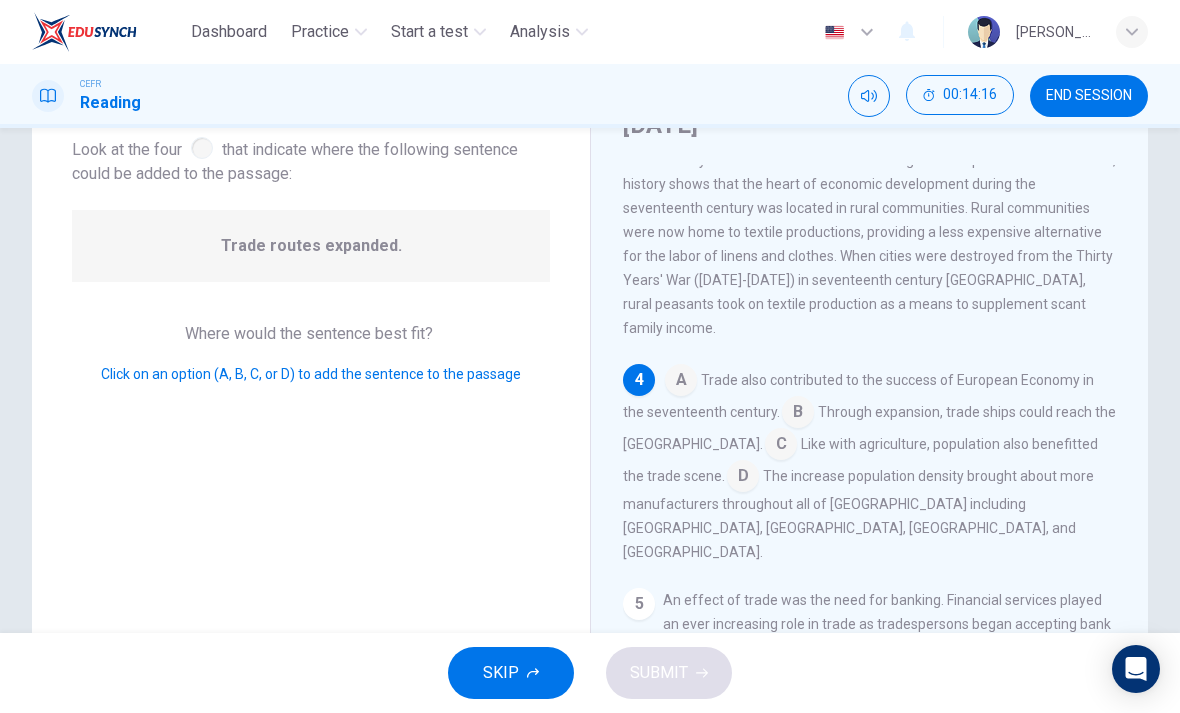click at bounding box center [798, 414] 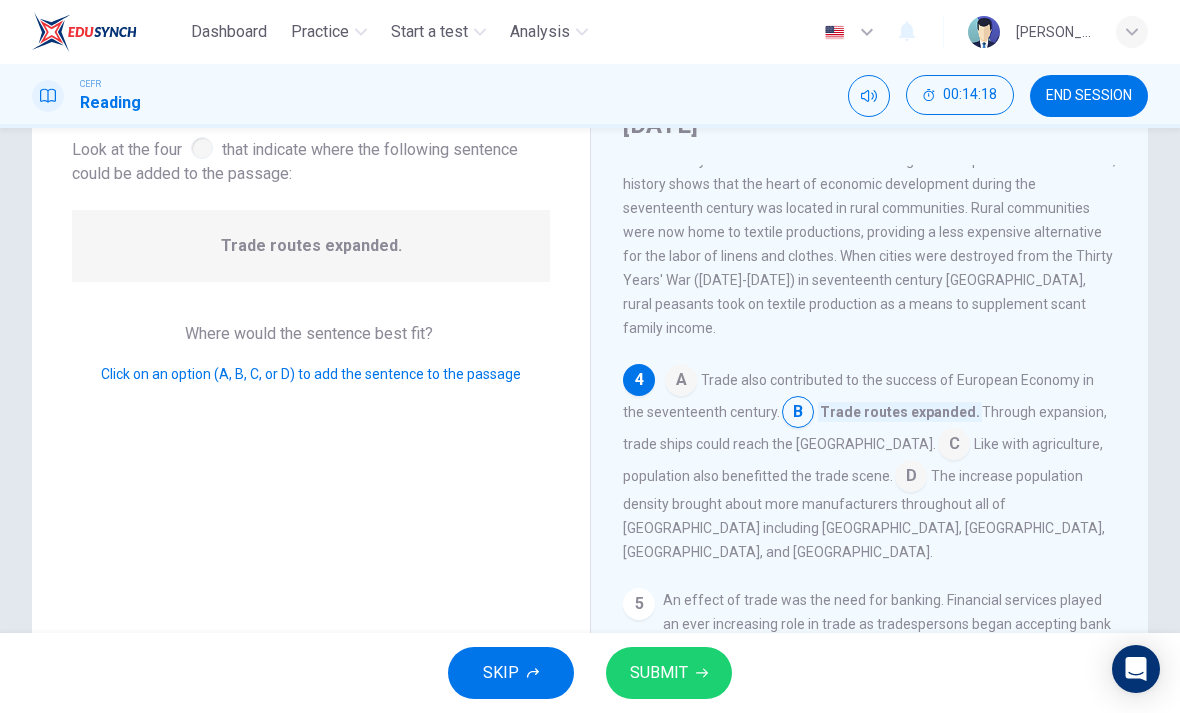 click on "SUBMIT" at bounding box center (669, 673) 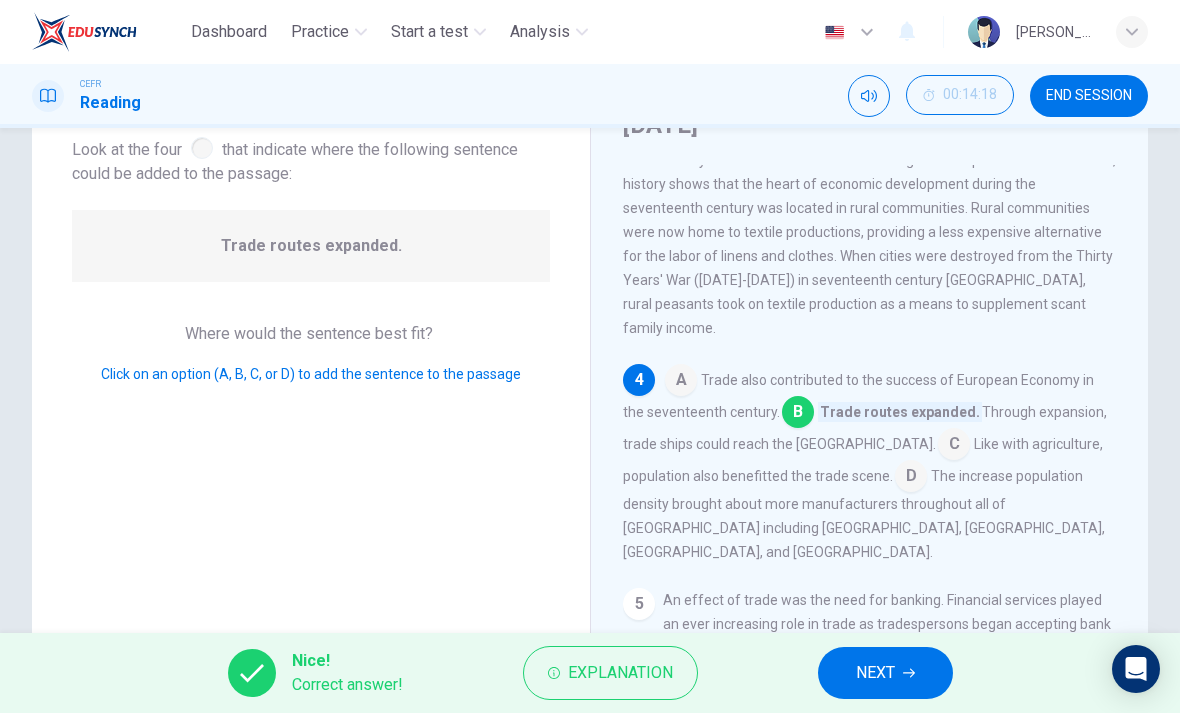 click 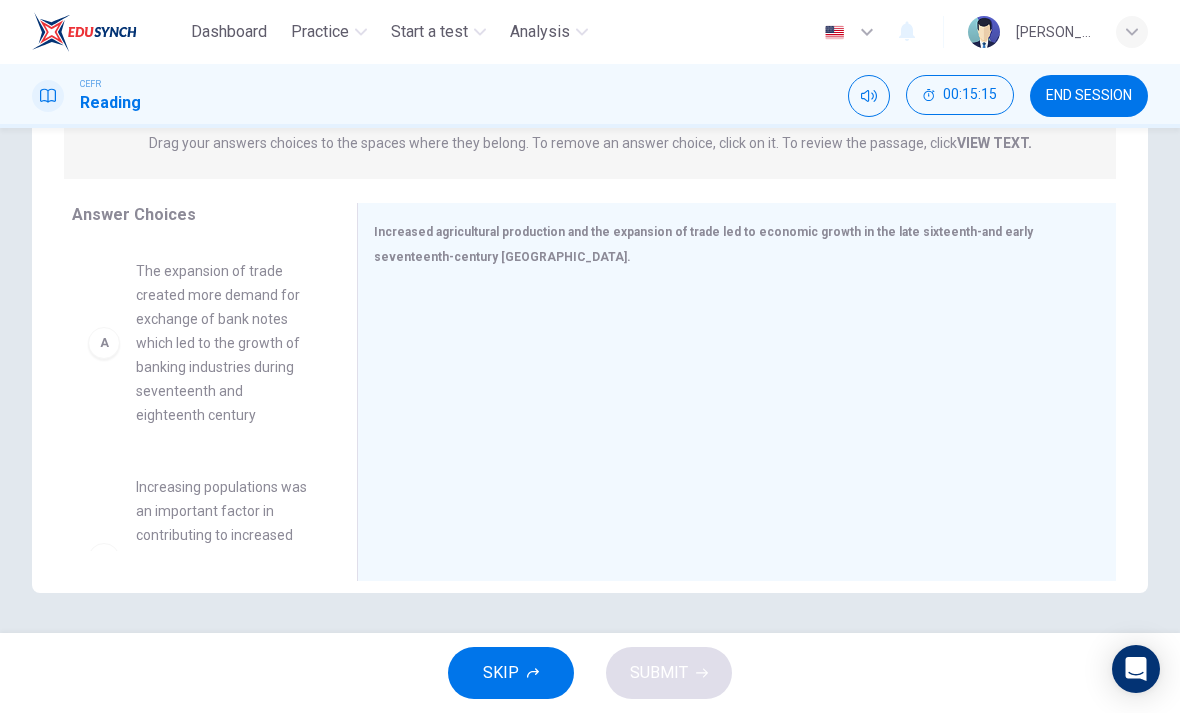 scroll, scrollTop: 270, scrollLeft: 0, axis: vertical 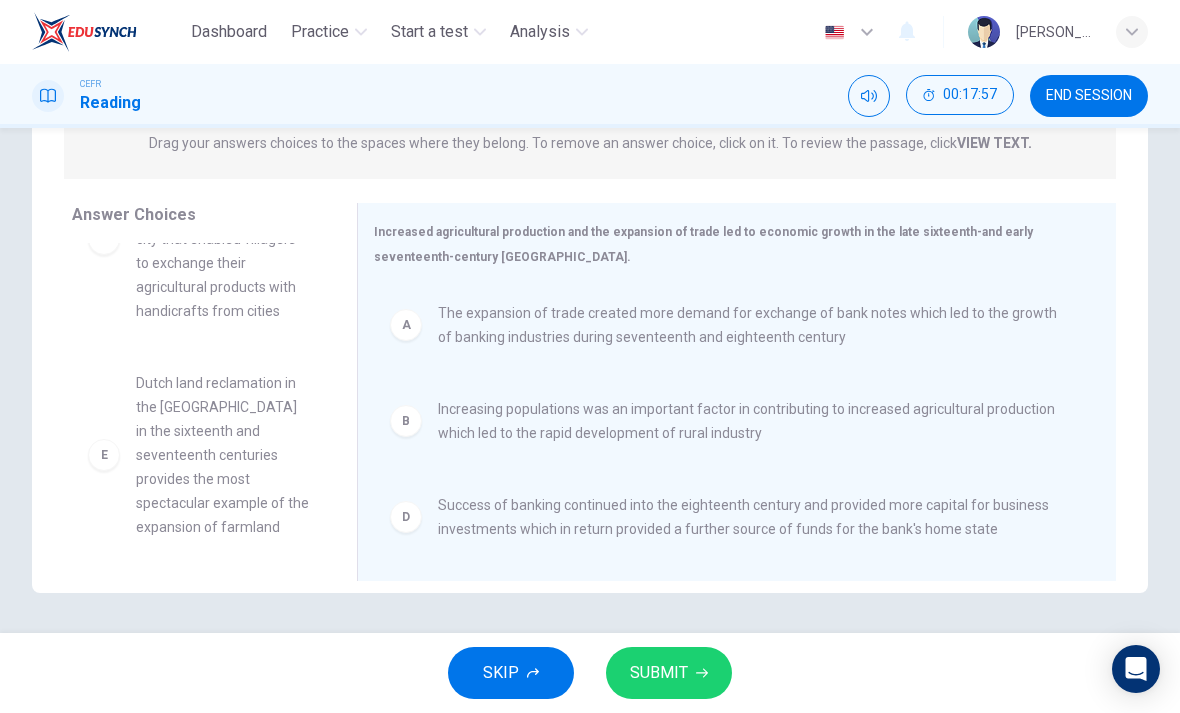 click 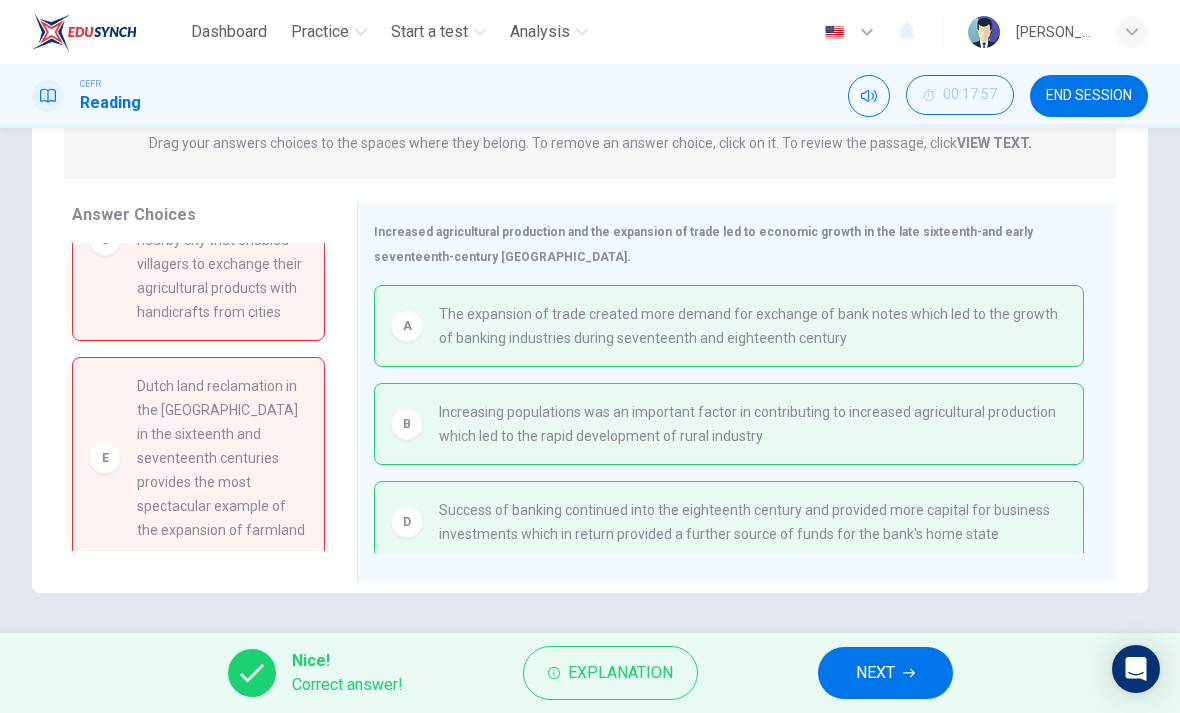 click on "NEXT" at bounding box center (885, 673) 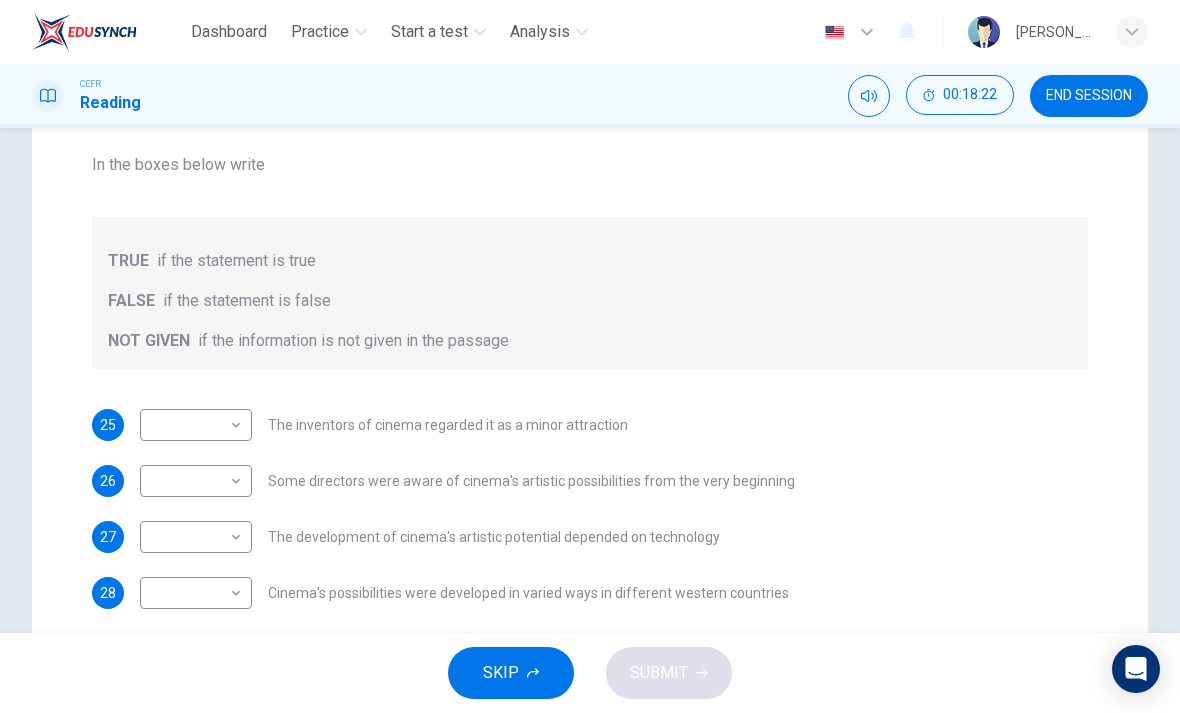 scroll, scrollTop: 248, scrollLeft: 0, axis: vertical 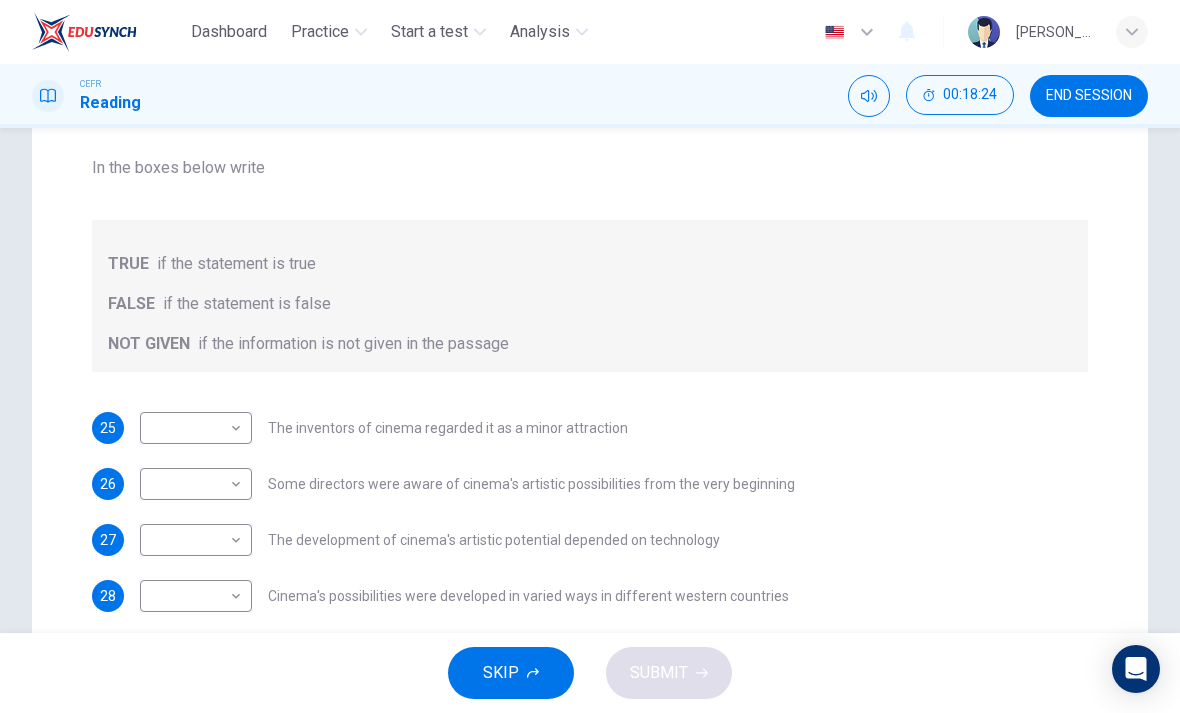 click on "Dashboard Practice Start a test Analysis English en ​ [PERSON_NAME] EISYAH [PERSON_NAME] [PERSON_NAME] CEFR Reading 00:18:24 END SESSION Question Passage Questions 25 - 29 Do the following statements agree with the information given in the Reading Passage?
In the boxes below write TRUE if the statement is true FALSE if the statement is false NOT GIVEN if the information is not given in the passage 25 ​ ​ The inventors of cinema regarded it as a minor attraction 26 ​ ​ Some directors were aware of cinema's artistic possibilities from the very beginning 27 ​ ​ The development of cinema's artistic potential depended on technology 28 ​ ​ Cinema's possibilities were developed in varied ways in different western countries 29 ​ ​ Western businessmen were concerned about the emergence of film industries in other parts of the world The History of Film CLICK TO ZOOM Click to Zoom 1 2 3 4 5 6 7 8 SKIP SUBMIT EduSynch - Online Language Proficiency Testing
Dashboard Practice Start a test Analysis" at bounding box center (590, 356) 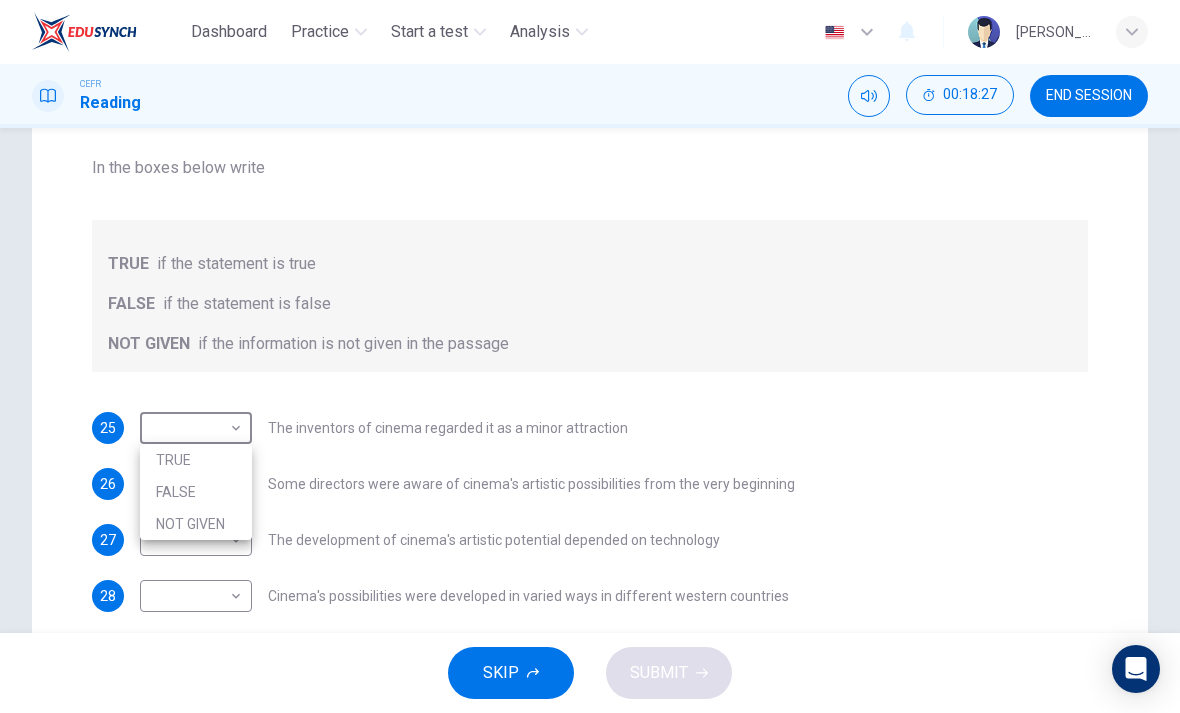click at bounding box center [590, 356] 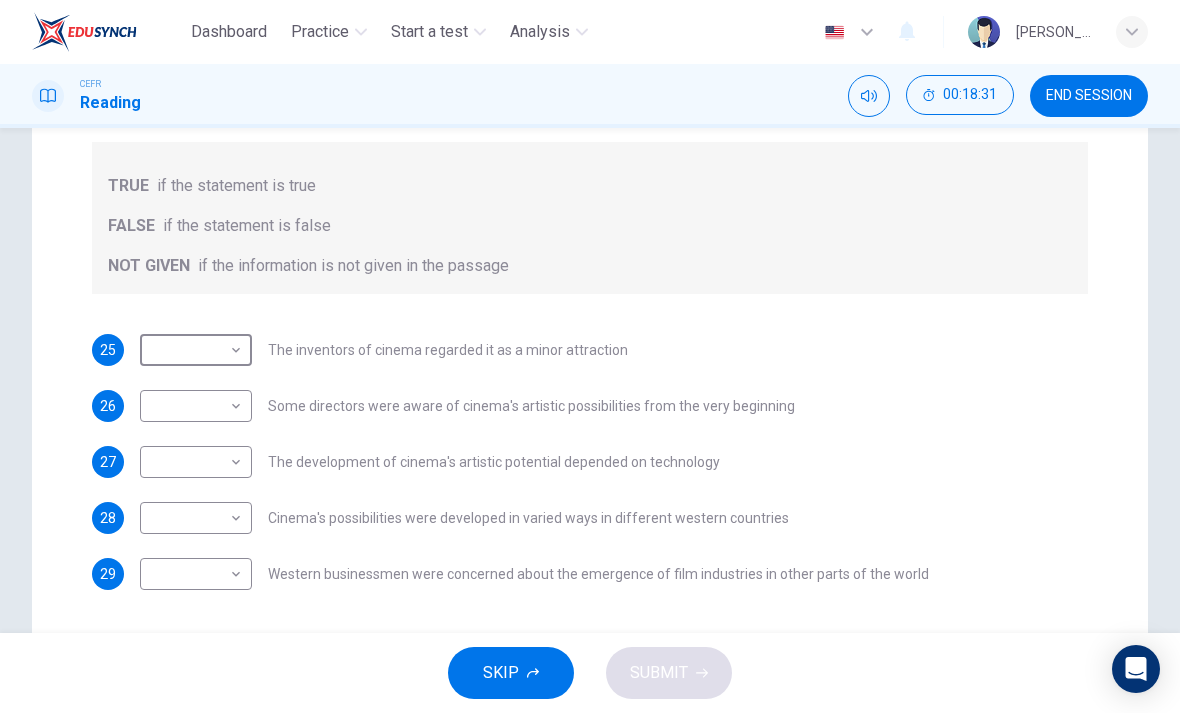 scroll, scrollTop: 340, scrollLeft: 0, axis: vertical 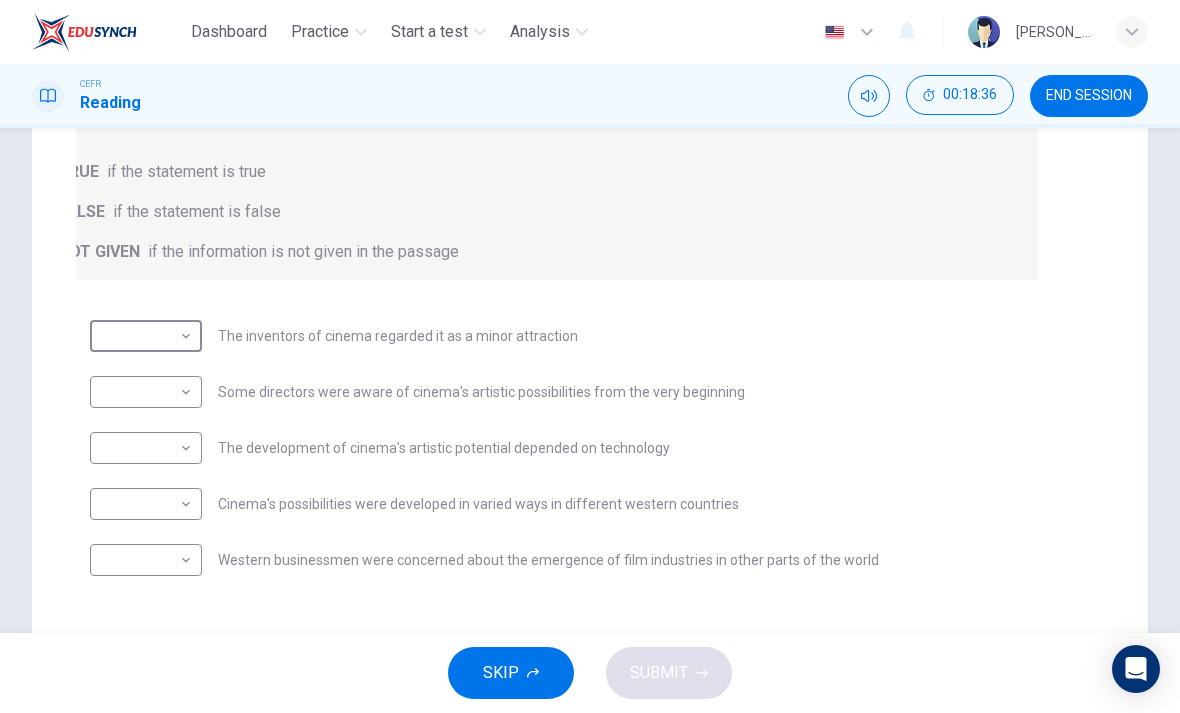 checkbox on "true" 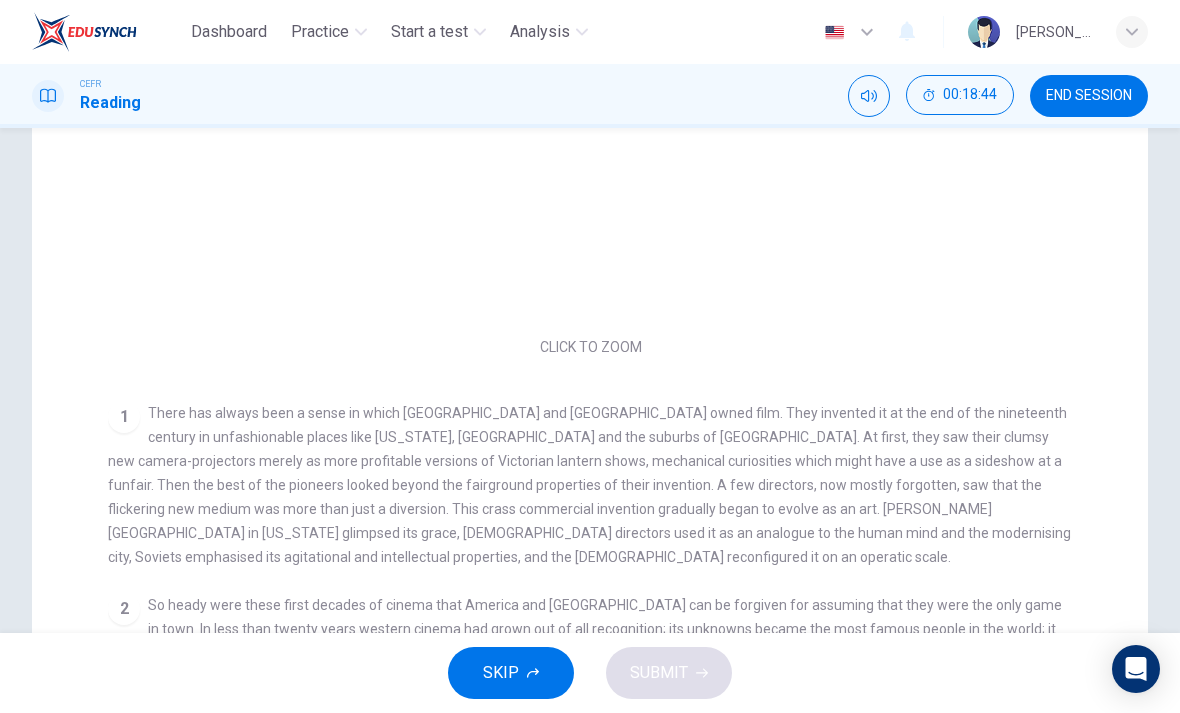 scroll, scrollTop: 0, scrollLeft: 0, axis: both 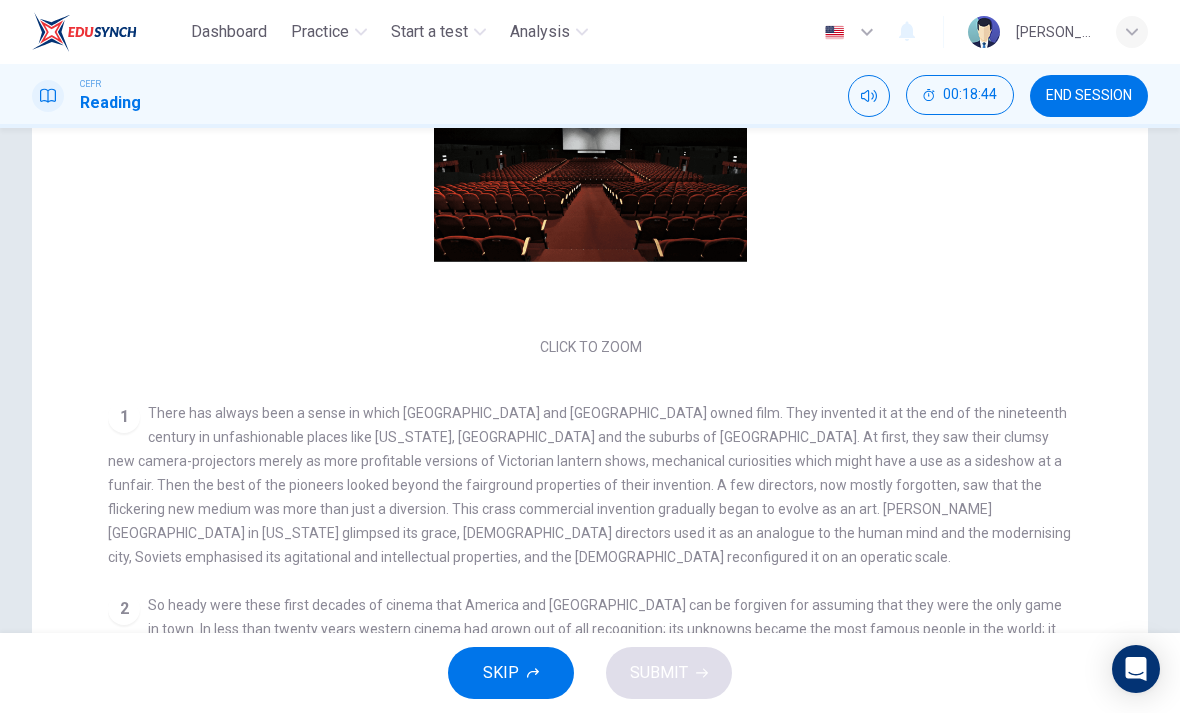 click on "SKIP" at bounding box center [511, 673] 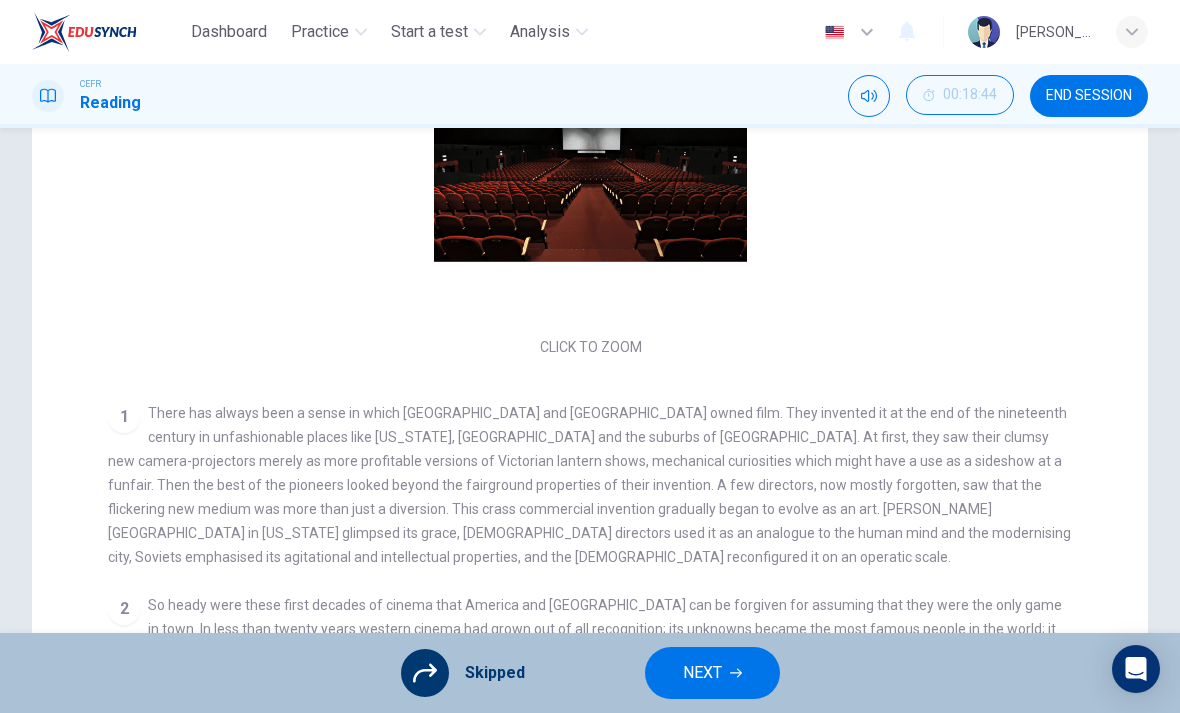 click on "NEXT" at bounding box center (712, 673) 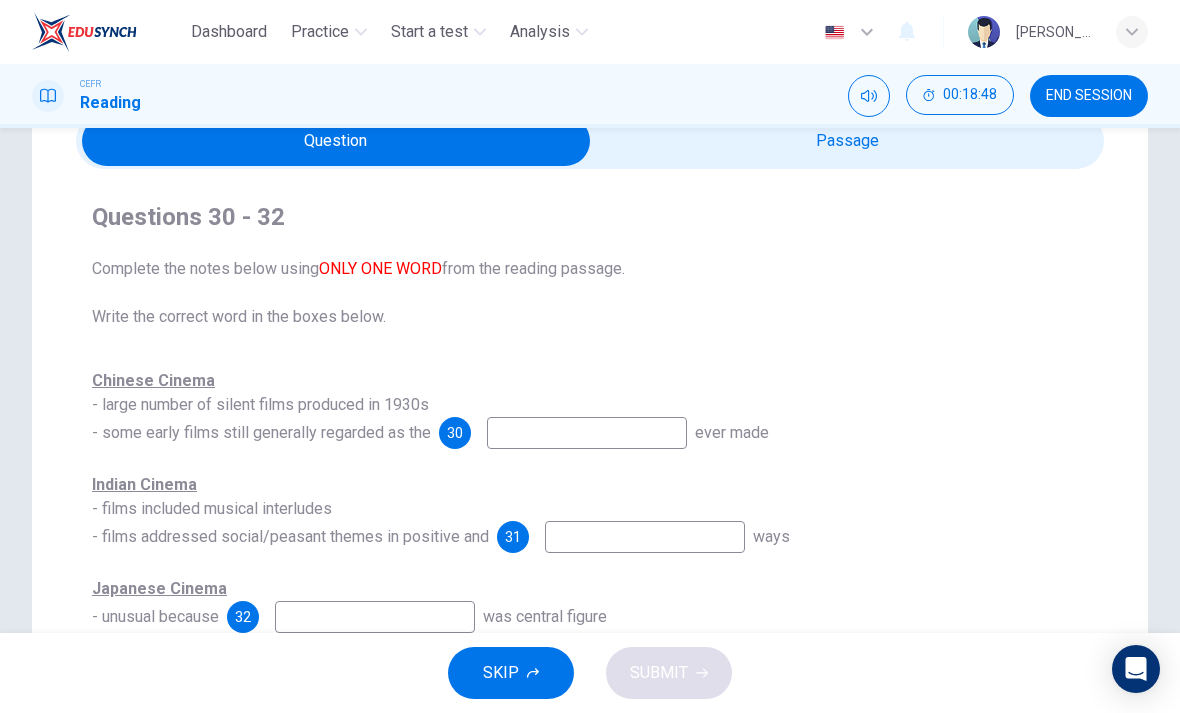 scroll, scrollTop: 40, scrollLeft: 0, axis: vertical 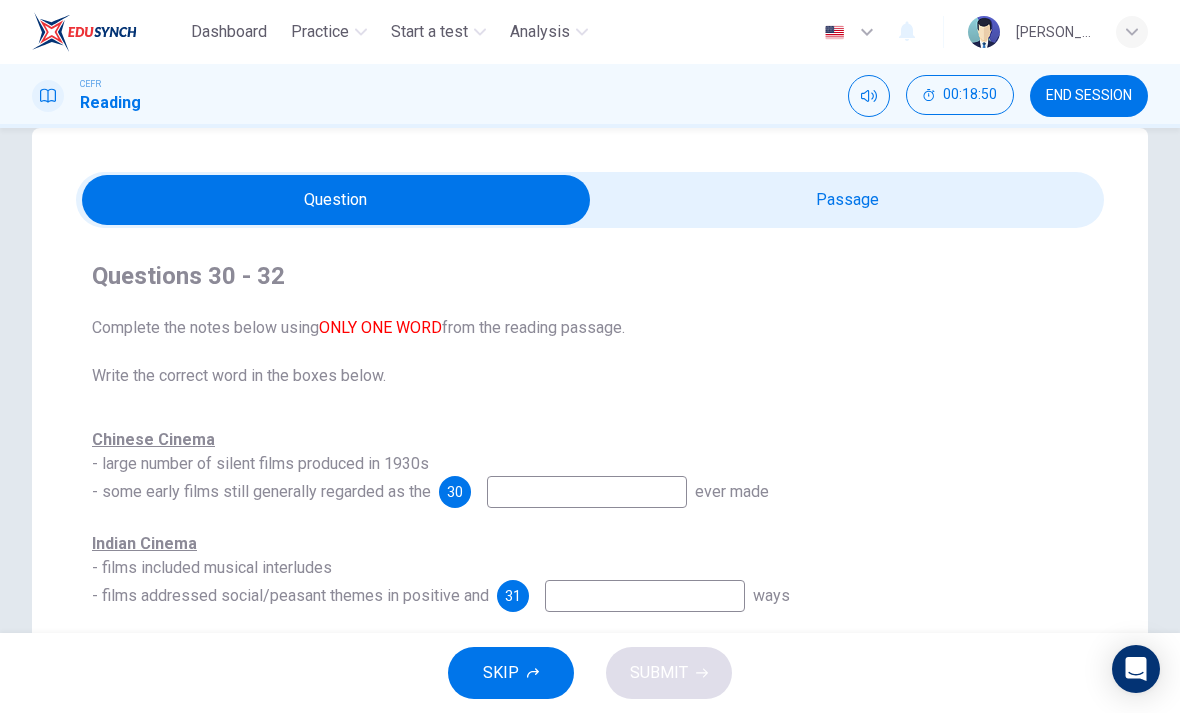click at bounding box center (336, 200) 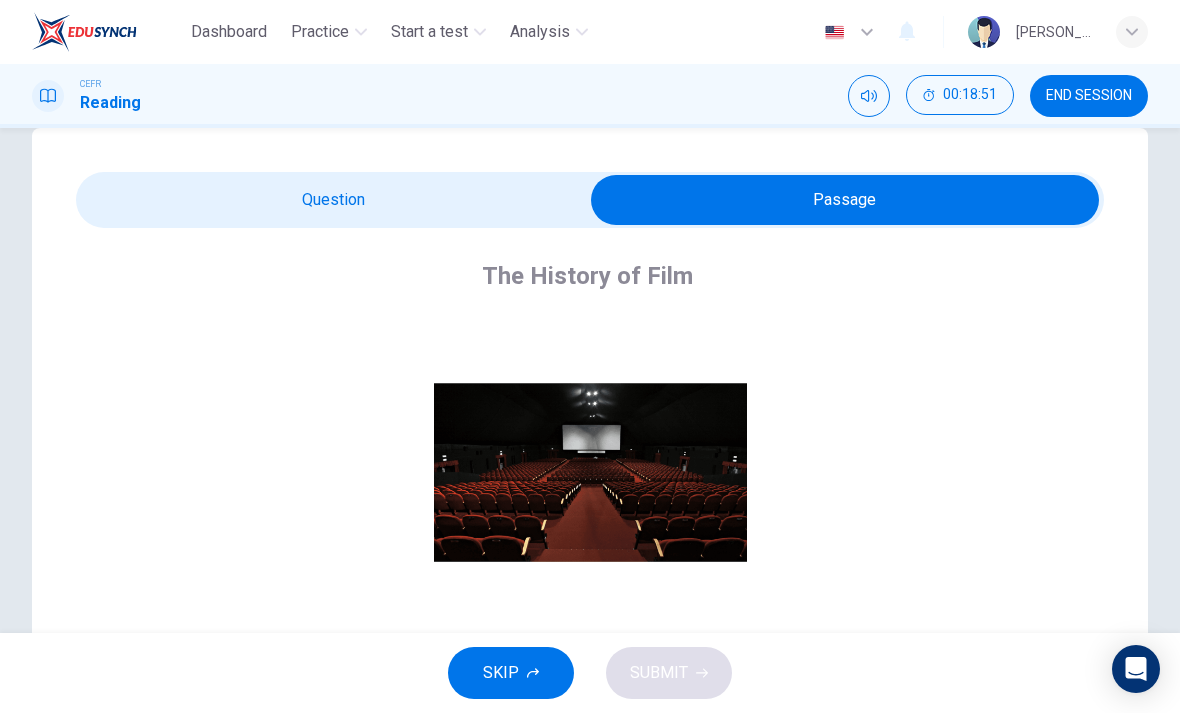 click at bounding box center (845, 200) 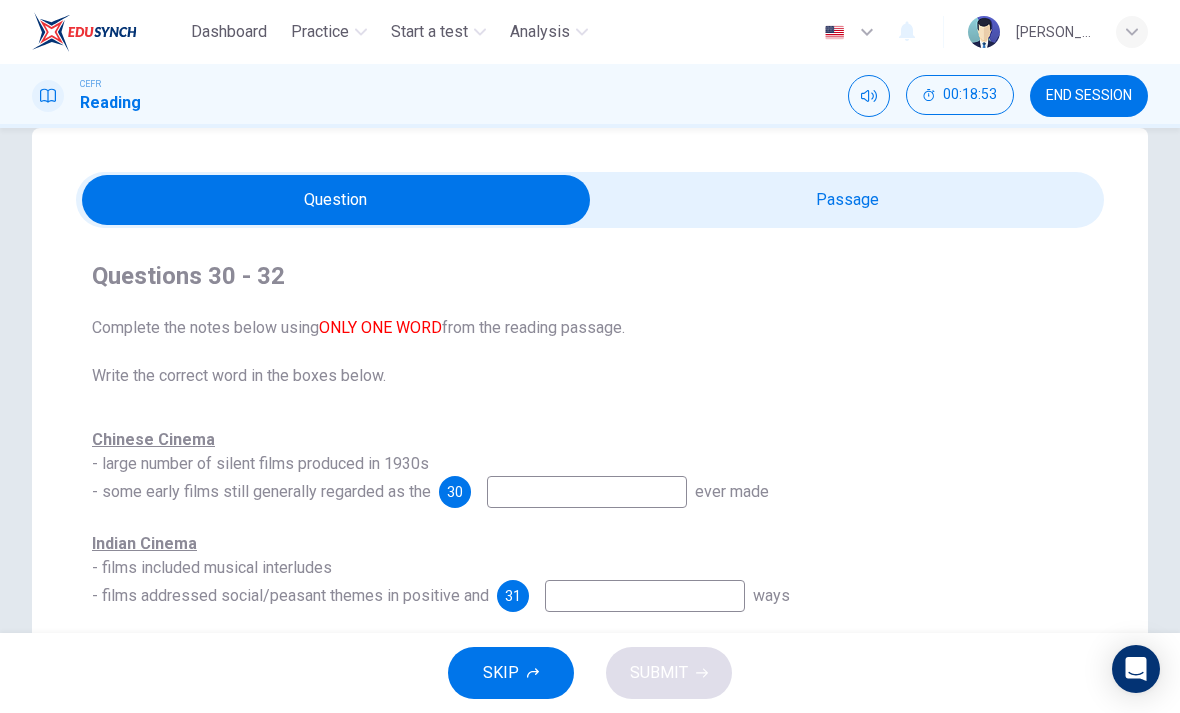 click at bounding box center [336, 200] 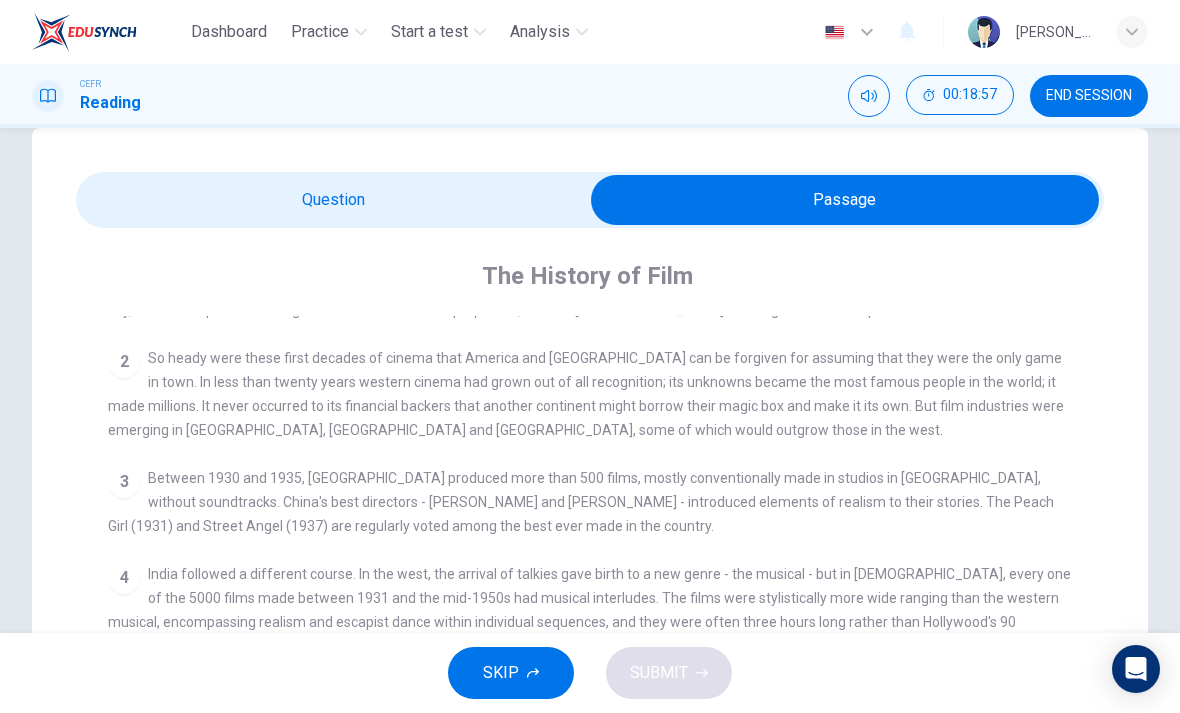 scroll, scrollTop: 552, scrollLeft: 0, axis: vertical 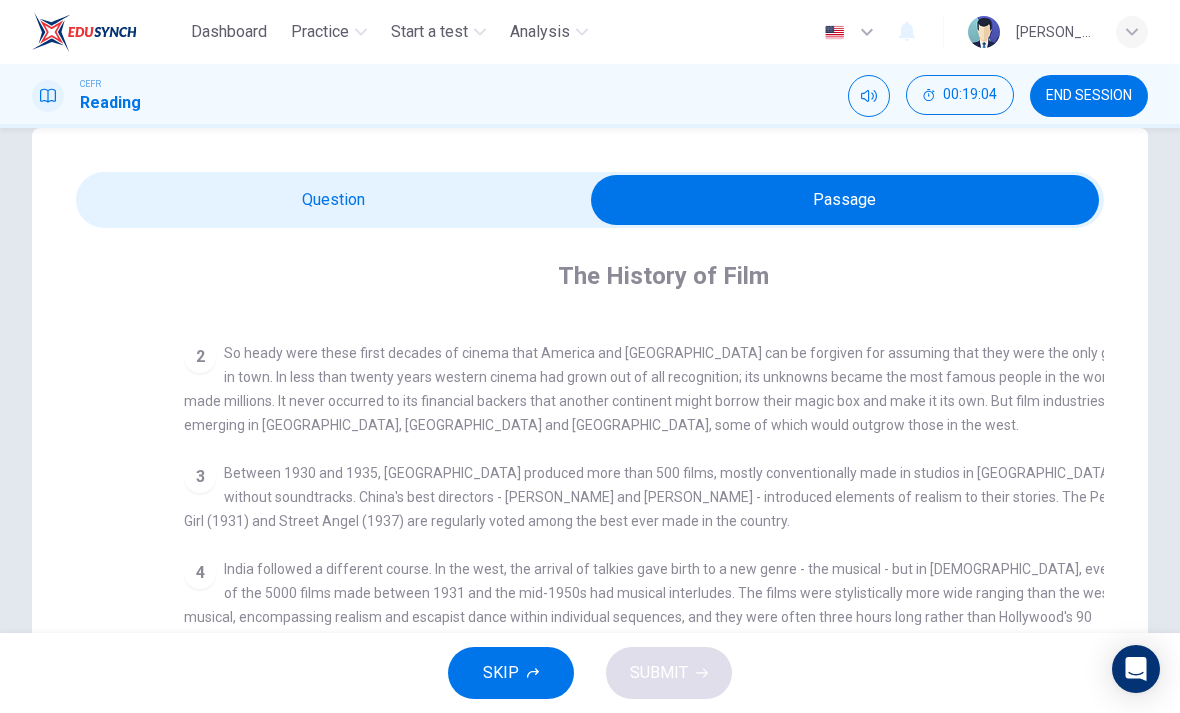 checkbox on "false" 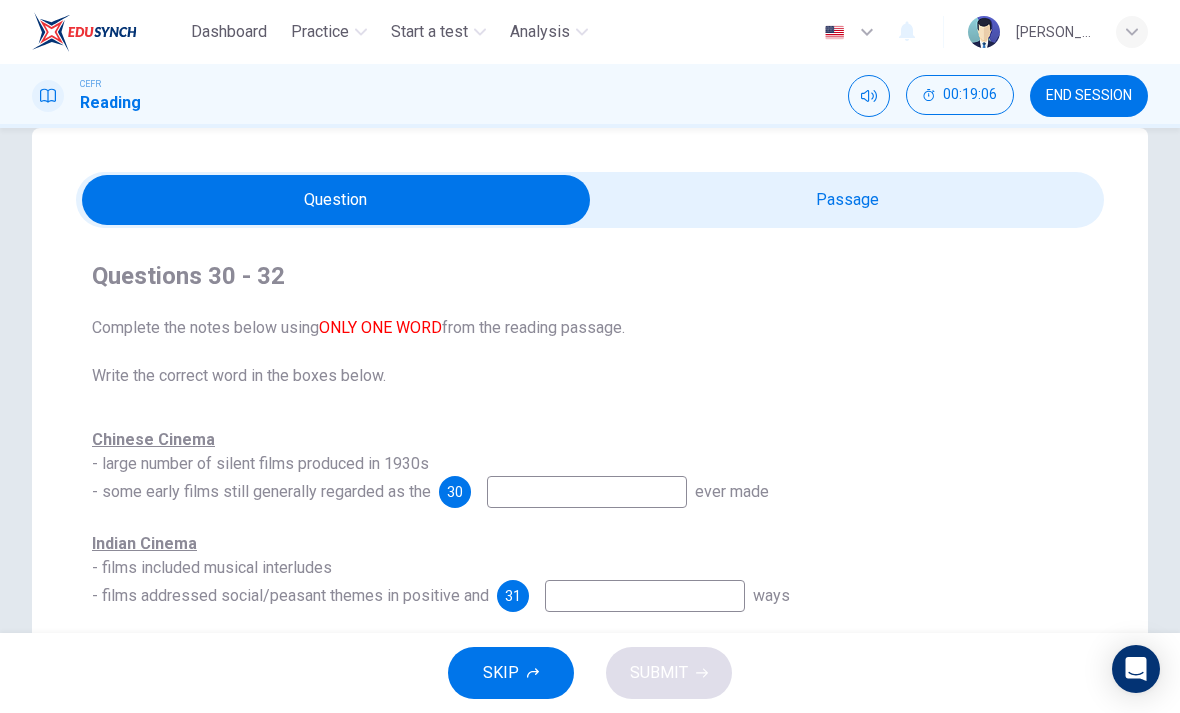 scroll, scrollTop: 64, scrollLeft: 0, axis: vertical 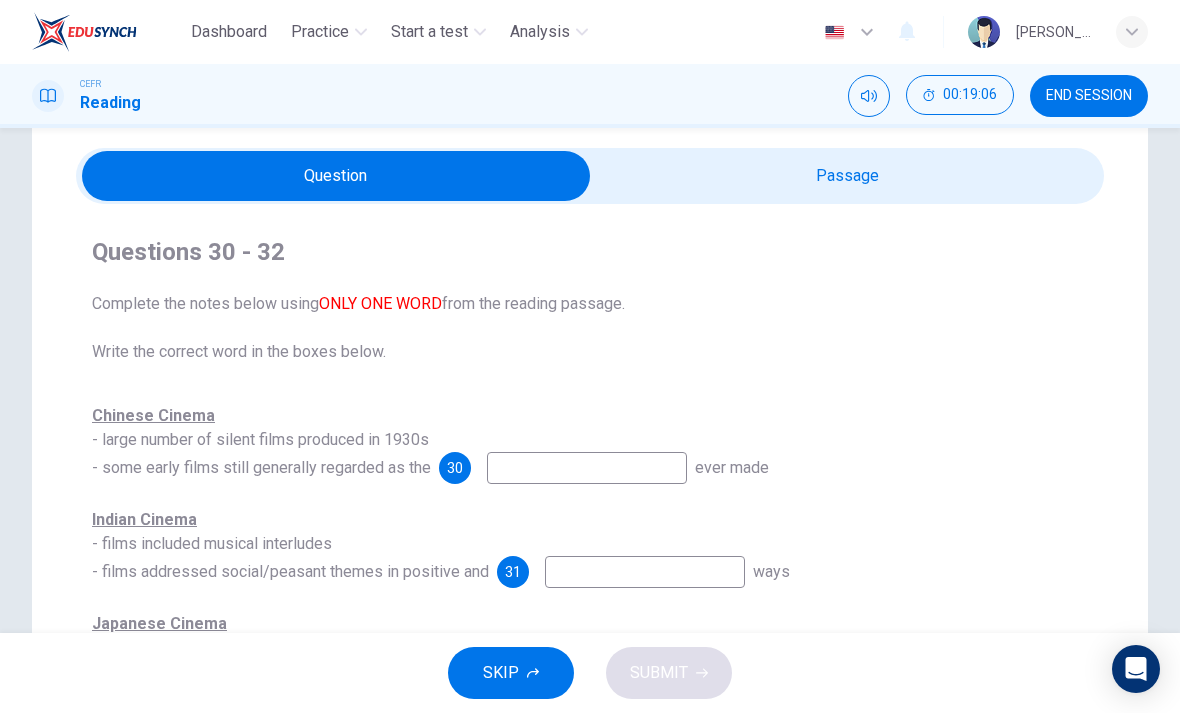 click at bounding box center [587, 468] 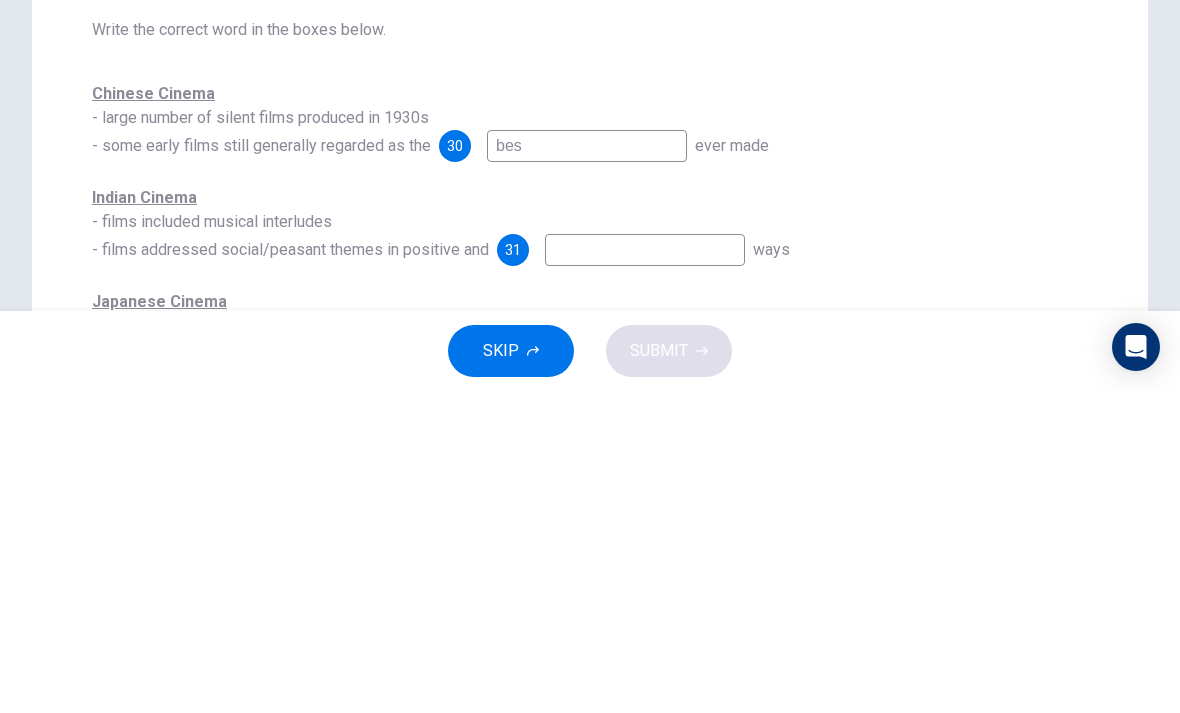 type on "best" 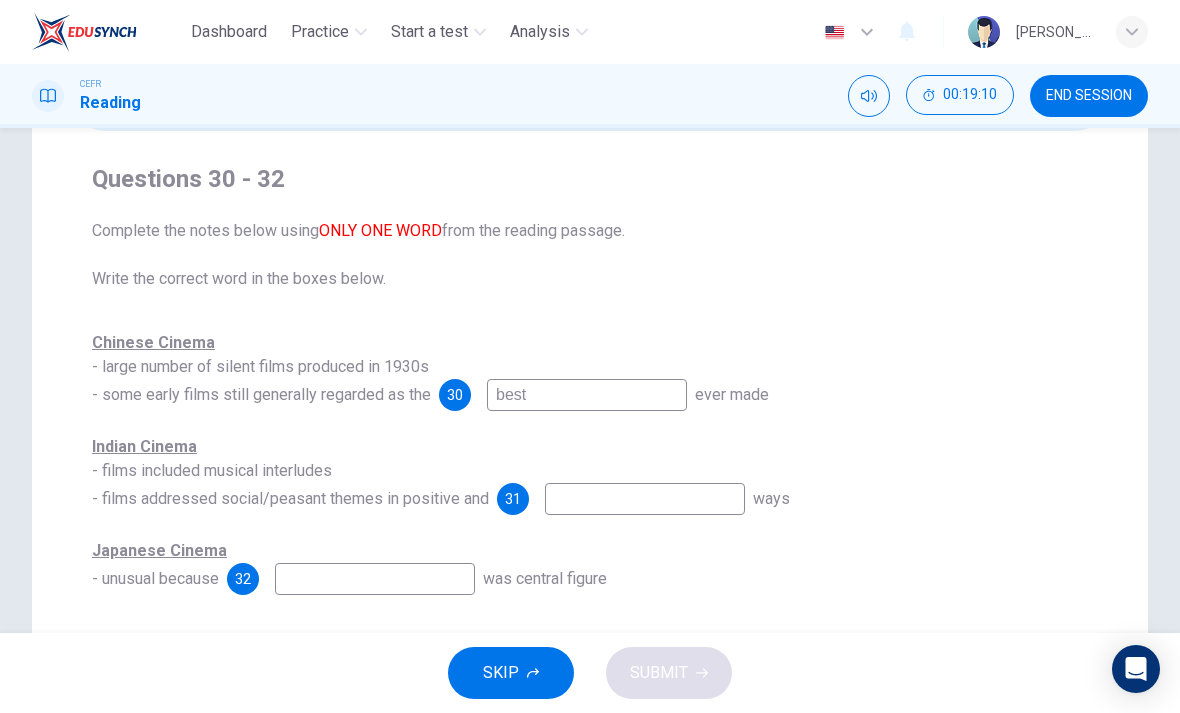 scroll, scrollTop: 148, scrollLeft: 0, axis: vertical 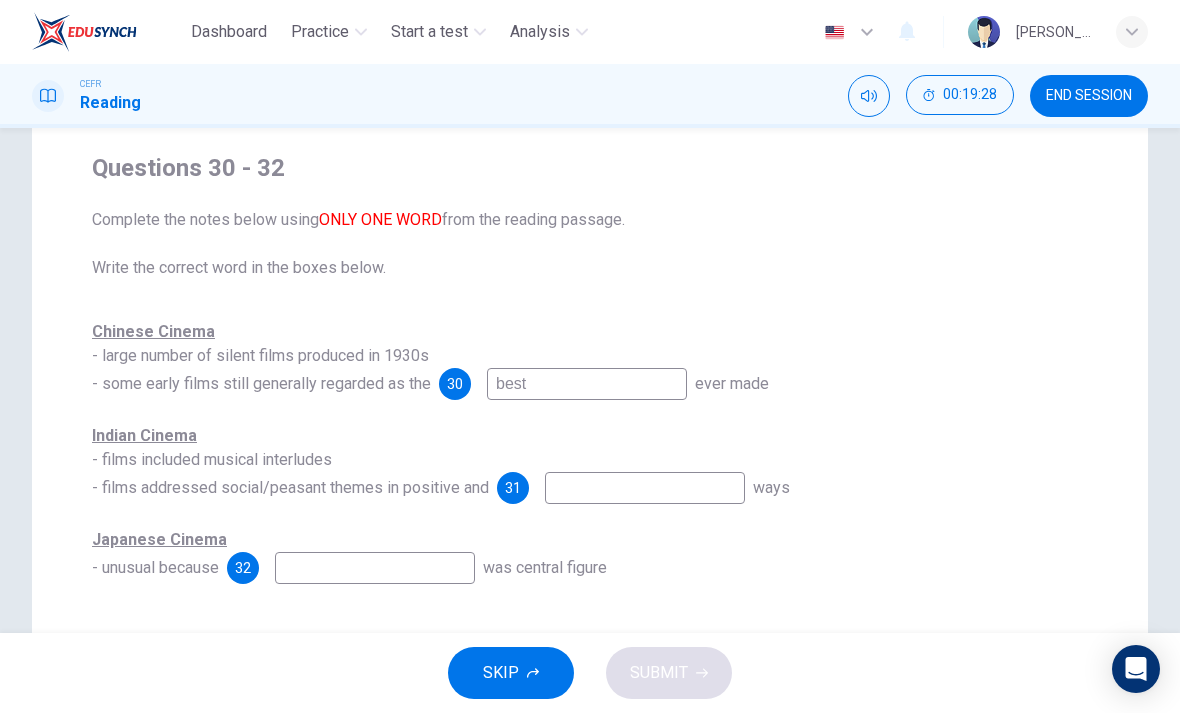 checkbox on "false" 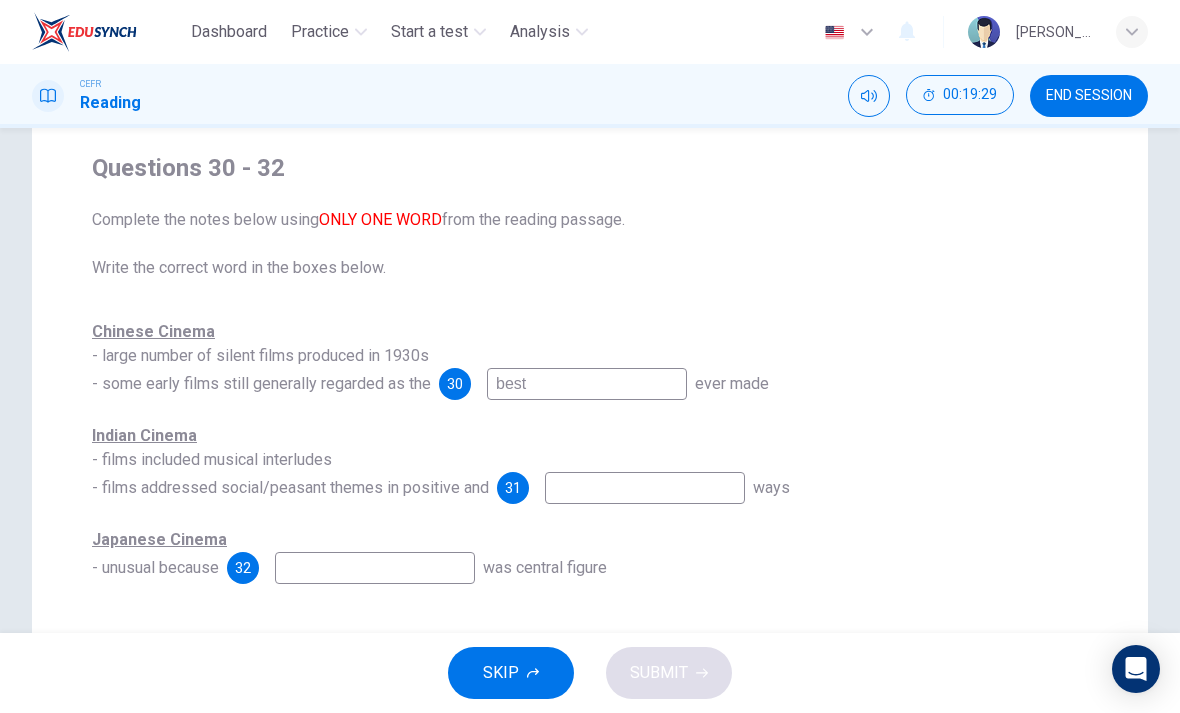 click at bounding box center (645, 488) 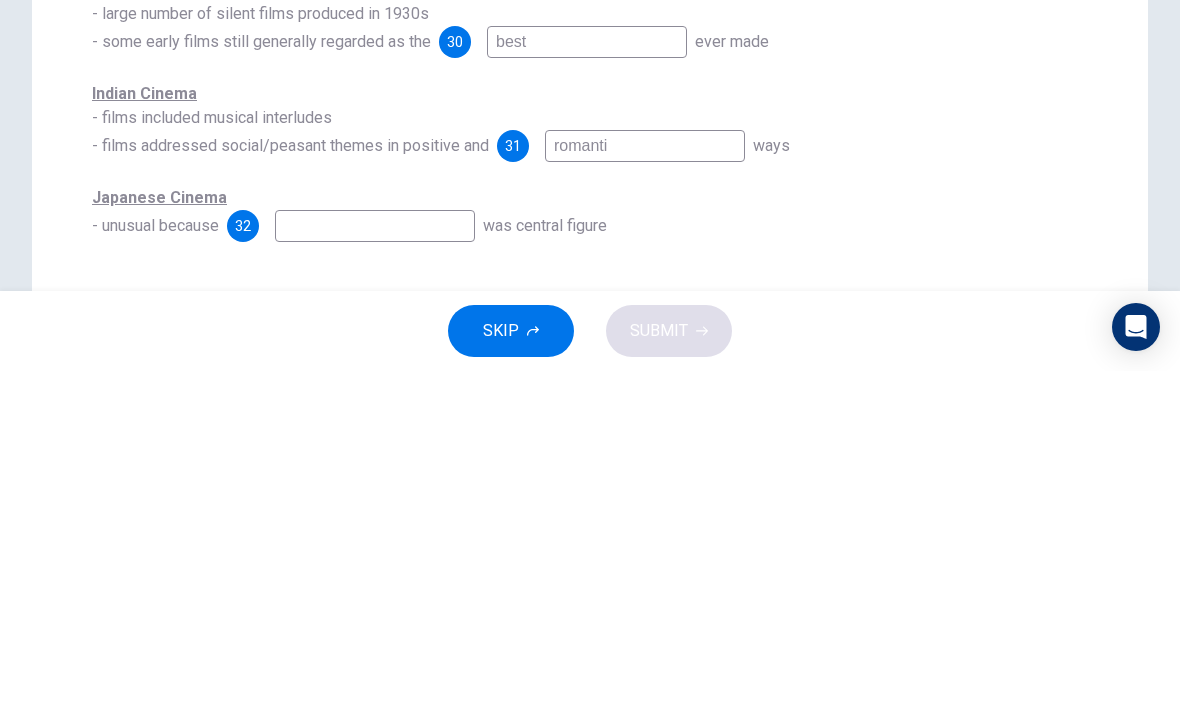 type on "romantic" 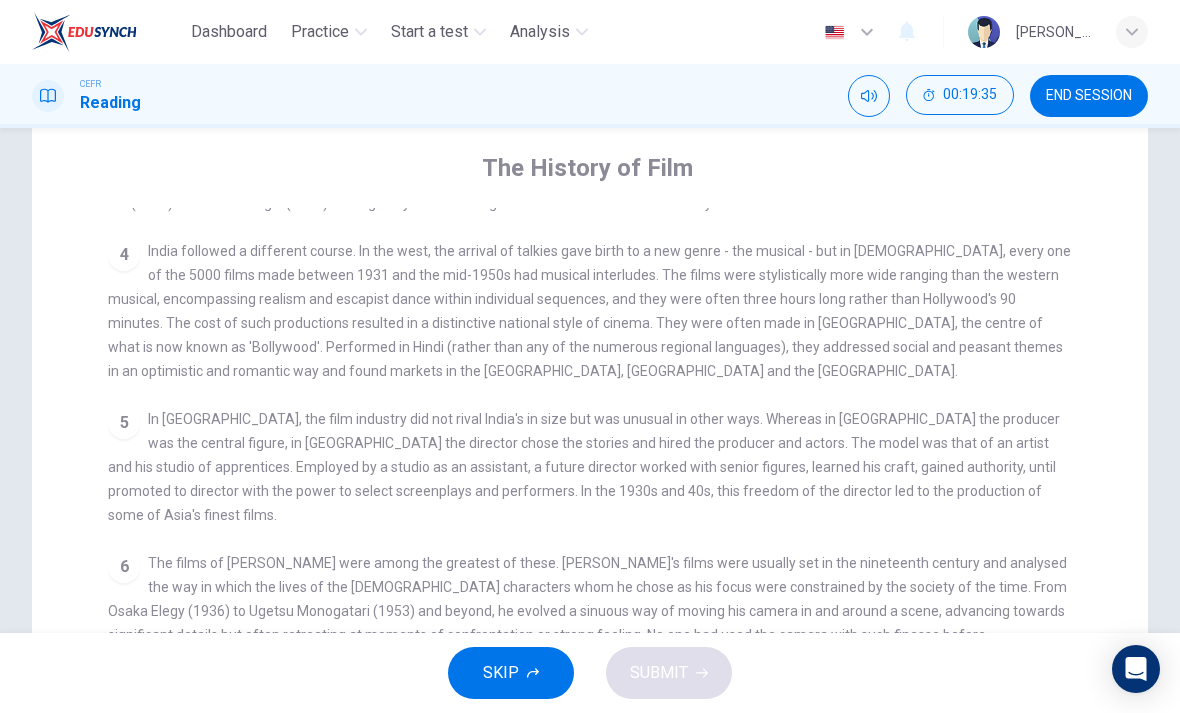 scroll, scrollTop: 761, scrollLeft: 0, axis: vertical 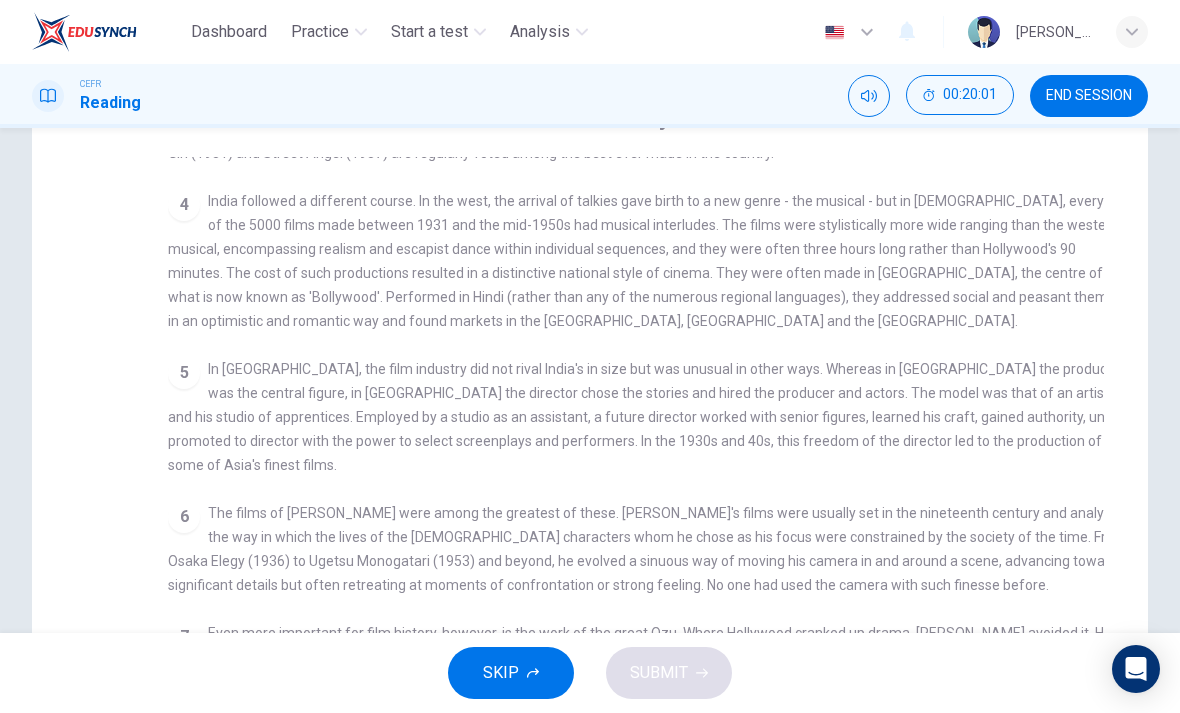 checkbox on "false" 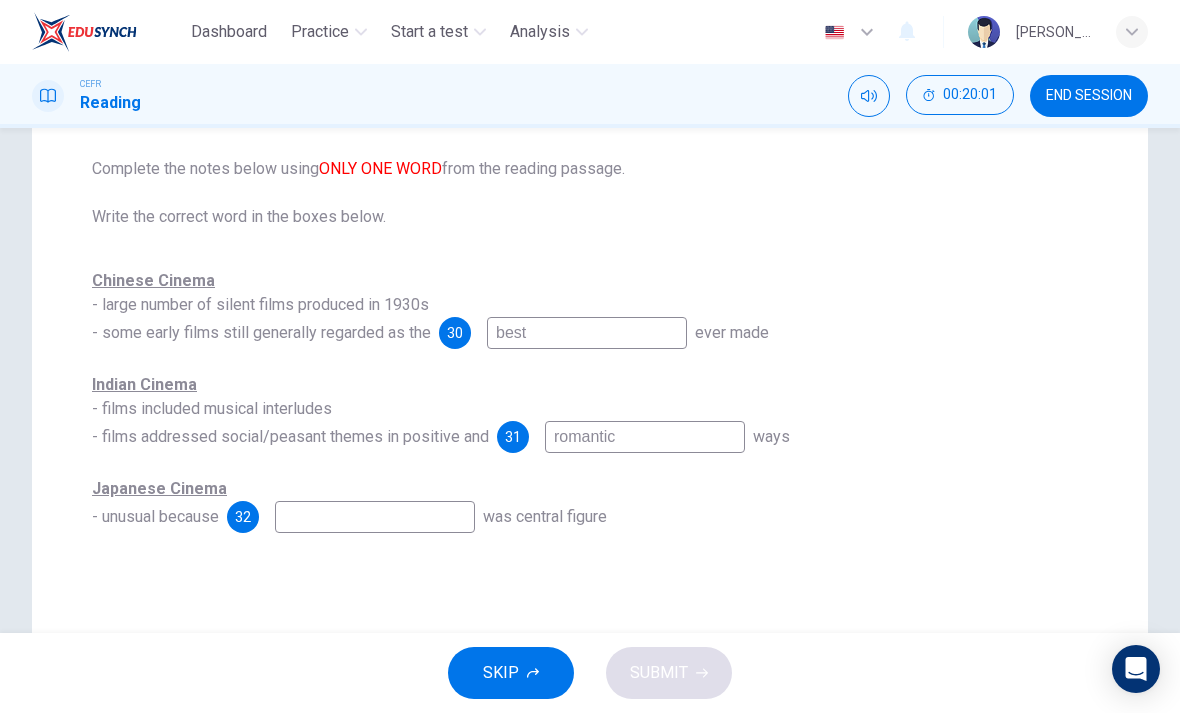 click at bounding box center (375, 517) 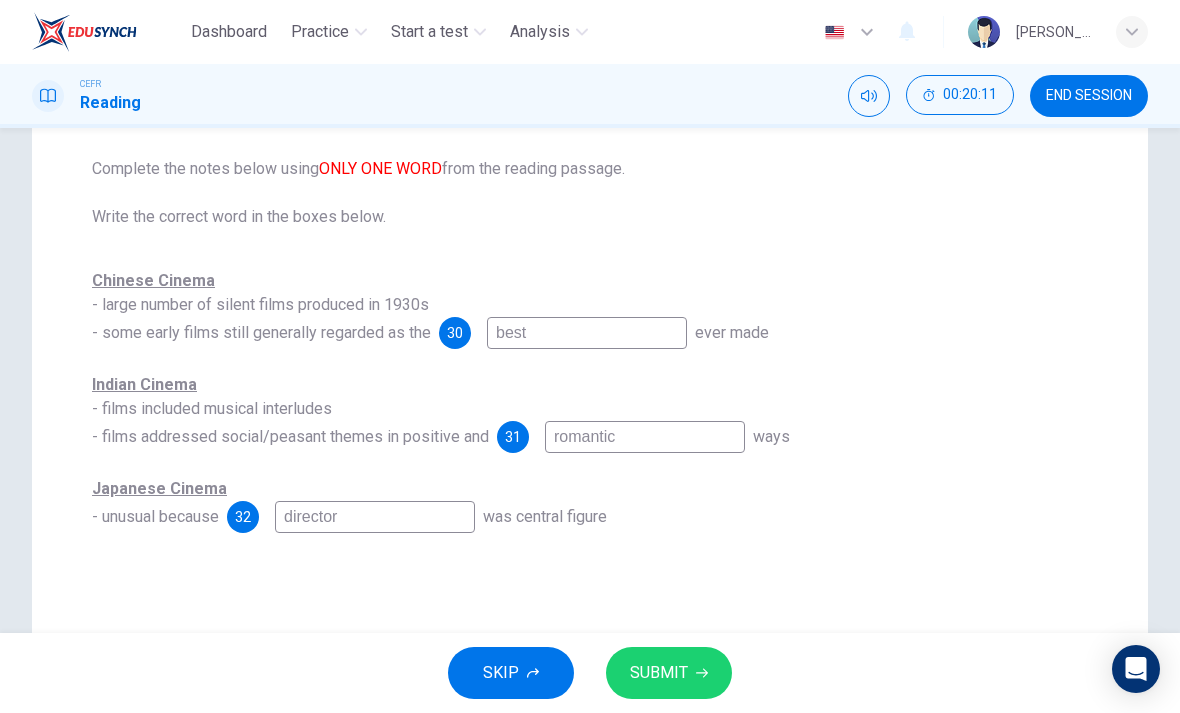 type on "director" 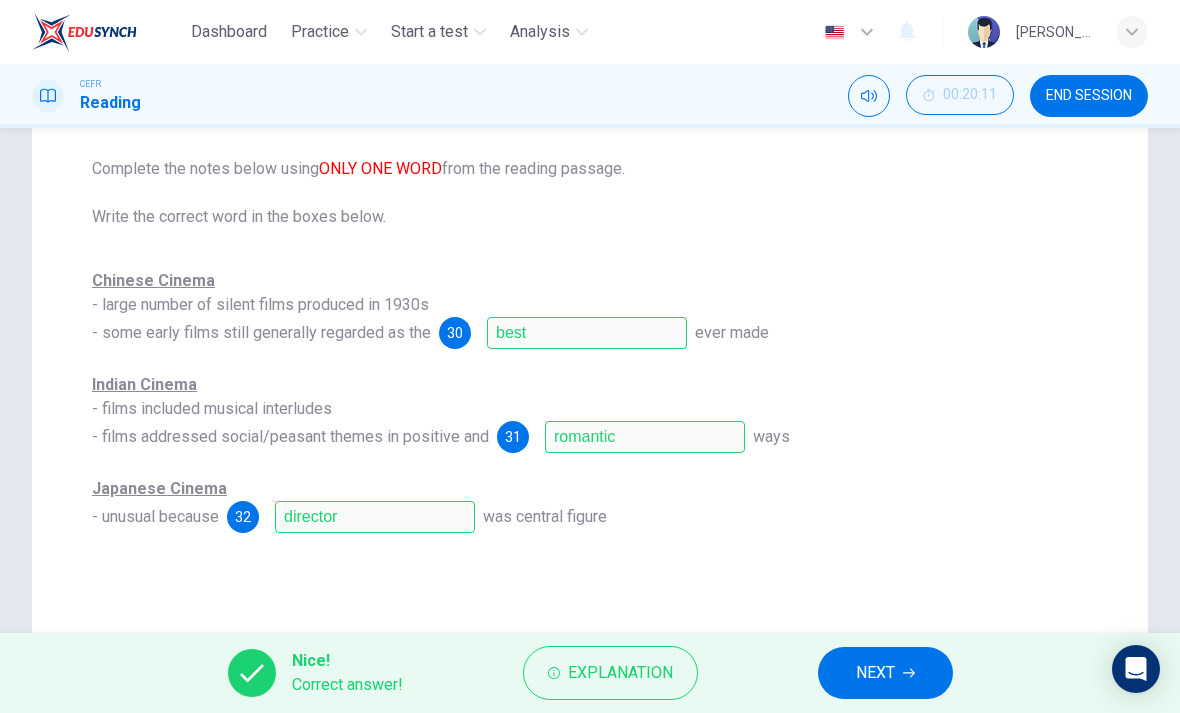 click on "NEXT" at bounding box center [875, 673] 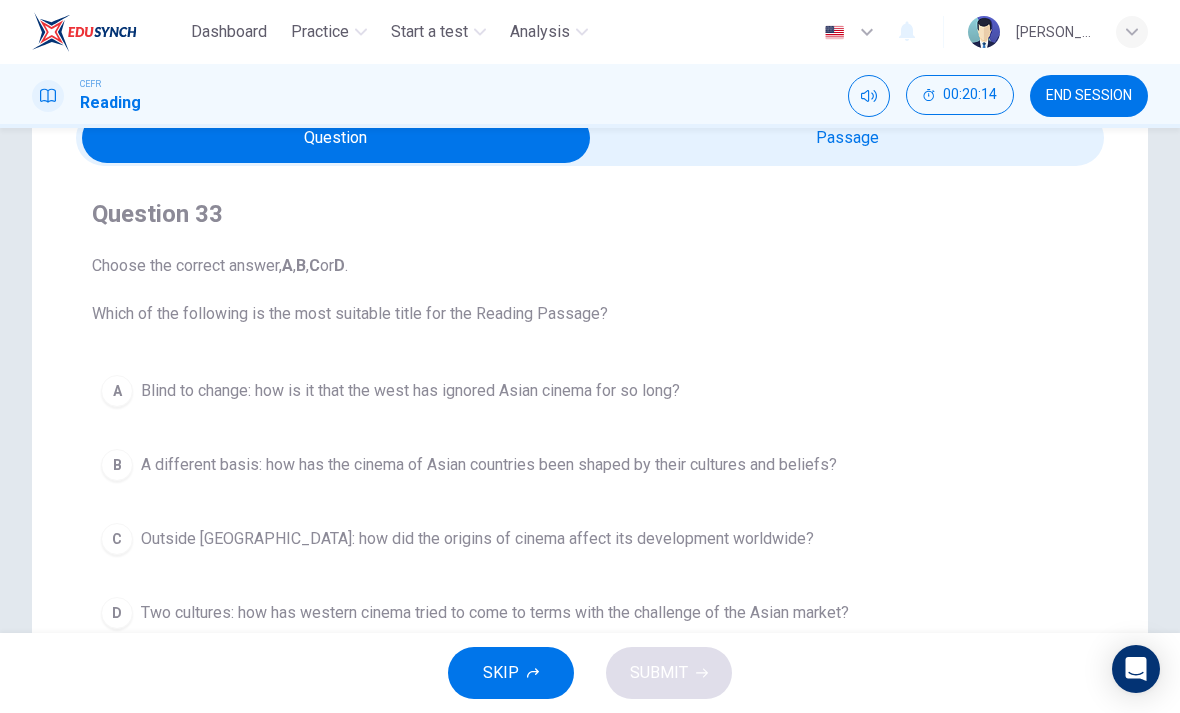 scroll, scrollTop: 103, scrollLeft: 0, axis: vertical 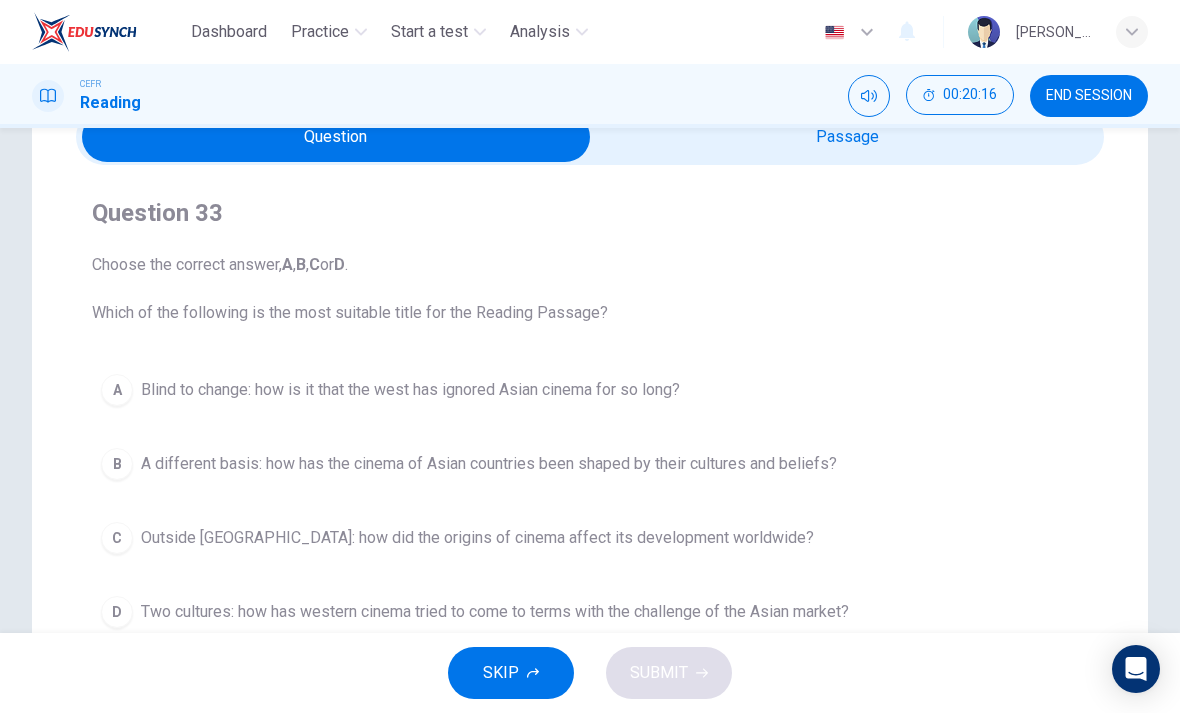 click at bounding box center [336, 137] 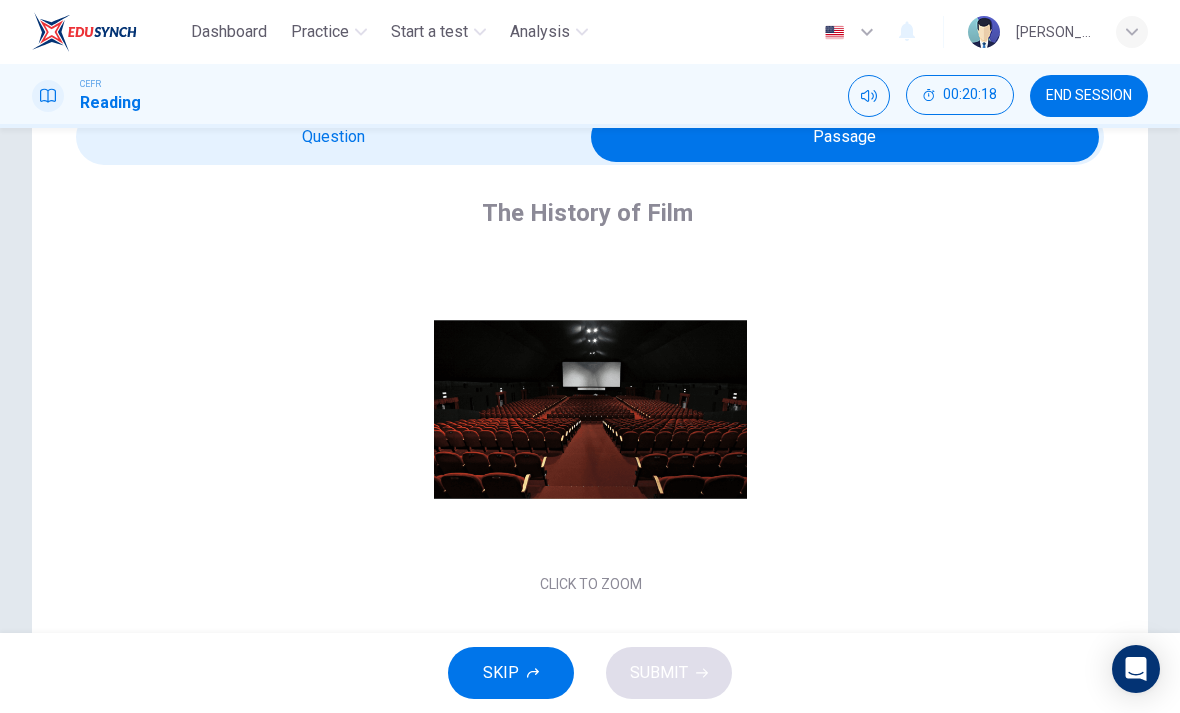 scroll, scrollTop: -2, scrollLeft: 0, axis: vertical 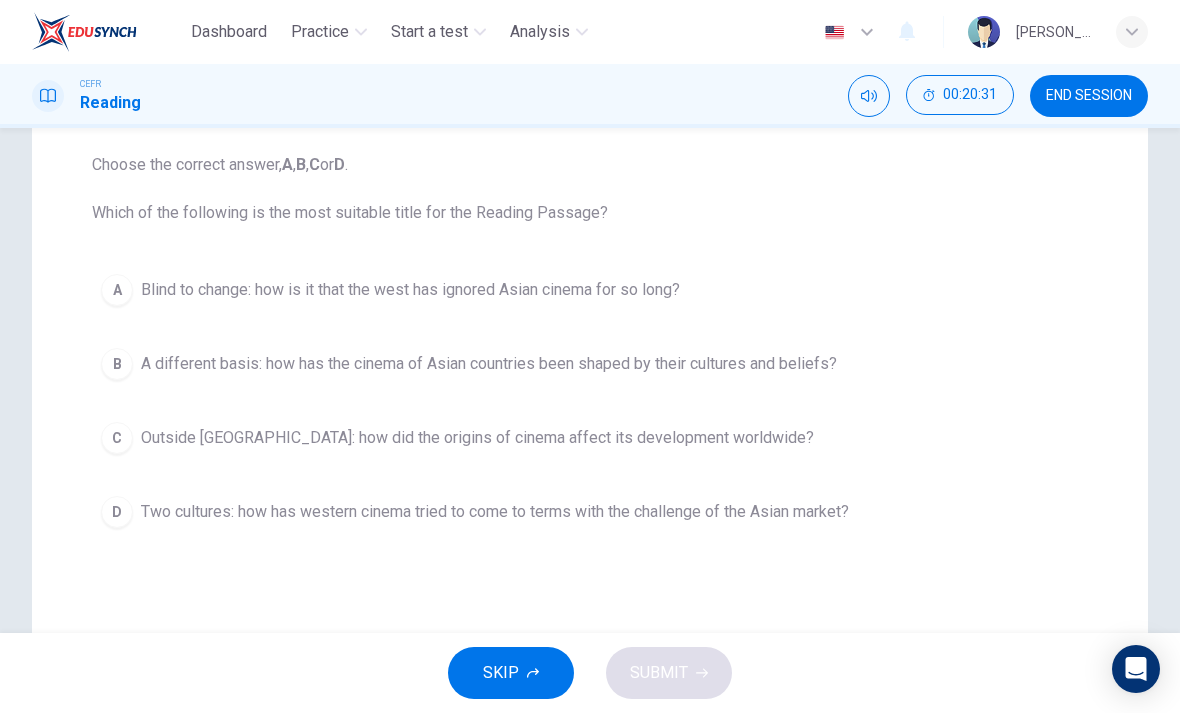 click on "D Two cultures: how has western cinema tried to come to terms with the challenge of the Asian market?" at bounding box center (590, 512) 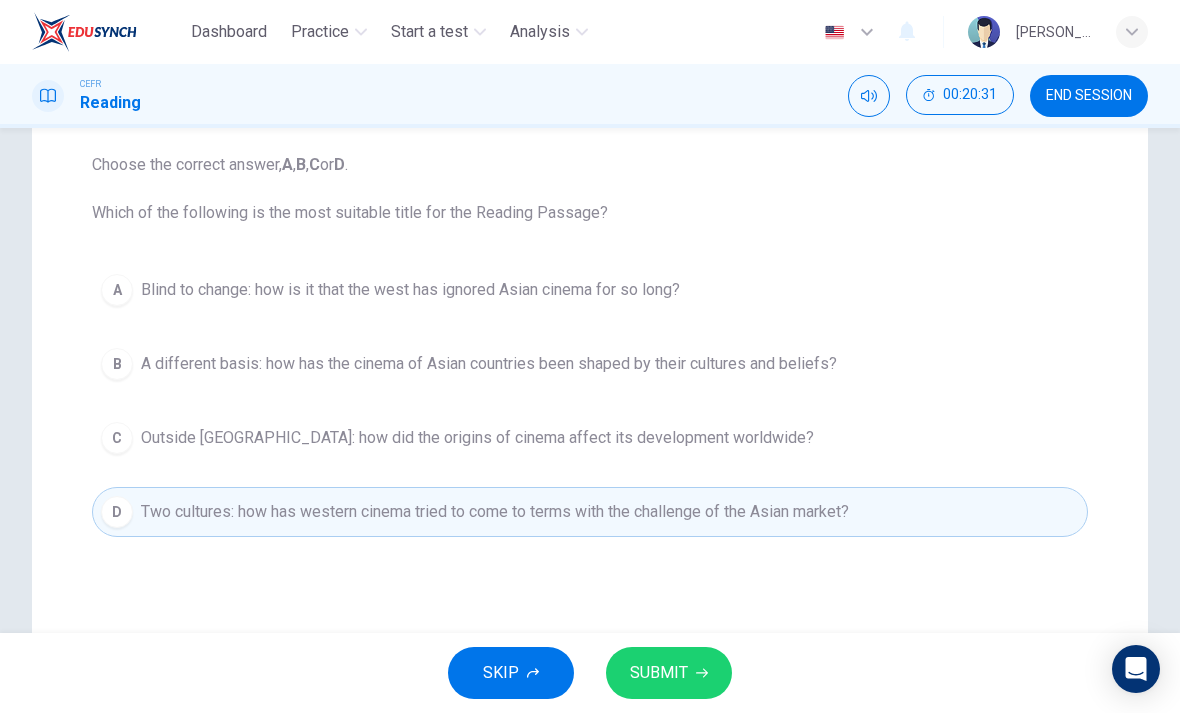 click on "SUBMIT" at bounding box center (669, 673) 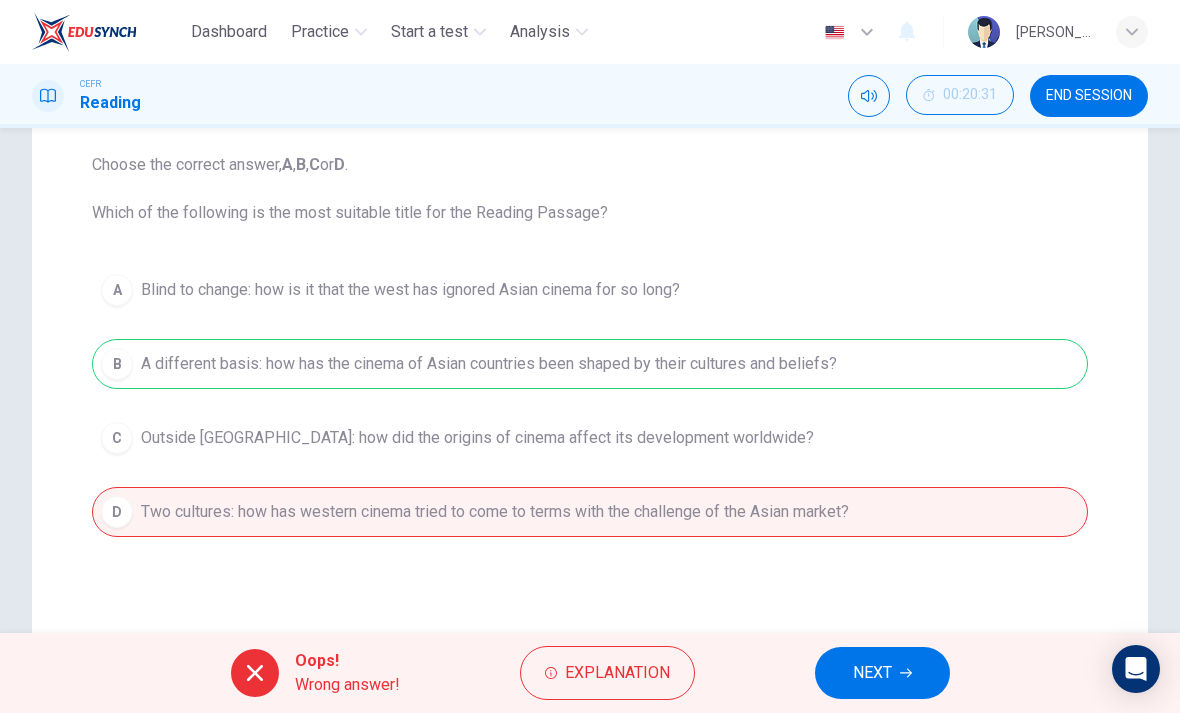 click 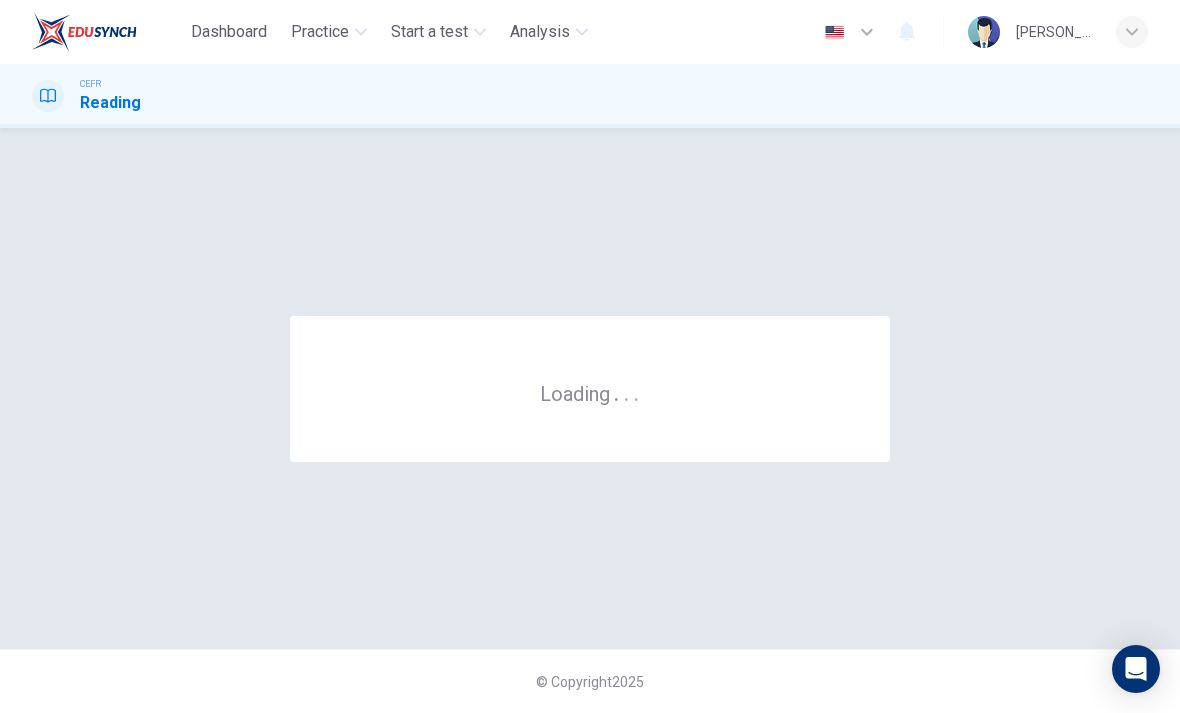 scroll, scrollTop: 0, scrollLeft: 0, axis: both 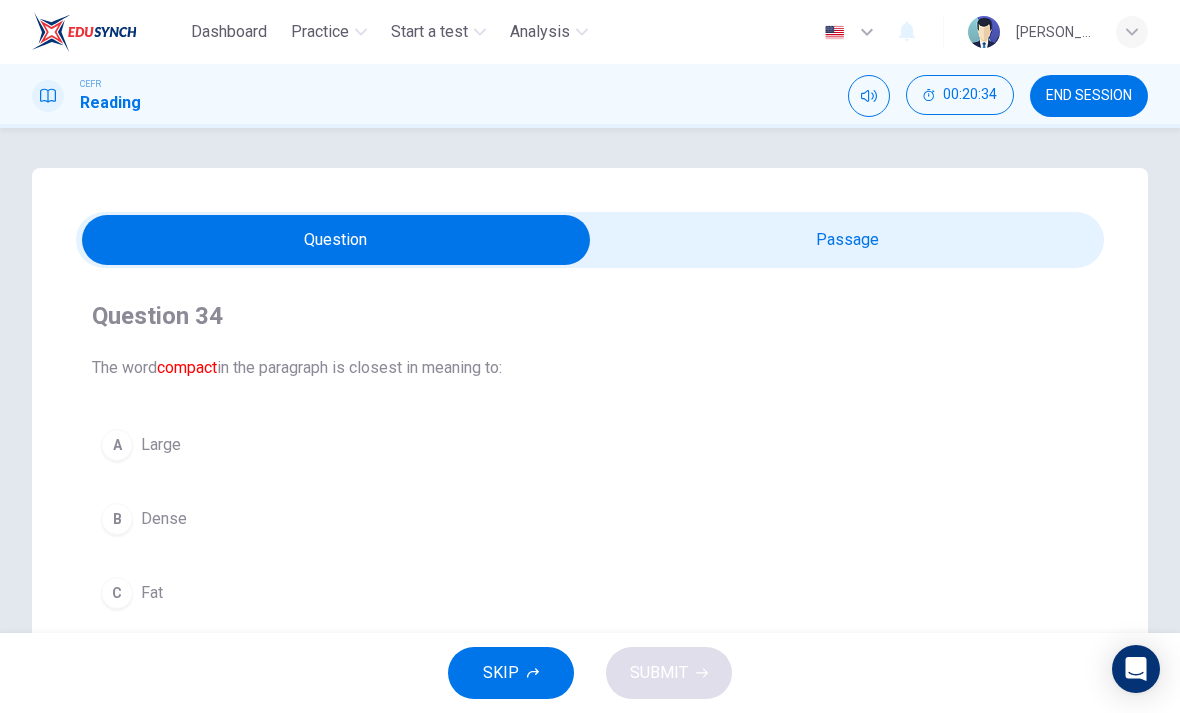 click at bounding box center (336, 240) 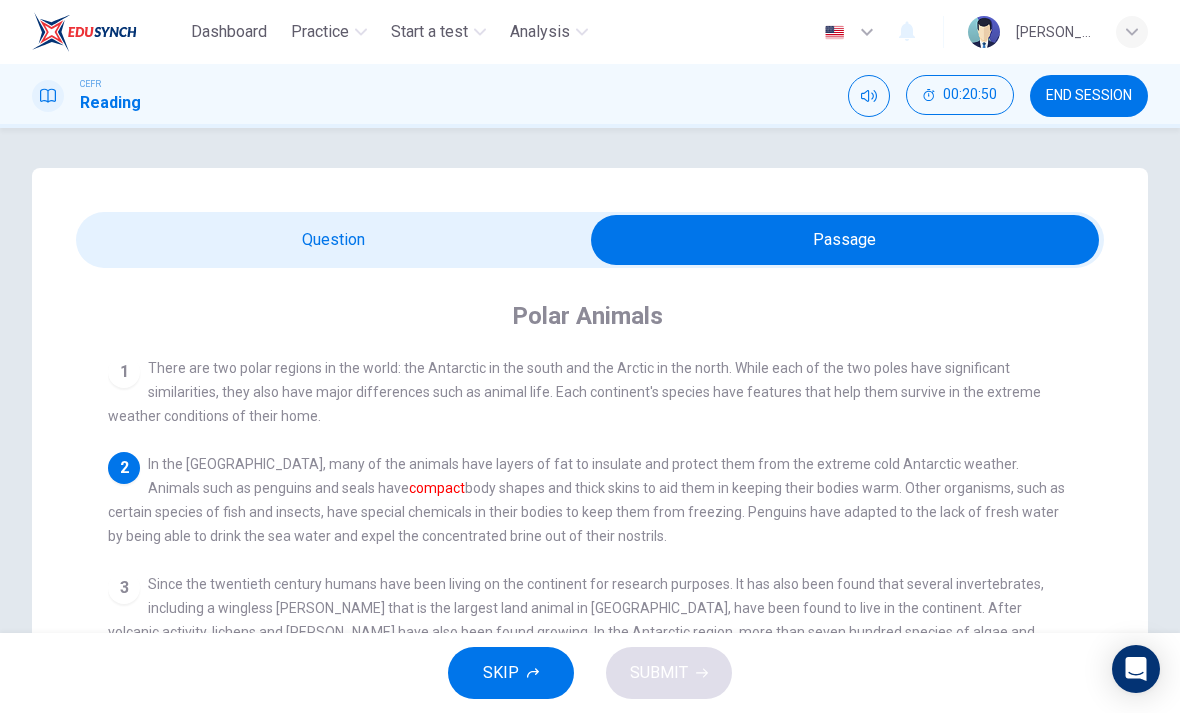scroll, scrollTop: 0, scrollLeft: 0, axis: both 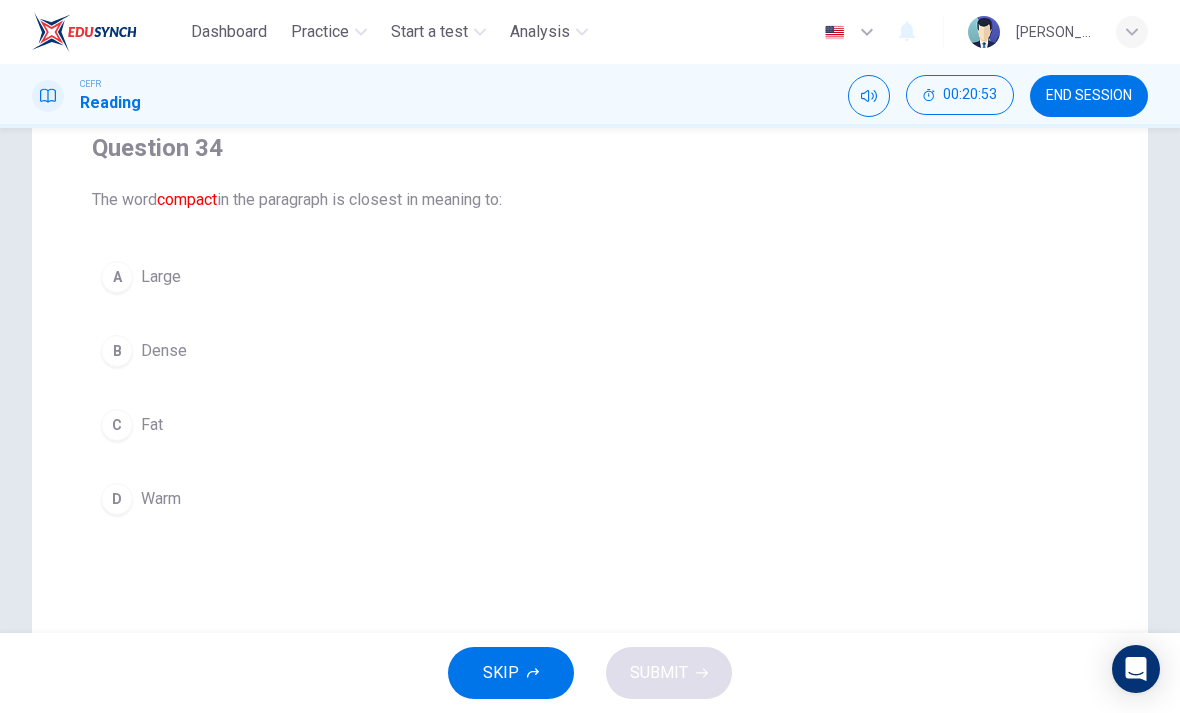 click on "C Fat" at bounding box center (590, 425) 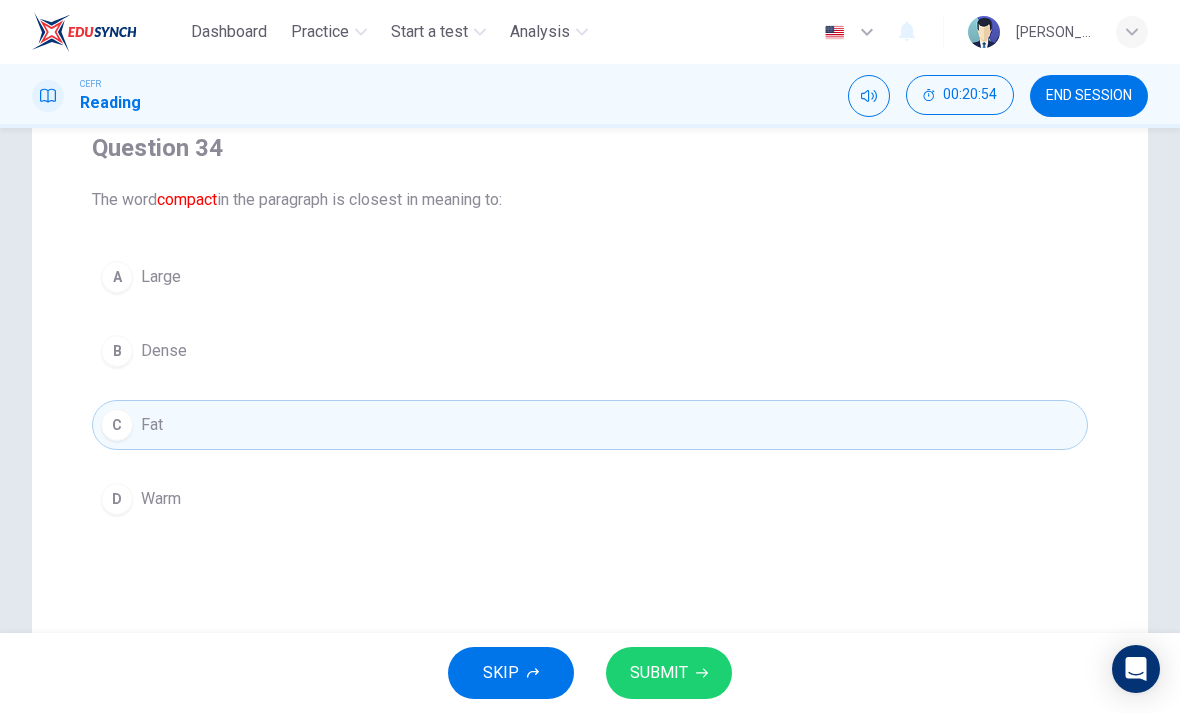 click on "SUBMIT" at bounding box center [669, 673] 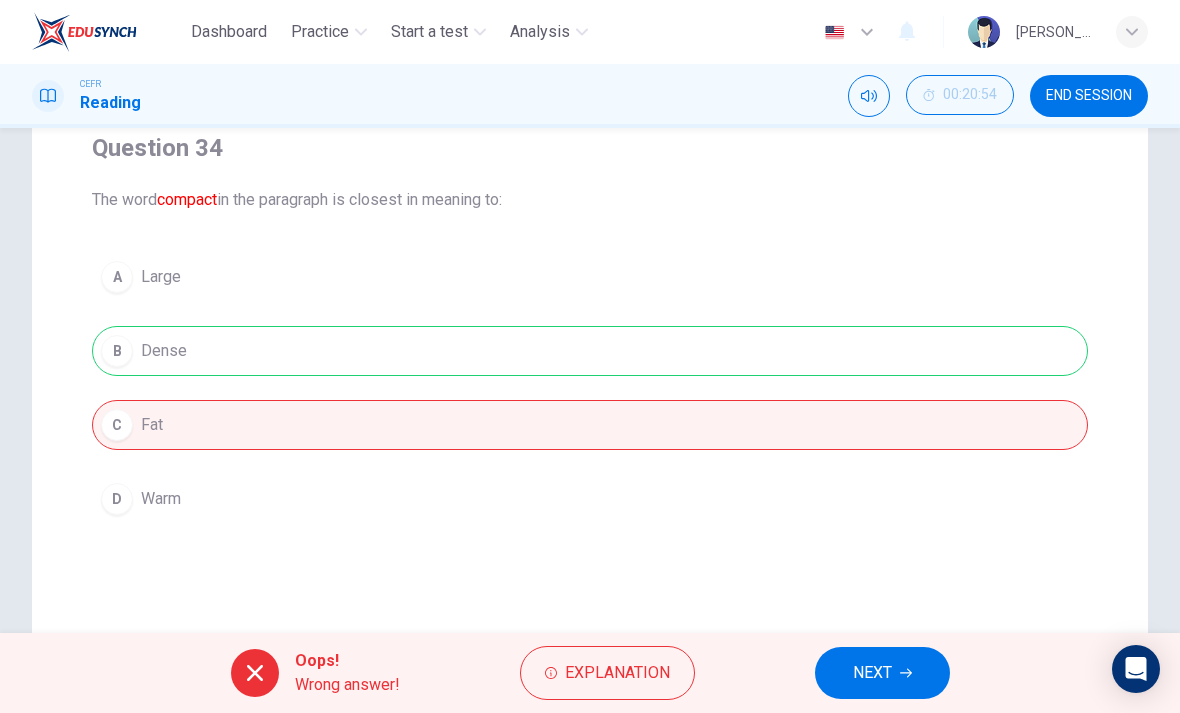 click on "NEXT" at bounding box center [872, 673] 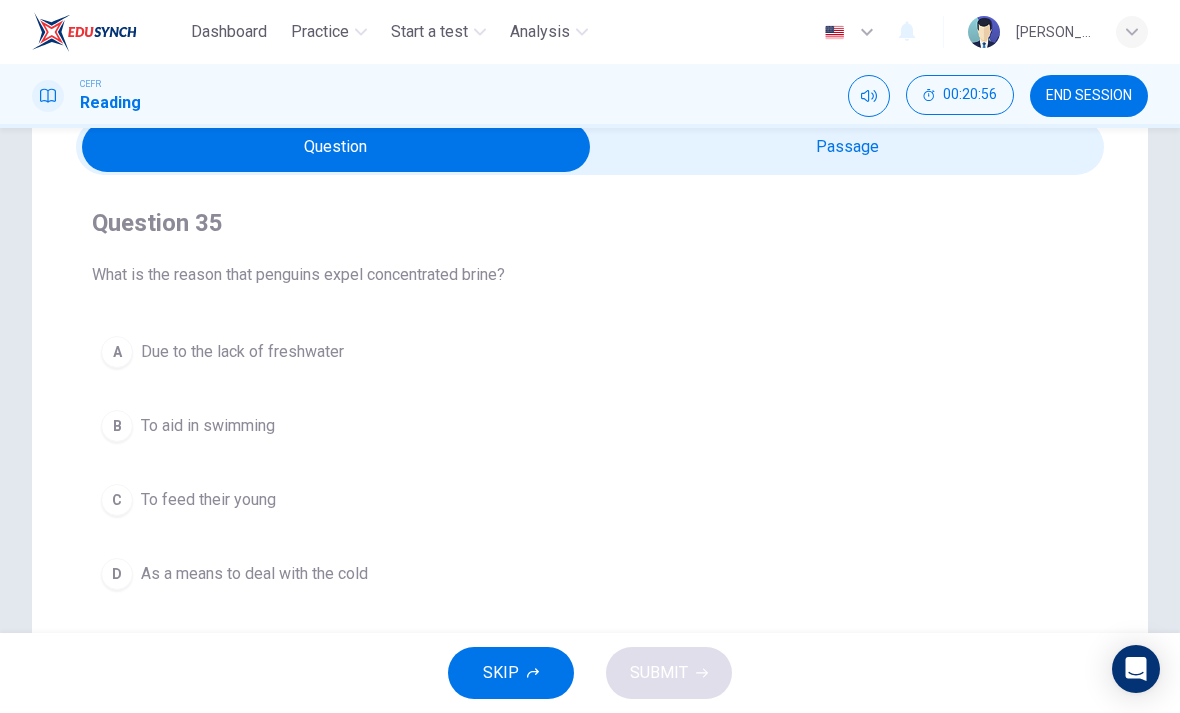 scroll, scrollTop: 70, scrollLeft: 0, axis: vertical 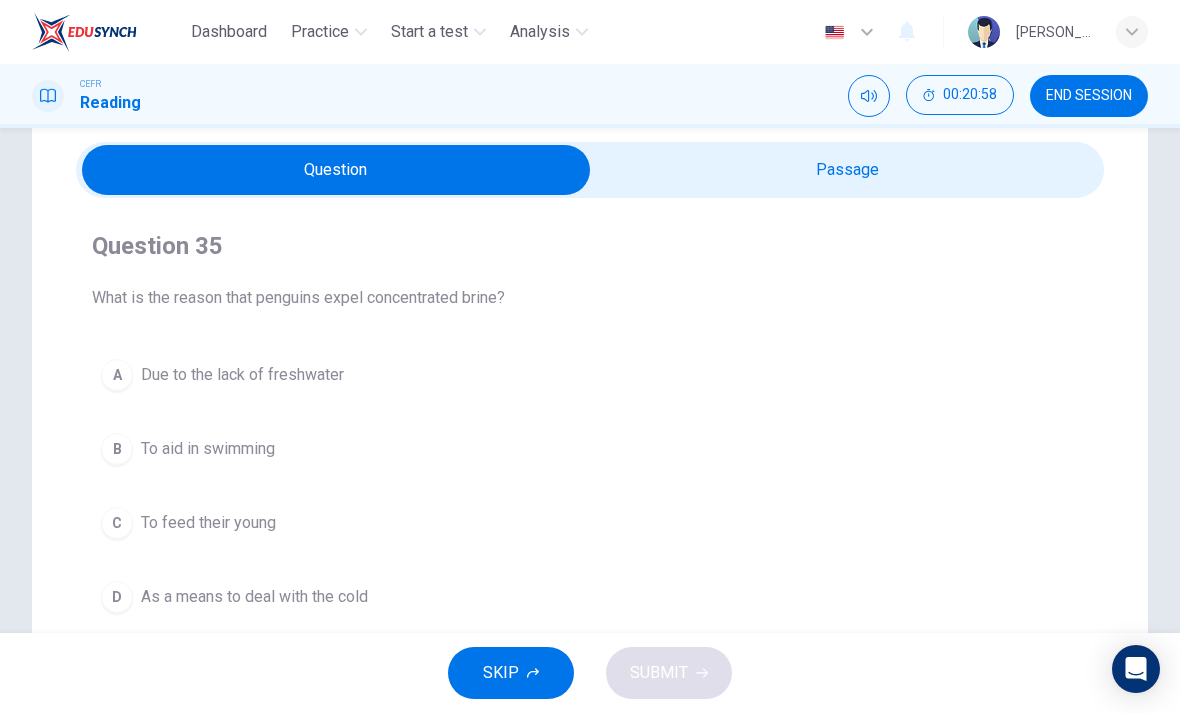click at bounding box center [336, 170] 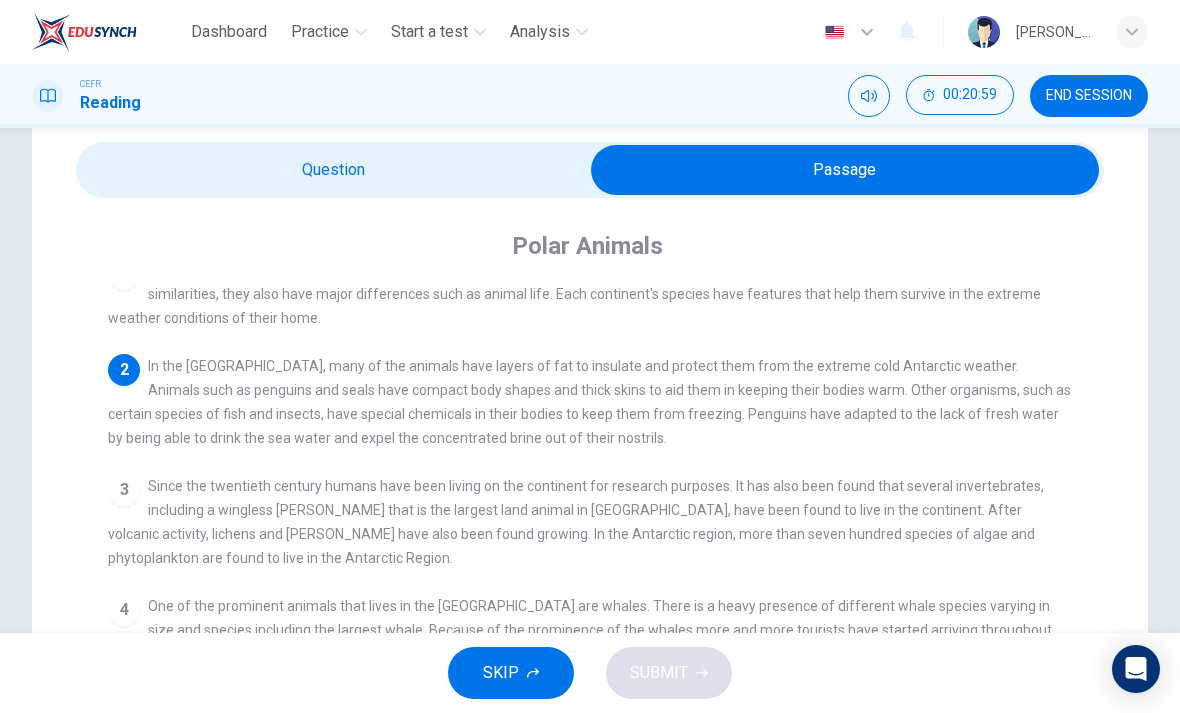 scroll, scrollTop: 28, scrollLeft: 0, axis: vertical 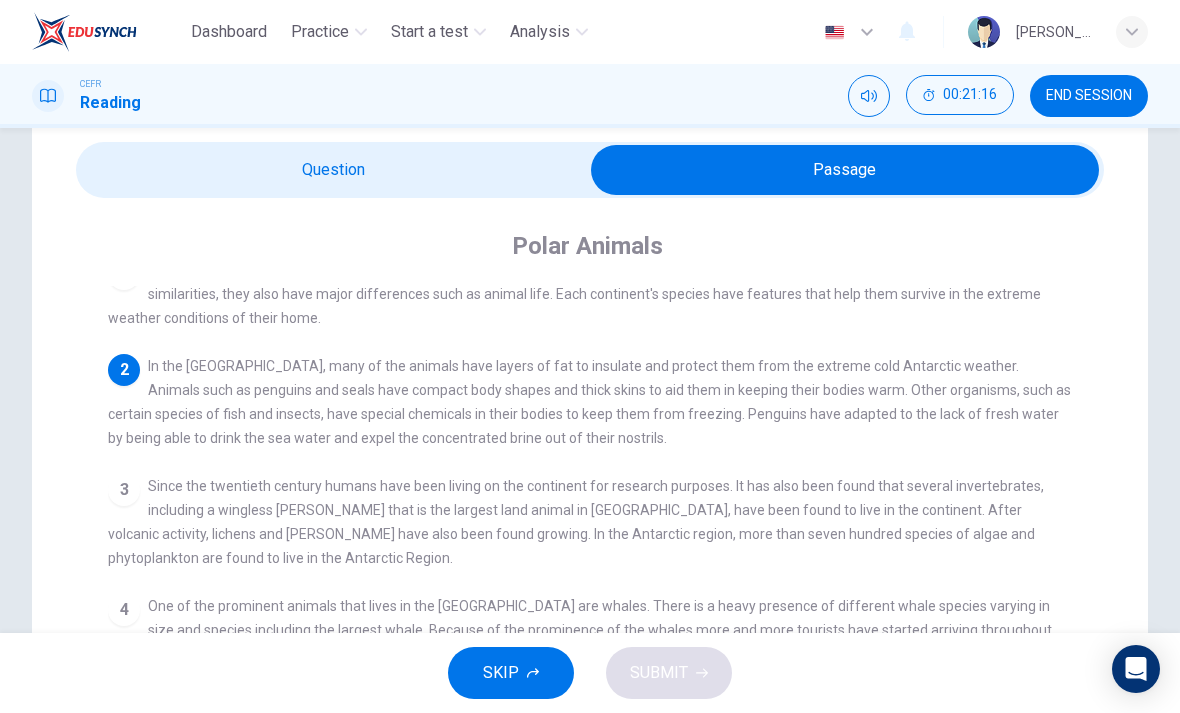 click at bounding box center (845, 170) 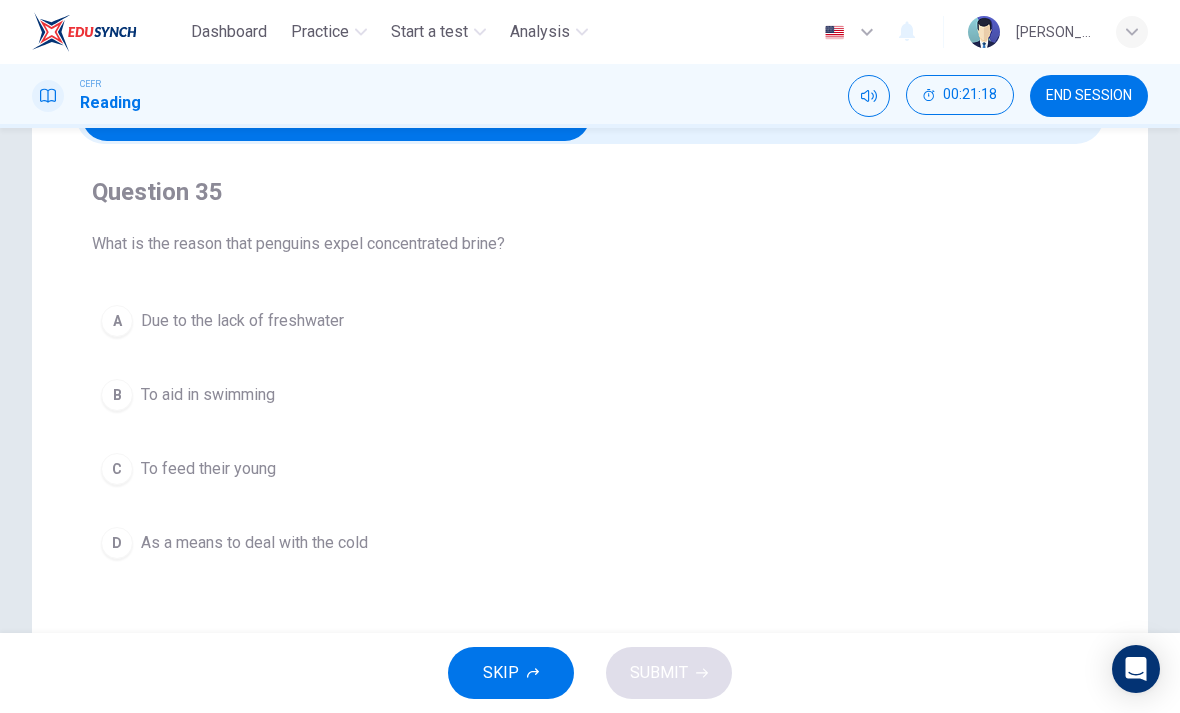 scroll, scrollTop: 134, scrollLeft: 0, axis: vertical 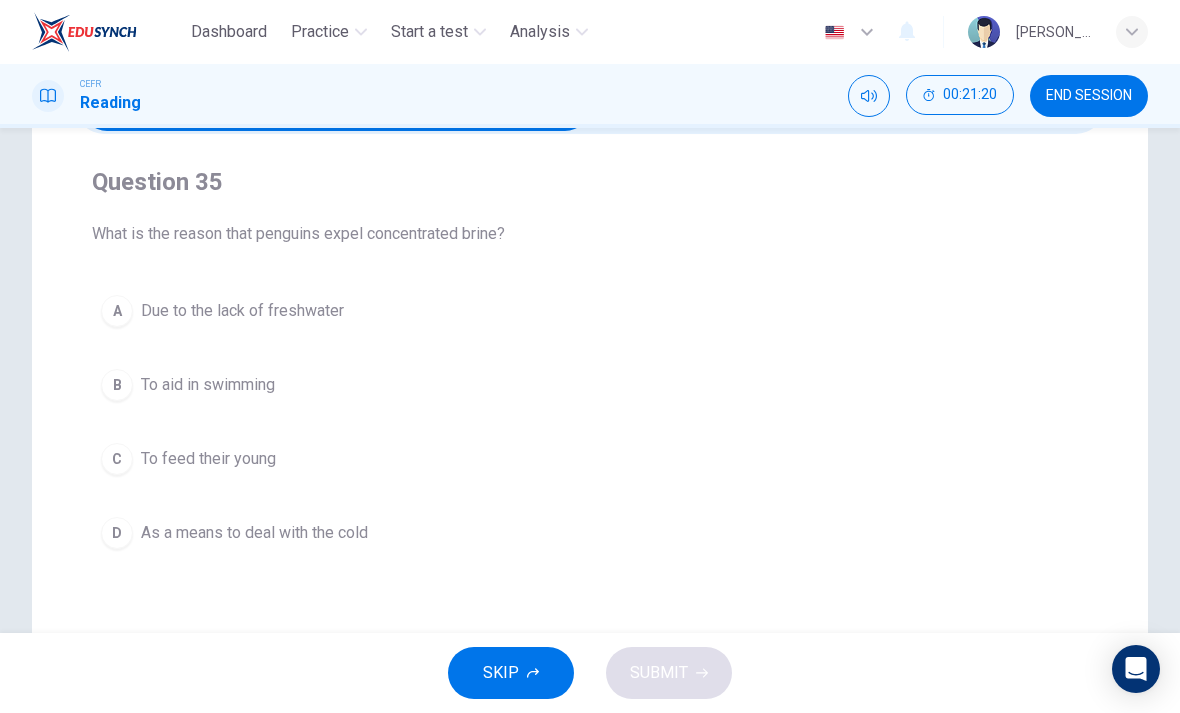 click on "A Due to the lack of freshwater" at bounding box center [590, 311] 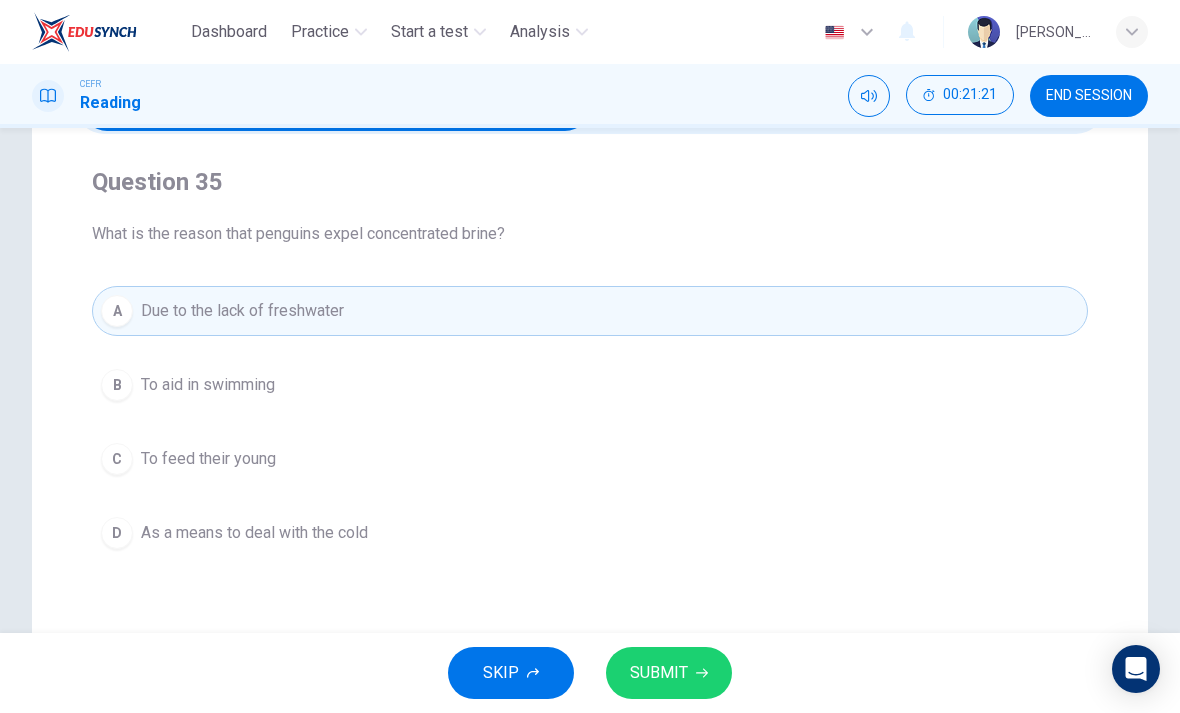click on "SUBMIT" at bounding box center [669, 673] 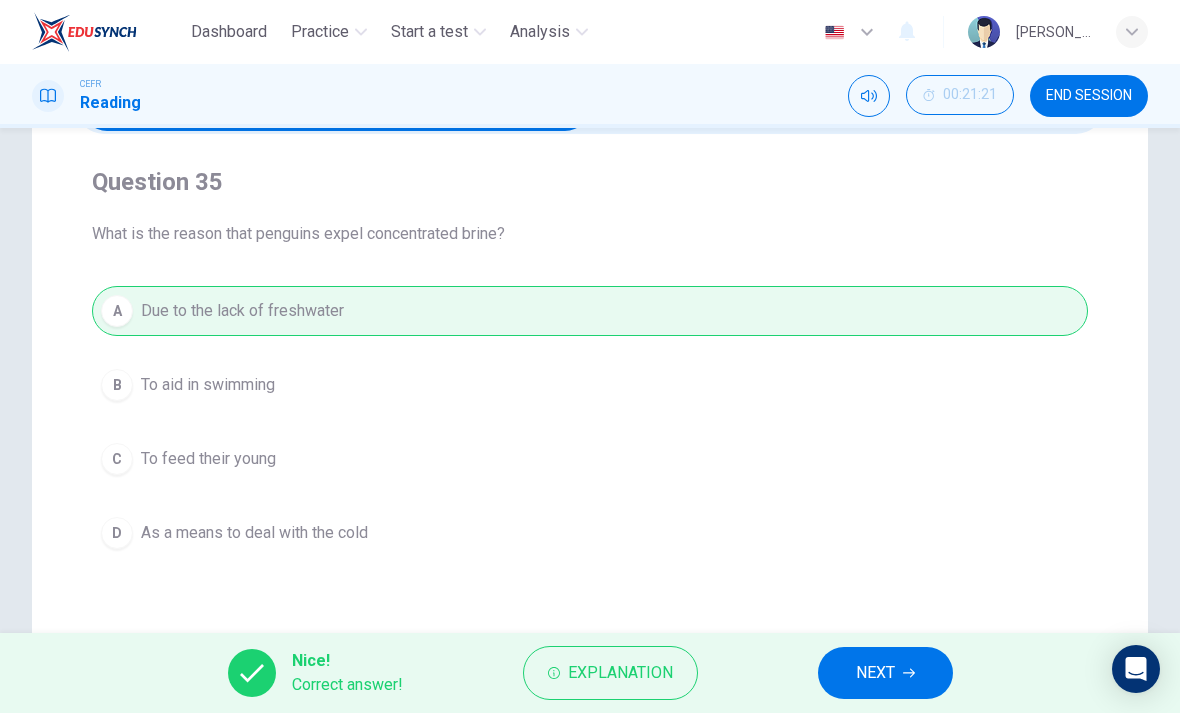 click on "NEXT" at bounding box center [875, 673] 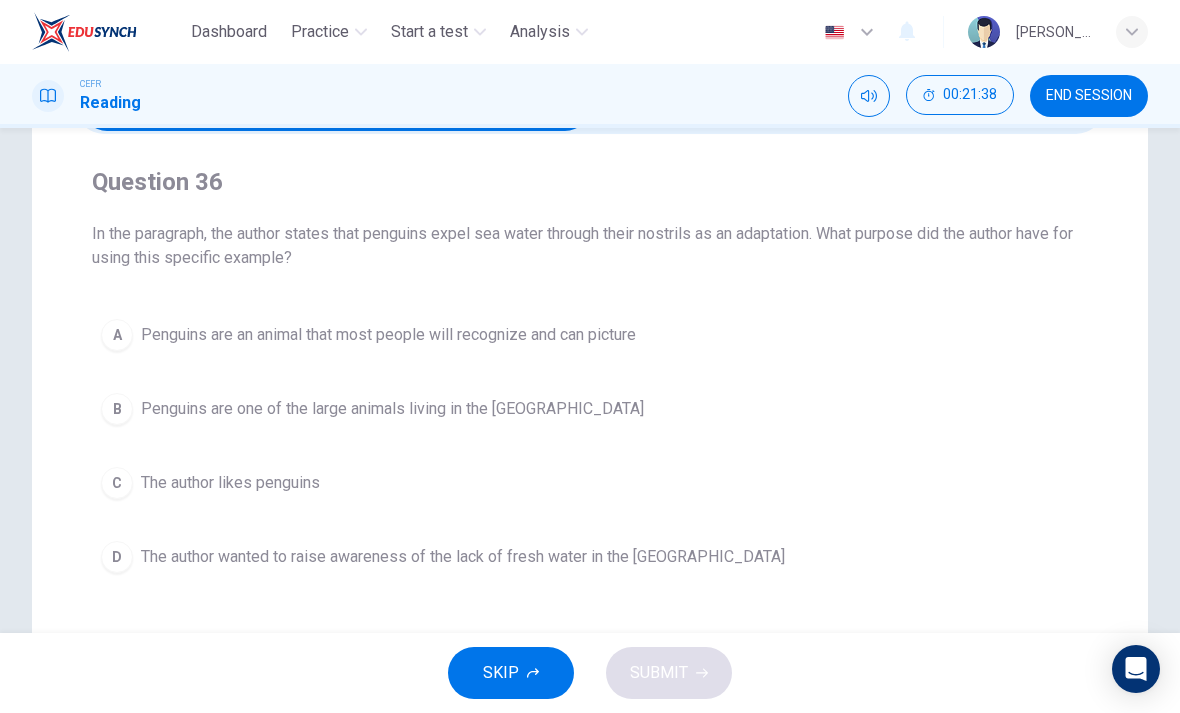 click on "Penguins are one of the large animals living in the [GEOGRAPHIC_DATA]" at bounding box center (392, 409) 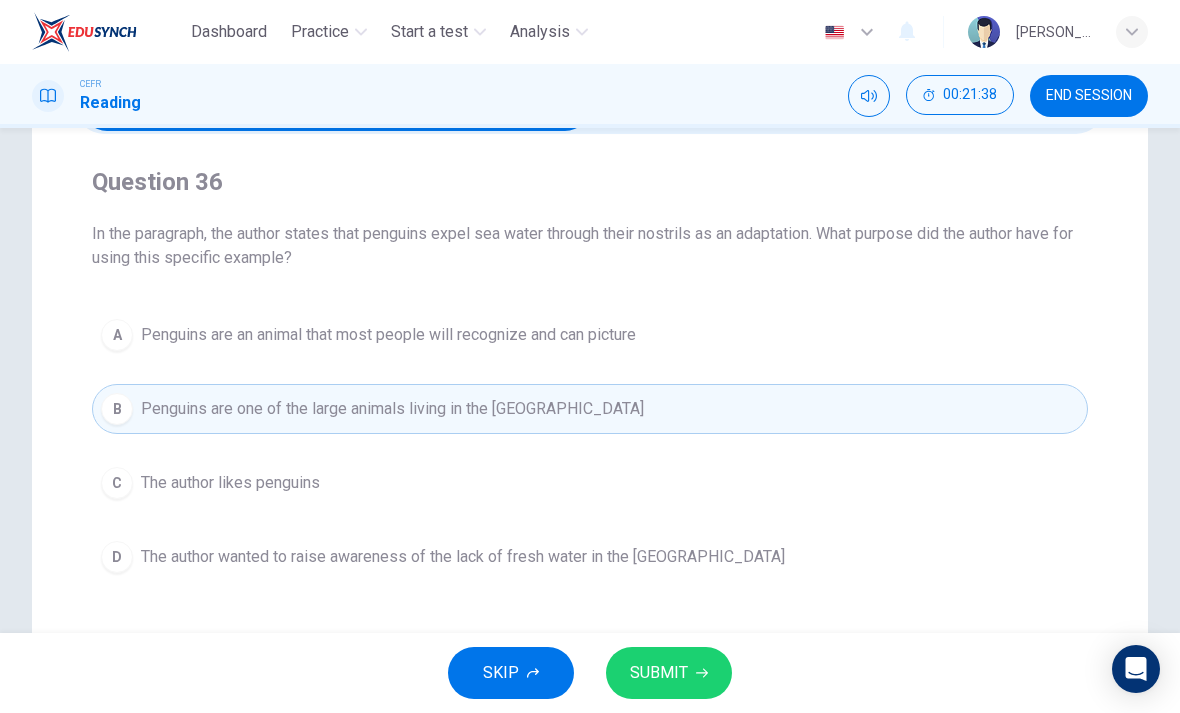 click on "SUBMIT" at bounding box center (659, 673) 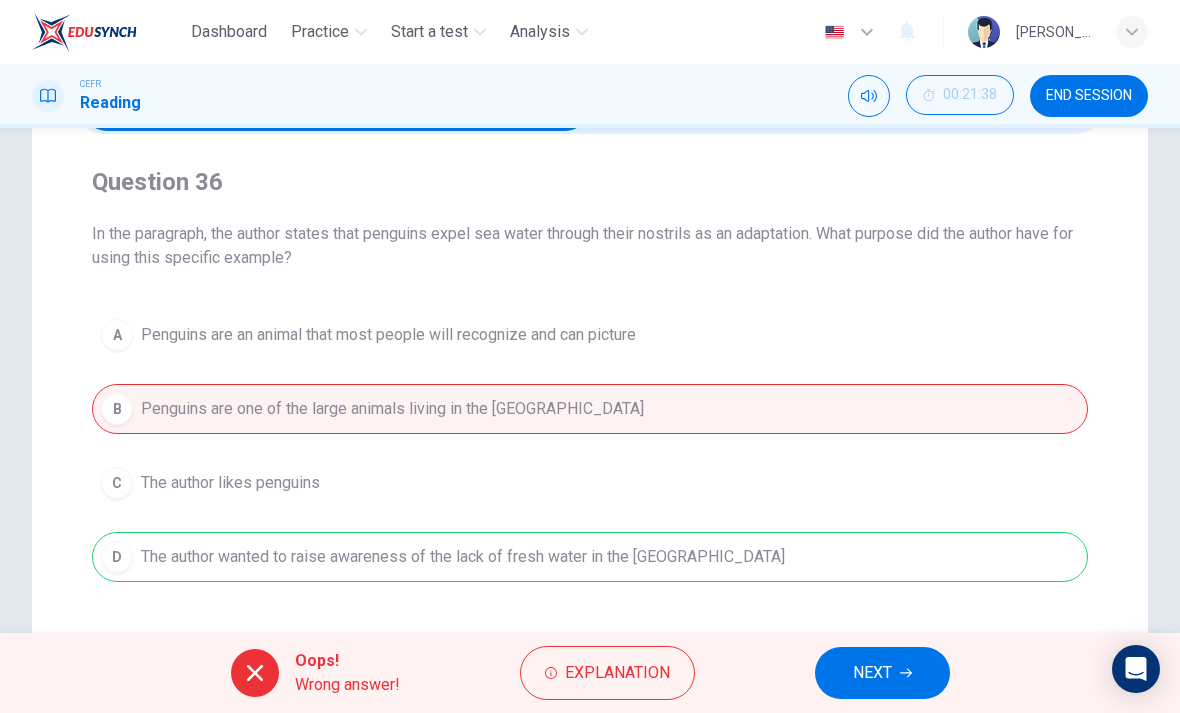 click on "NEXT" at bounding box center [882, 673] 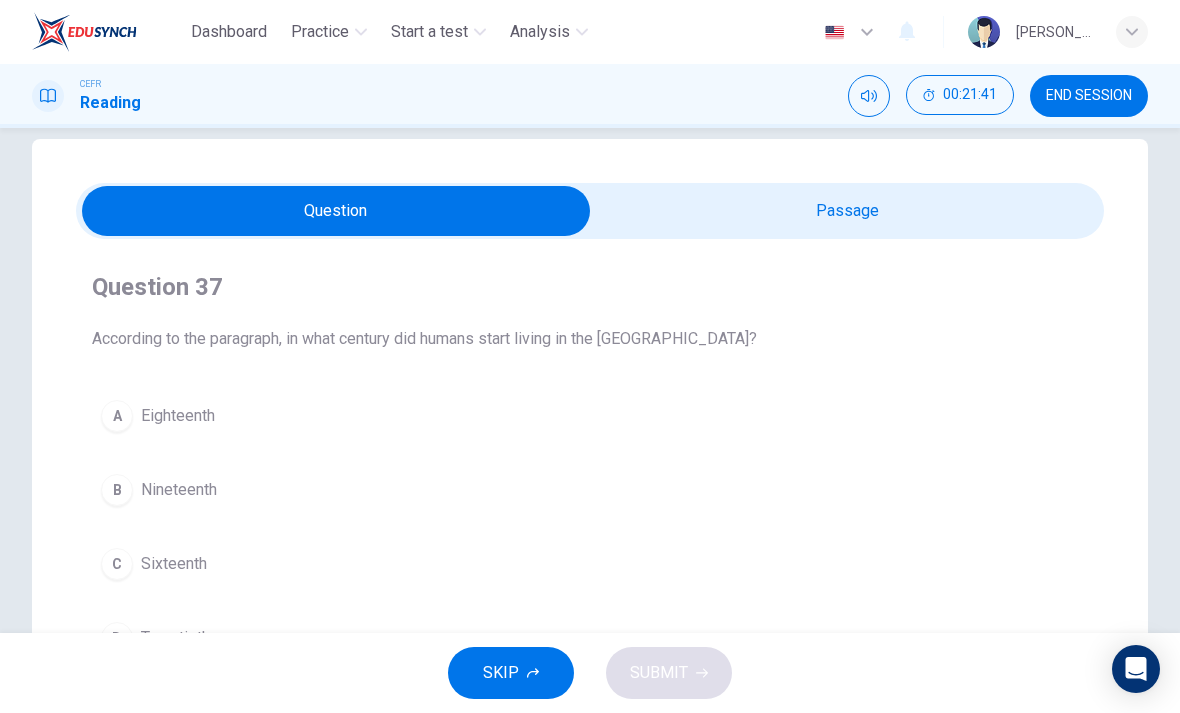 scroll, scrollTop: 28, scrollLeft: 0, axis: vertical 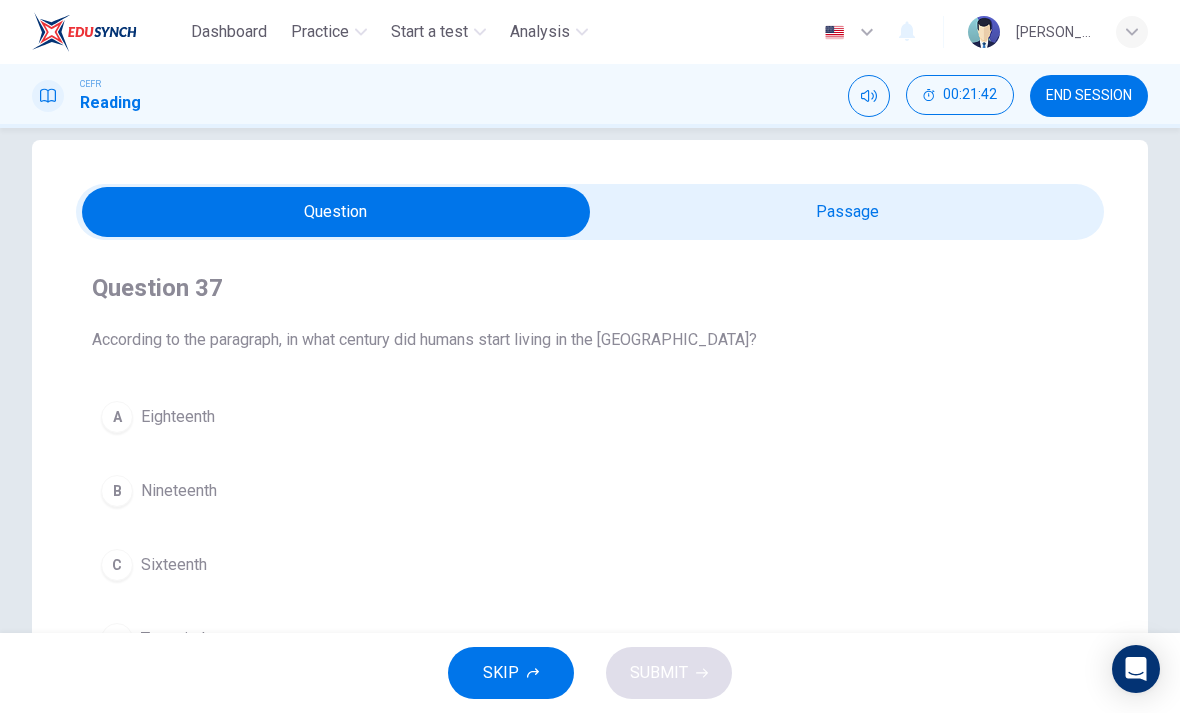 click at bounding box center [336, 212] 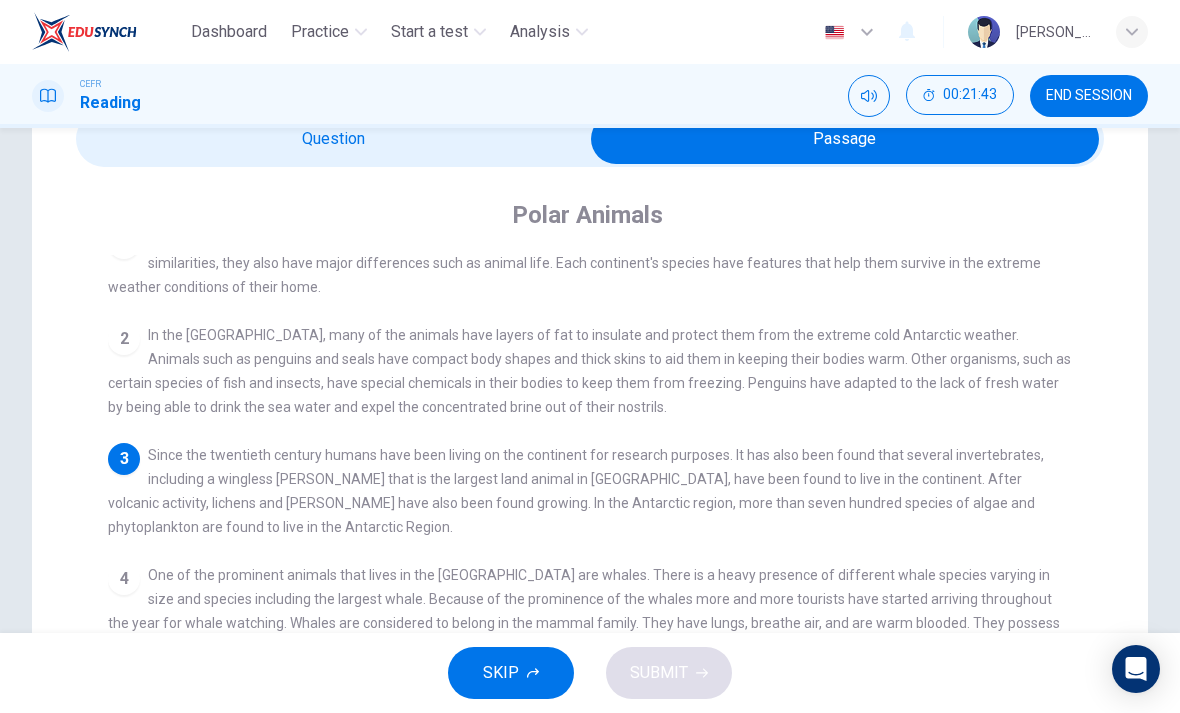 scroll, scrollTop: 110, scrollLeft: 0, axis: vertical 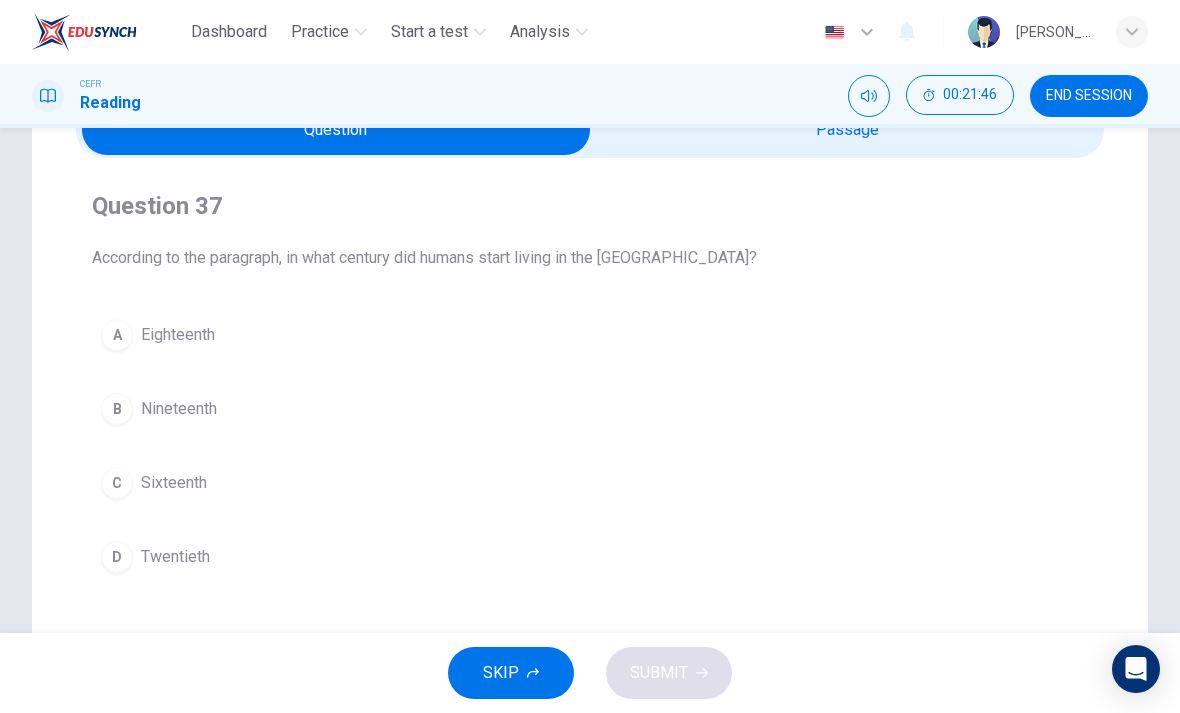 click on "D Twentieth" at bounding box center (590, 557) 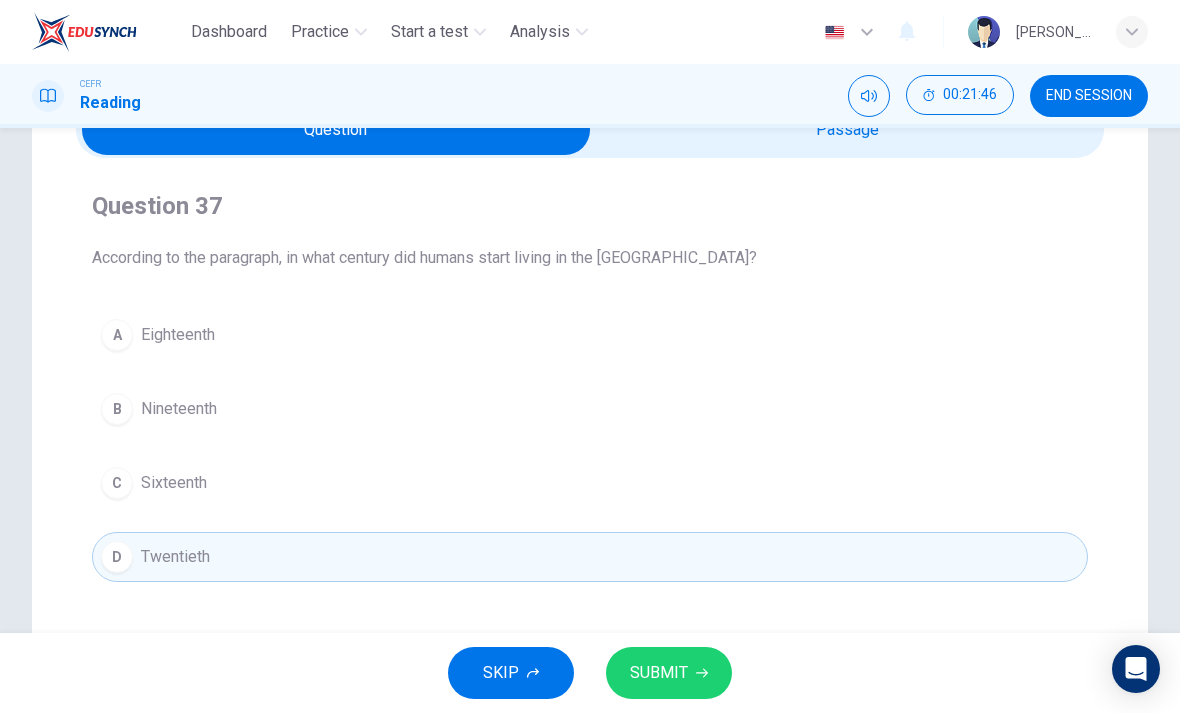 click 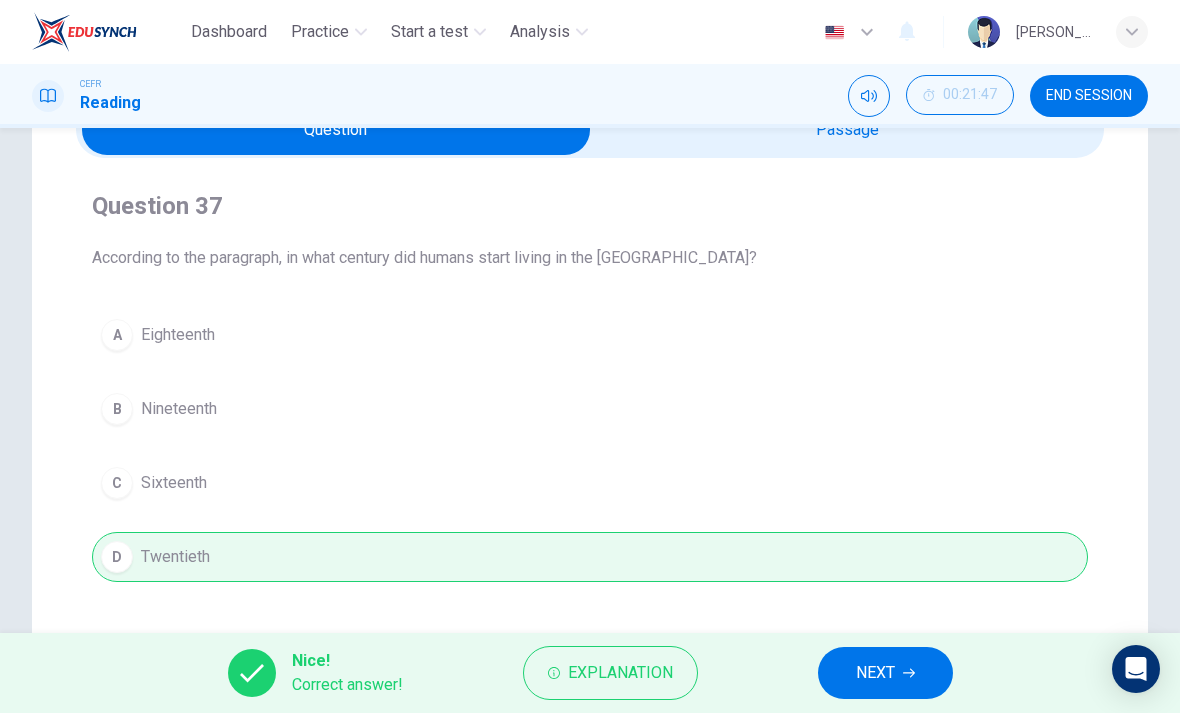 click on "NEXT" at bounding box center (875, 673) 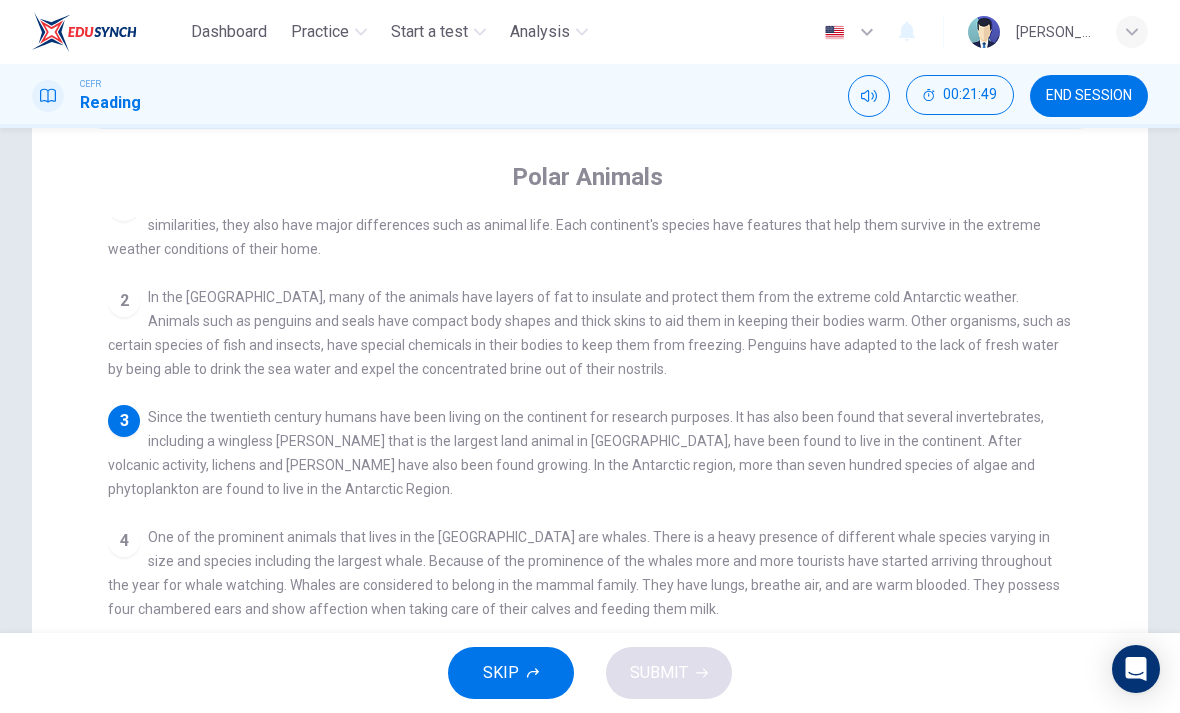 scroll, scrollTop: 140, scrollLeft: 0, axis: vertical 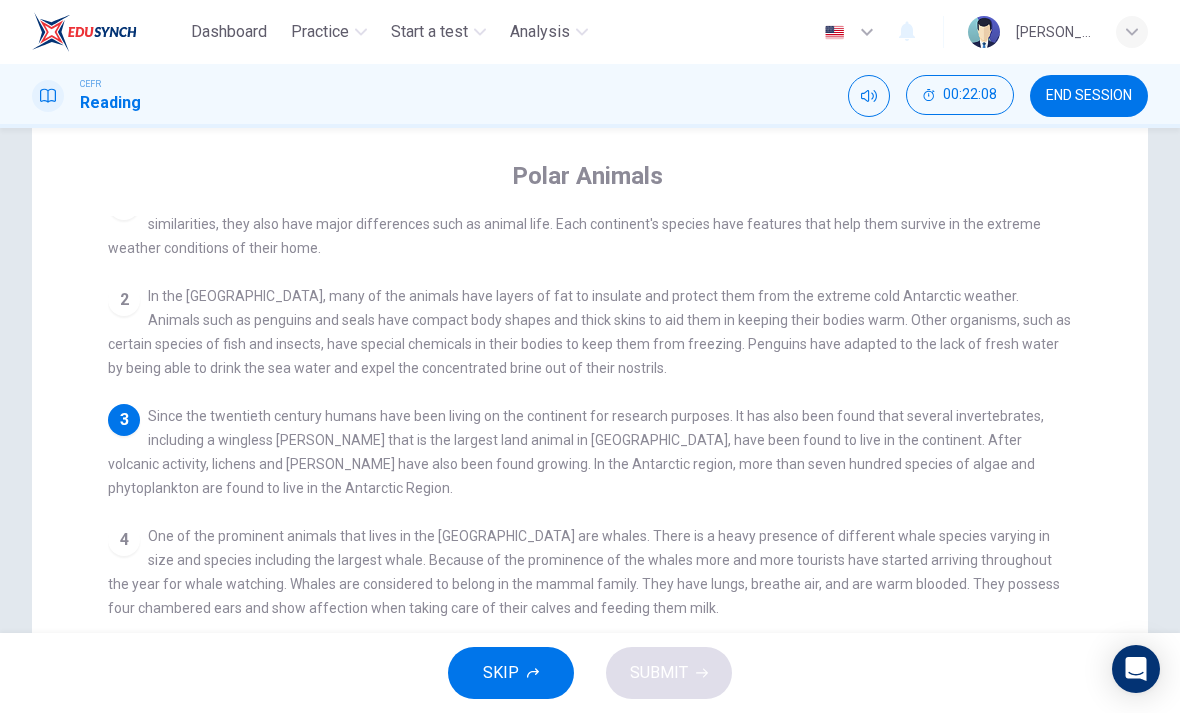 checkbox on "false" 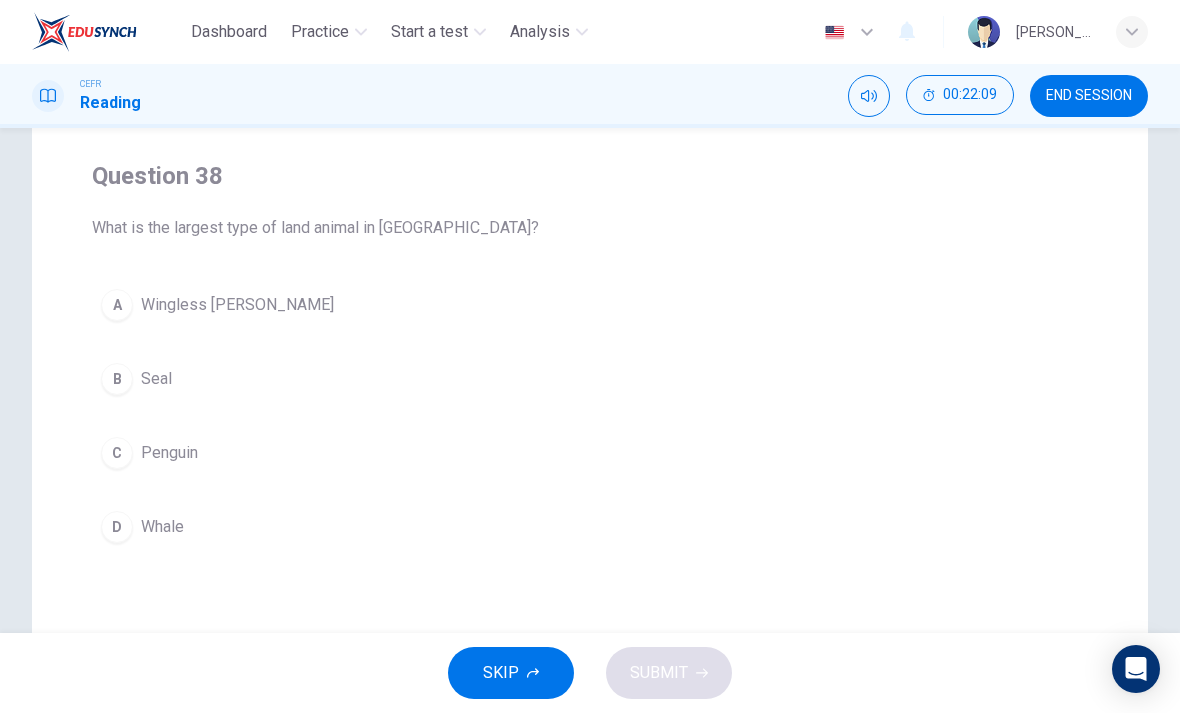 click on "A Wingless [PERSON_NAME]" at bounding box center [590, 305] 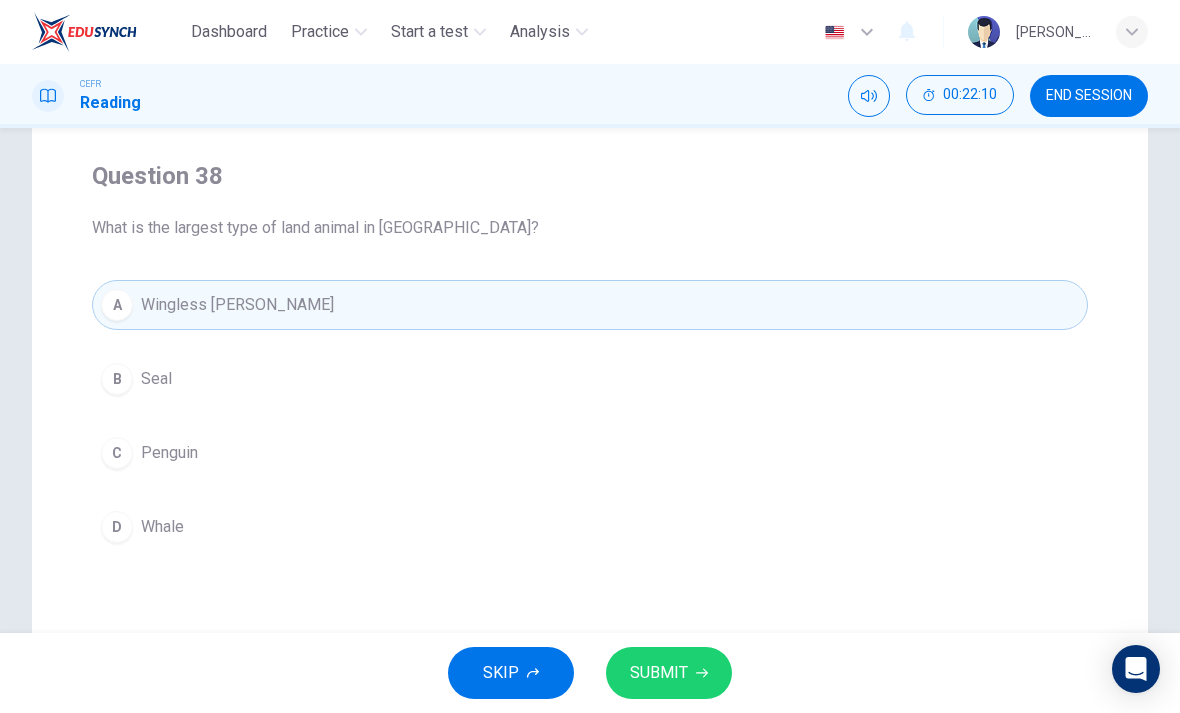 click on "SUBMIT" at bounding box center [659, 673] 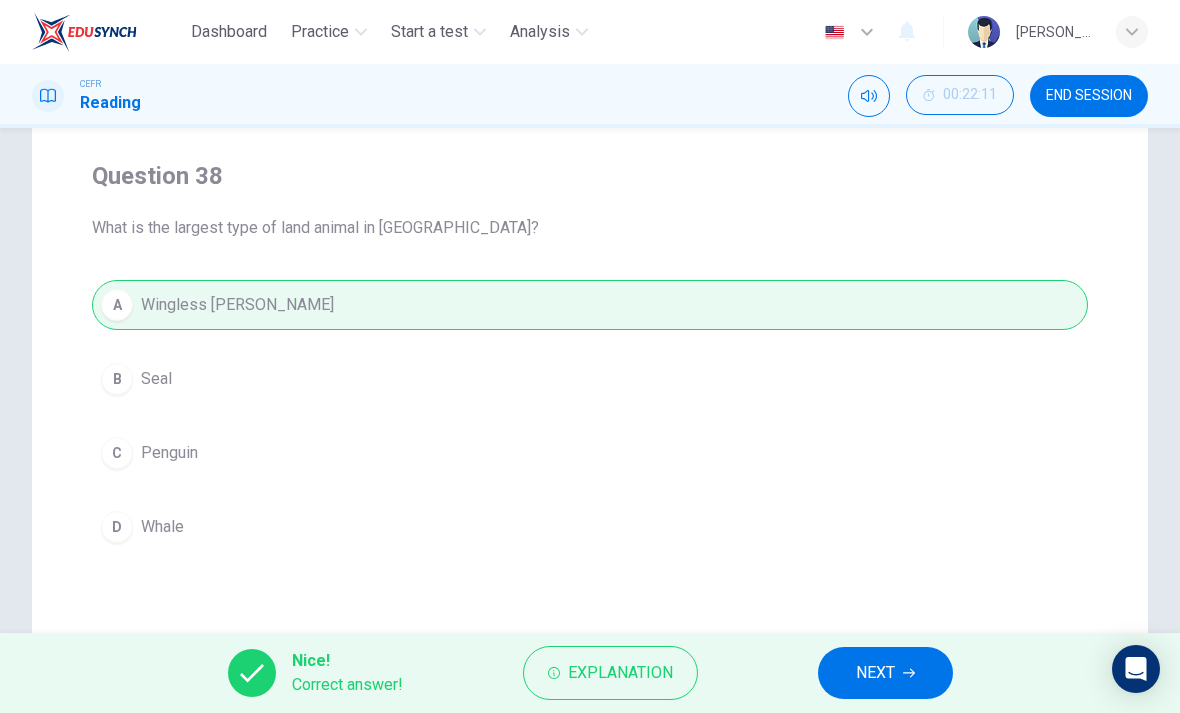click on "NEXT" at bounding box center [875, 673] 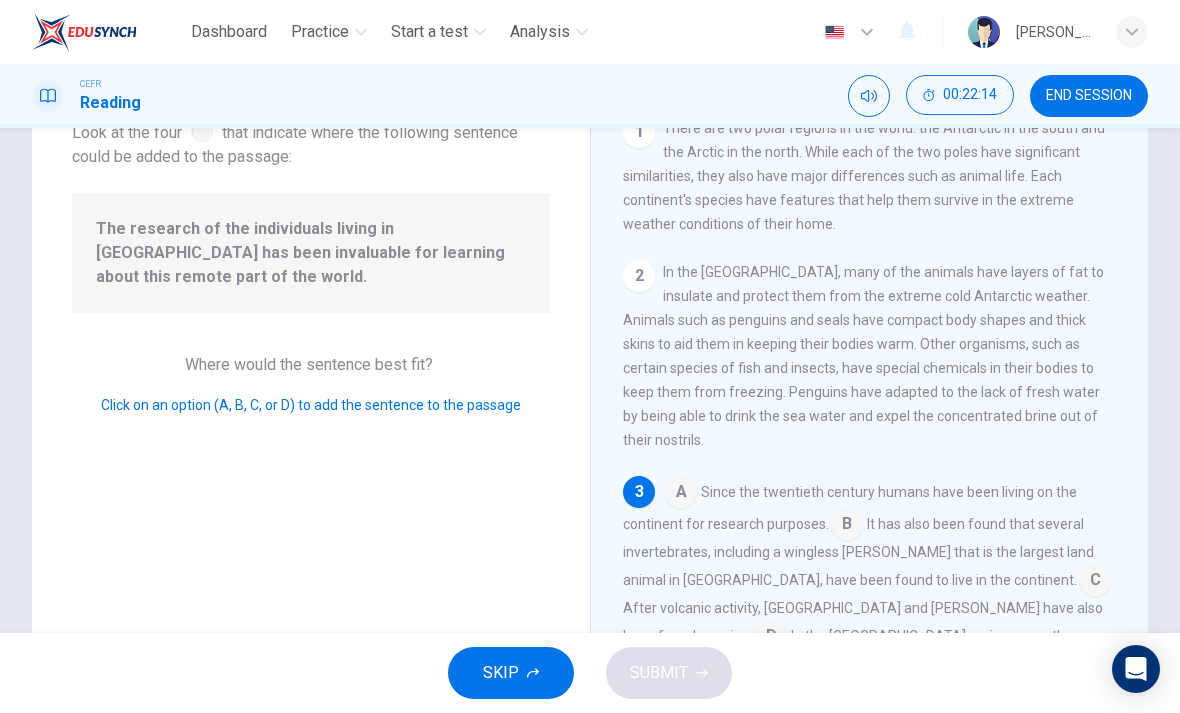 scroll, scrollTop: -1, scrollLeft: 0, axis: vertical 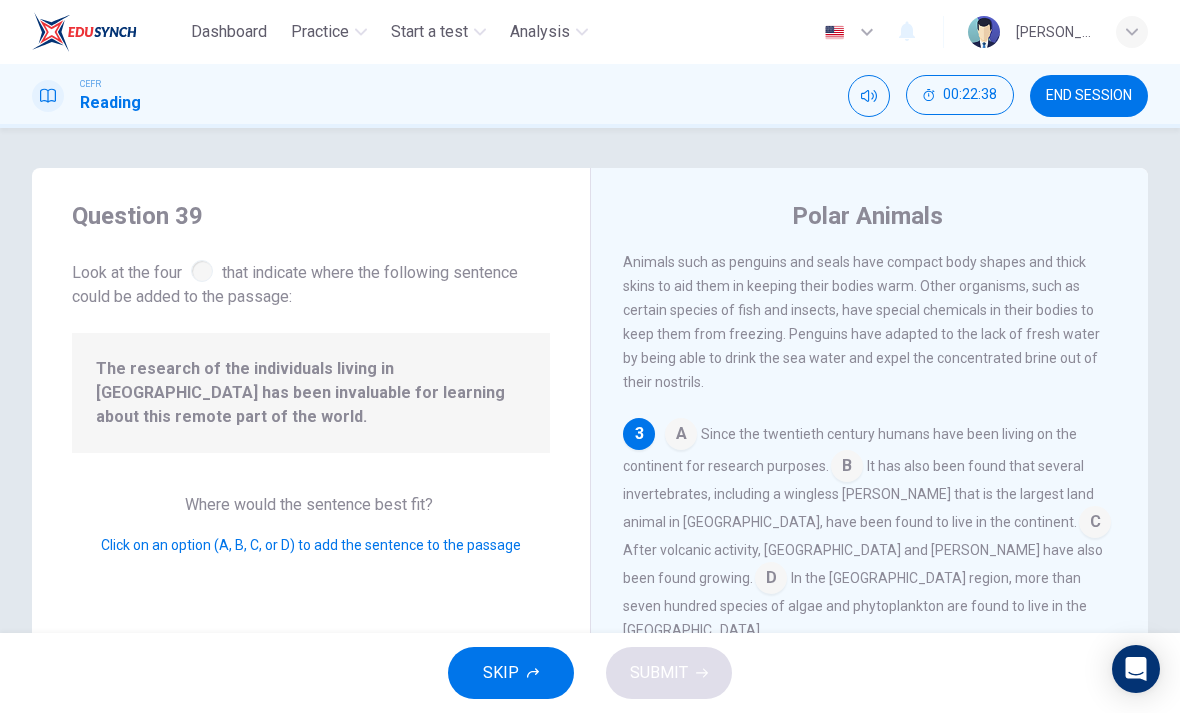click at bounding box center [681, 436] 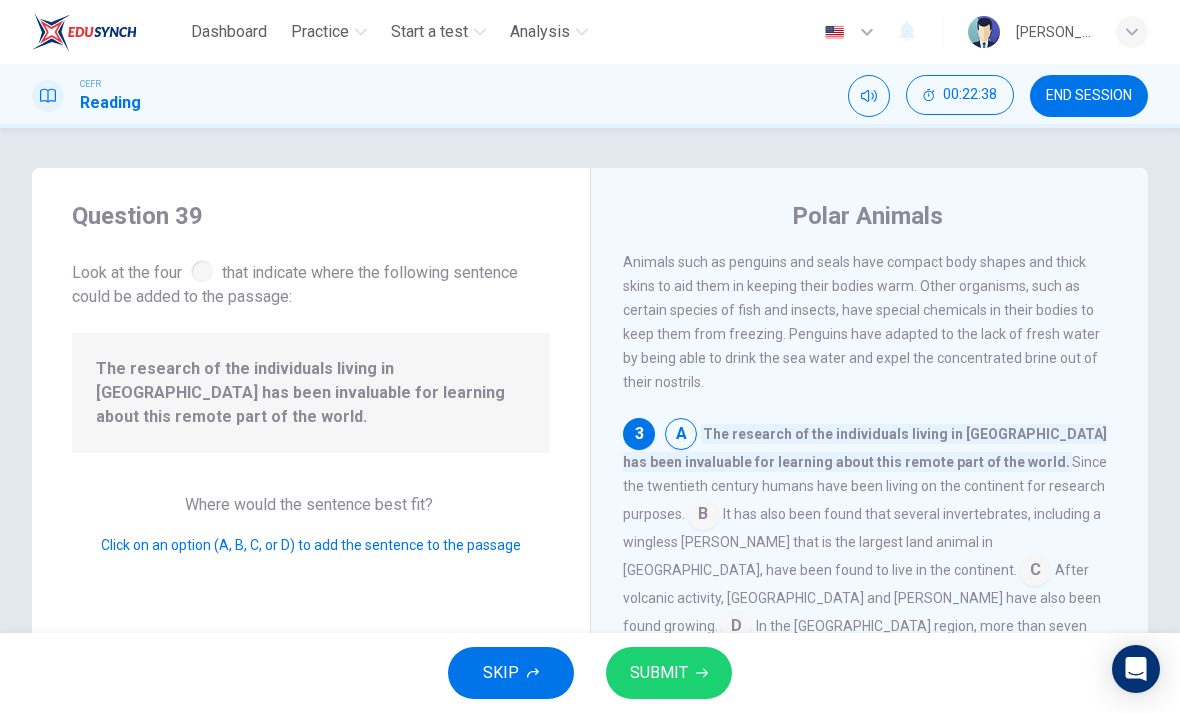 click on "SUBMIT" at bounding box center (659, 673) 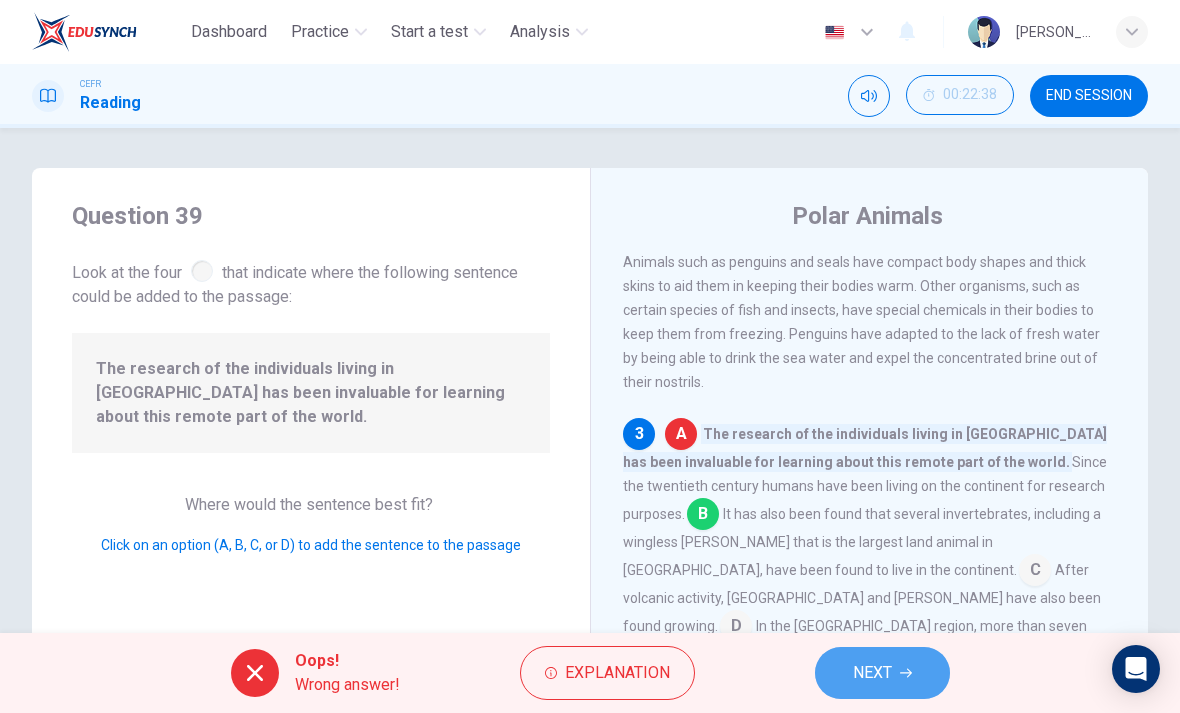 click 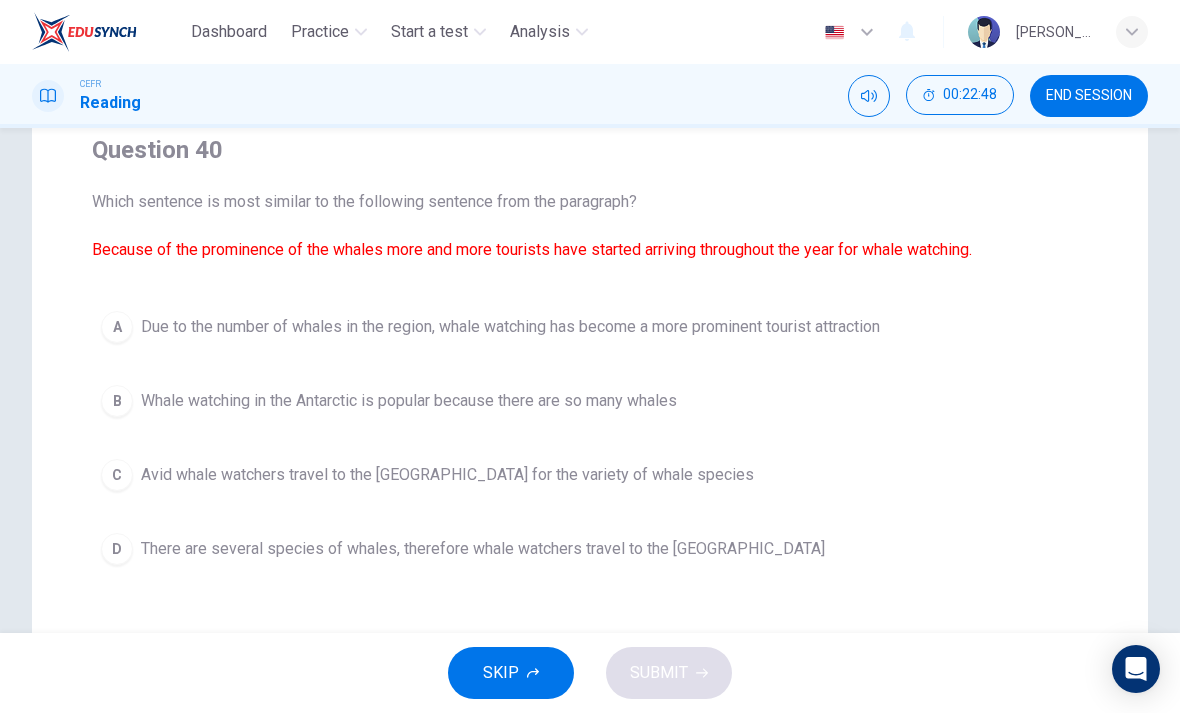 scroll, scrollTop: 170, scrollLeft: 0, axis: vertical 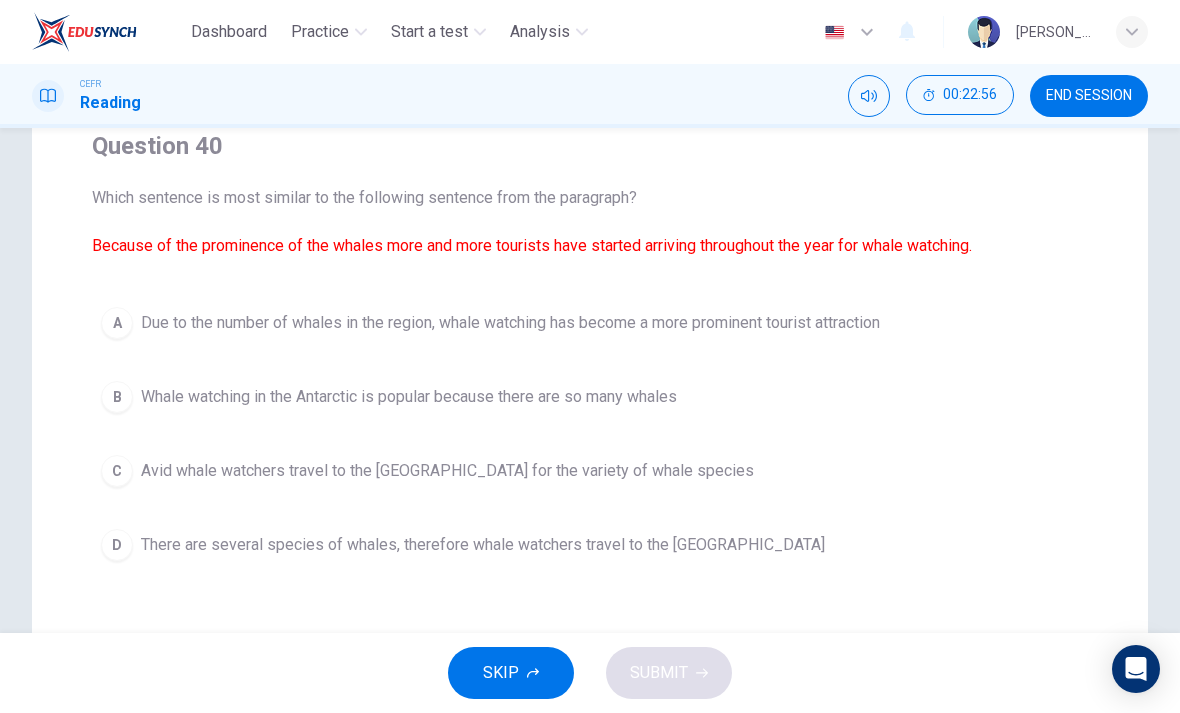 click on "C Avid whale watchers travel to the [GEOGRAPHIC_DATA] for the variety of whale species" at bounding box center (590, 471) 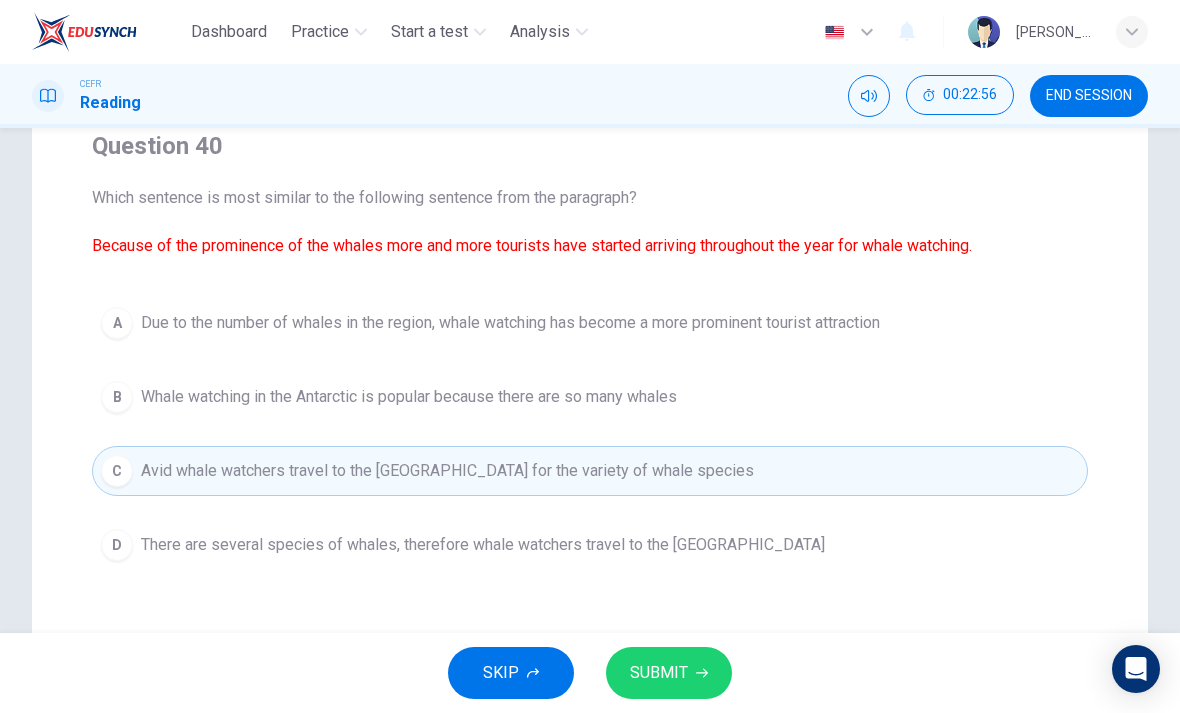 click on "SUBMIT" at bounding box center [659, 673] 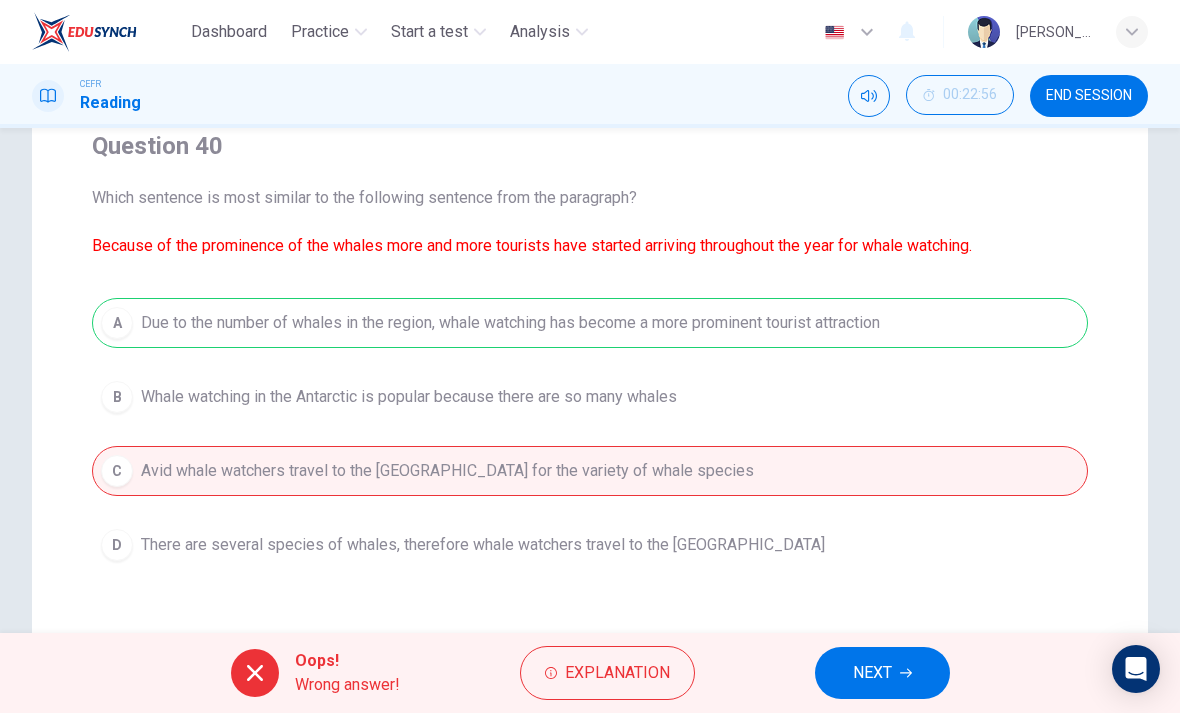 click on "NEXT" at bounding box center (872, 673) 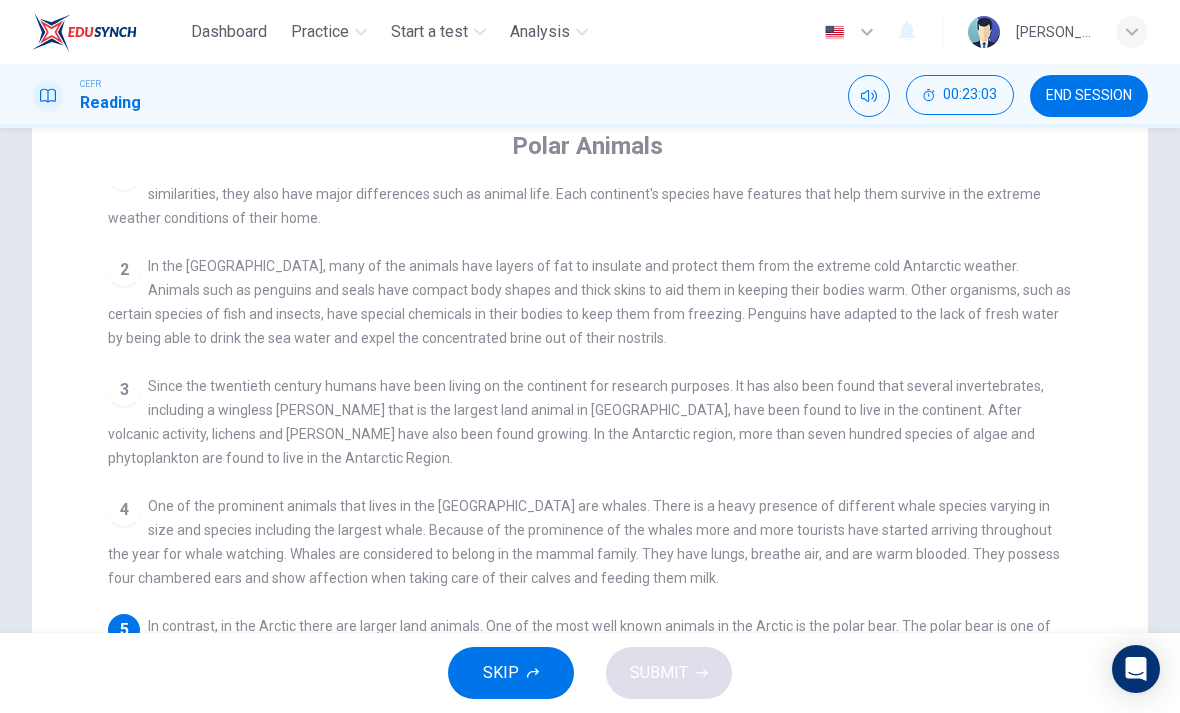 scroll, scrollTop: 28, scrollLeft: 0, axis: vertical 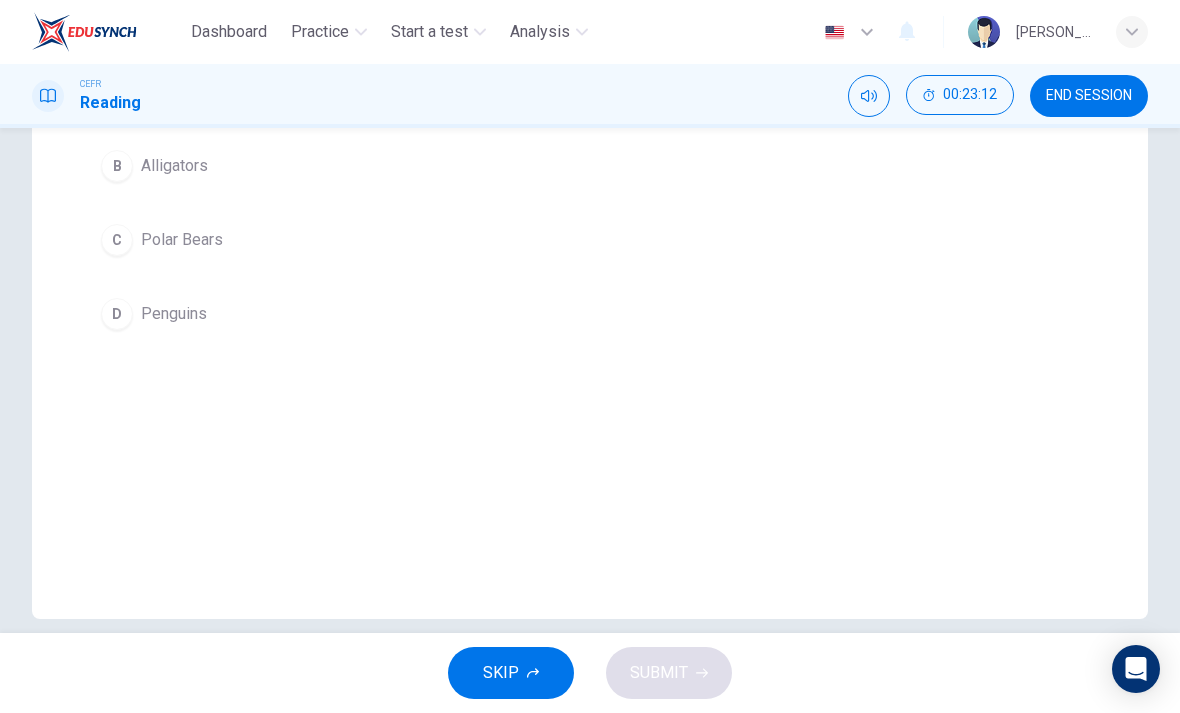 click on "C Polar Bears" at bounding box center (590, 240) 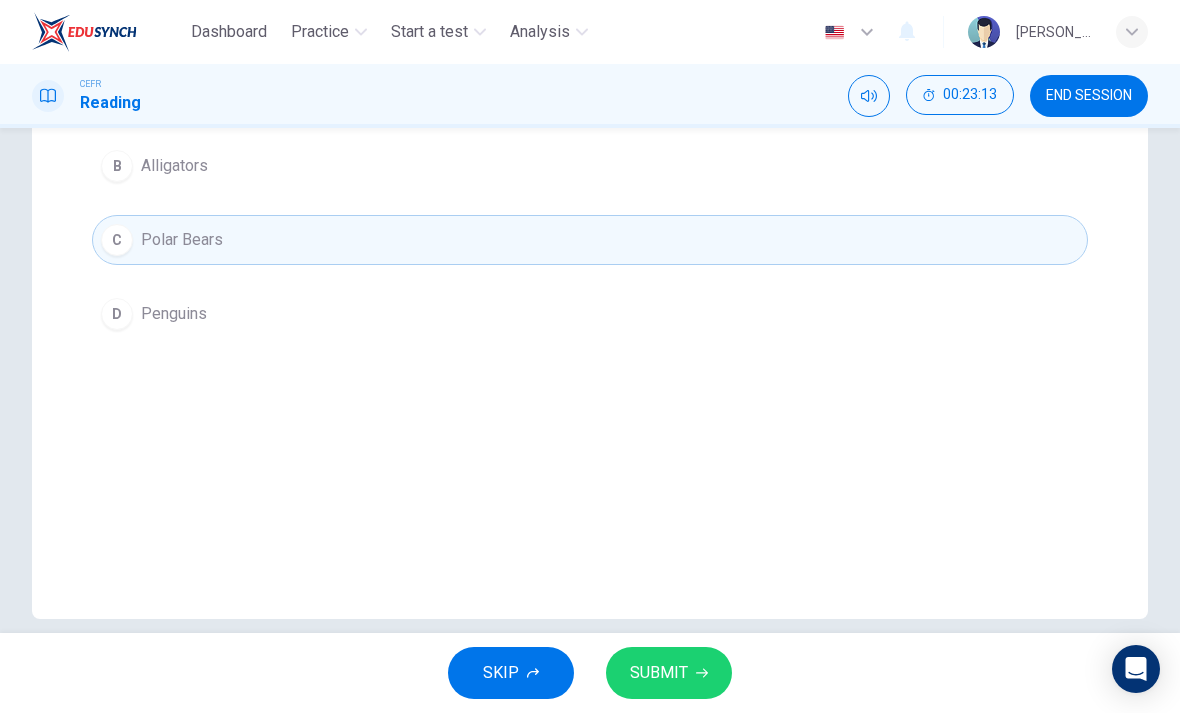click 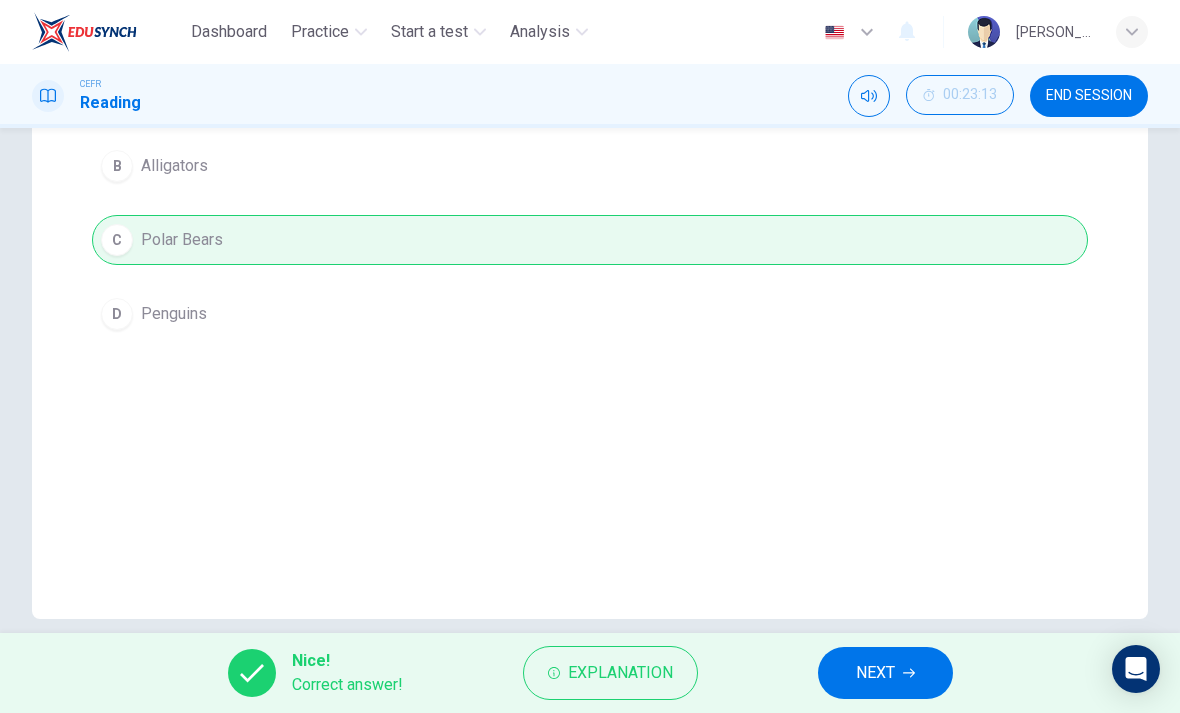 click on "NEXT" at bounding box center [885, 673] 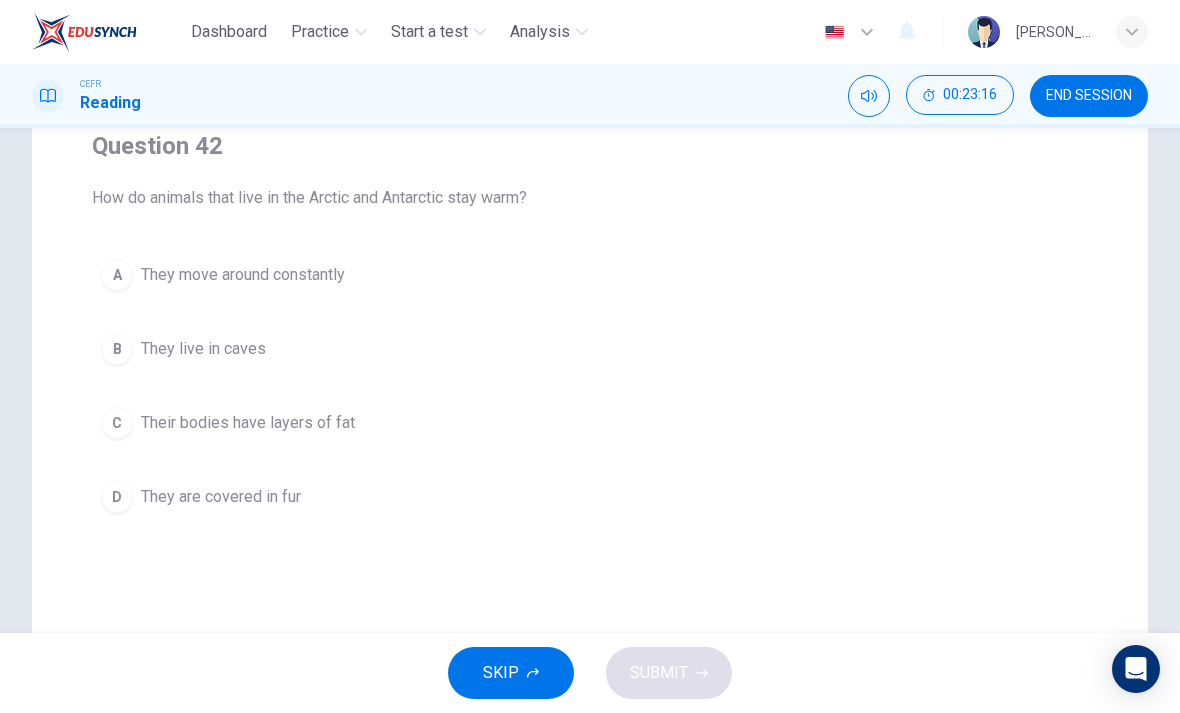 scroll, scrollTop: 171, scrollLeft: 0, axis: vertical 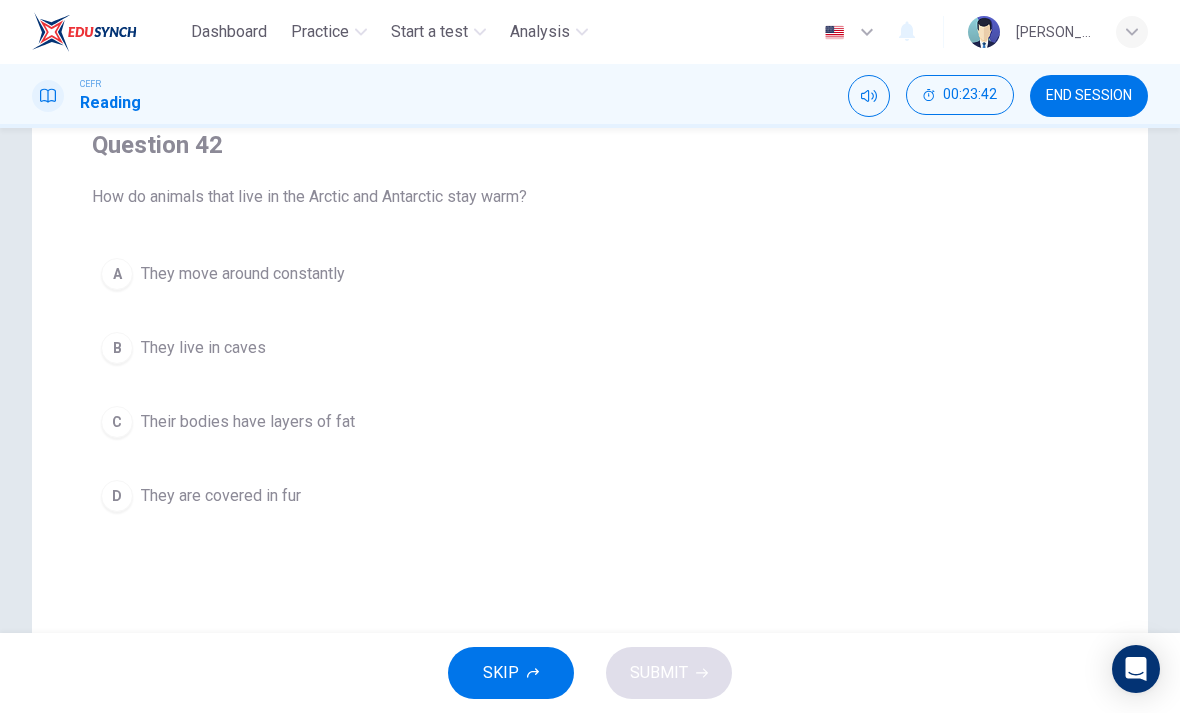 click on "C Their bodies have layers of fat" at bounding box center (590, 422) 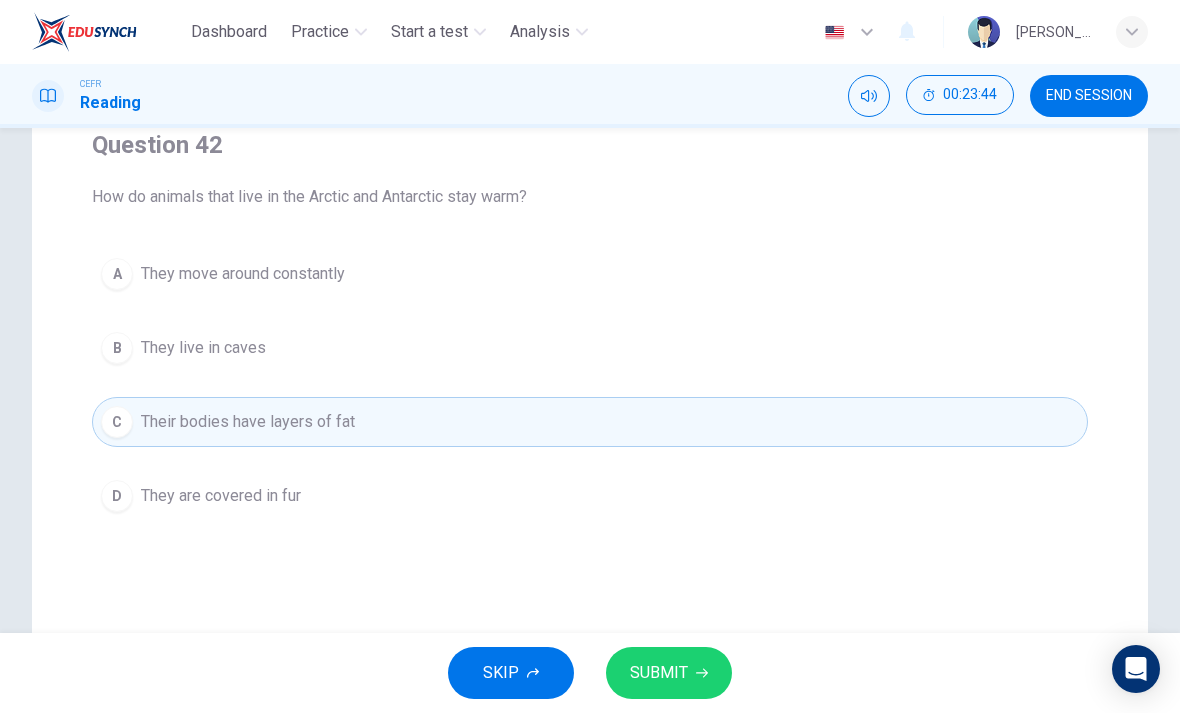 click on "SUBMIT" at bounding box center [669, 673] 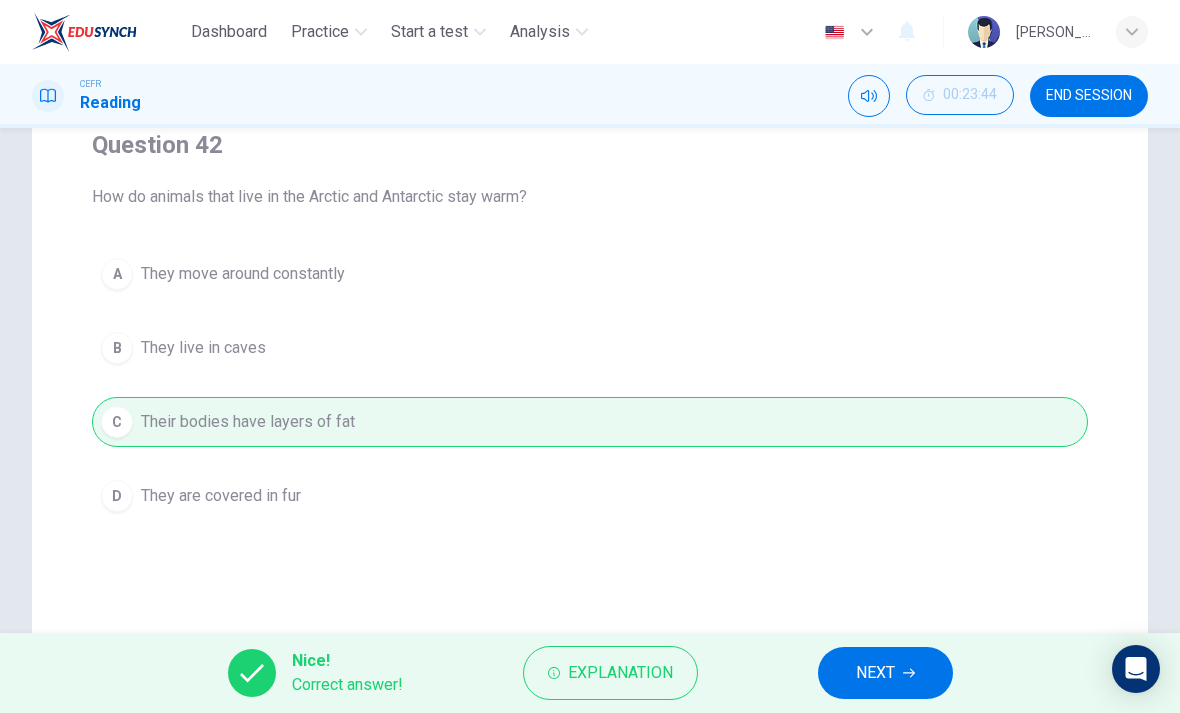 click on "NEXT" at bounding box center (885, 673) 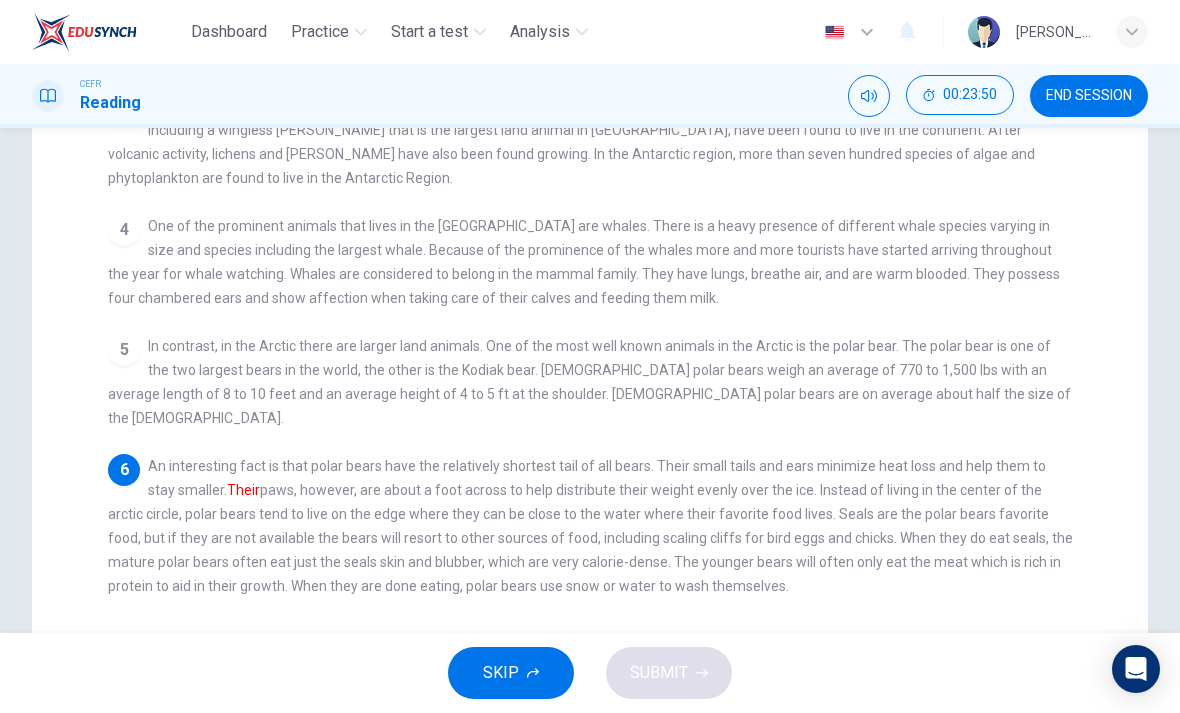 scroll, scrollTop: 379, scrollLeft: 0, axis: vertical 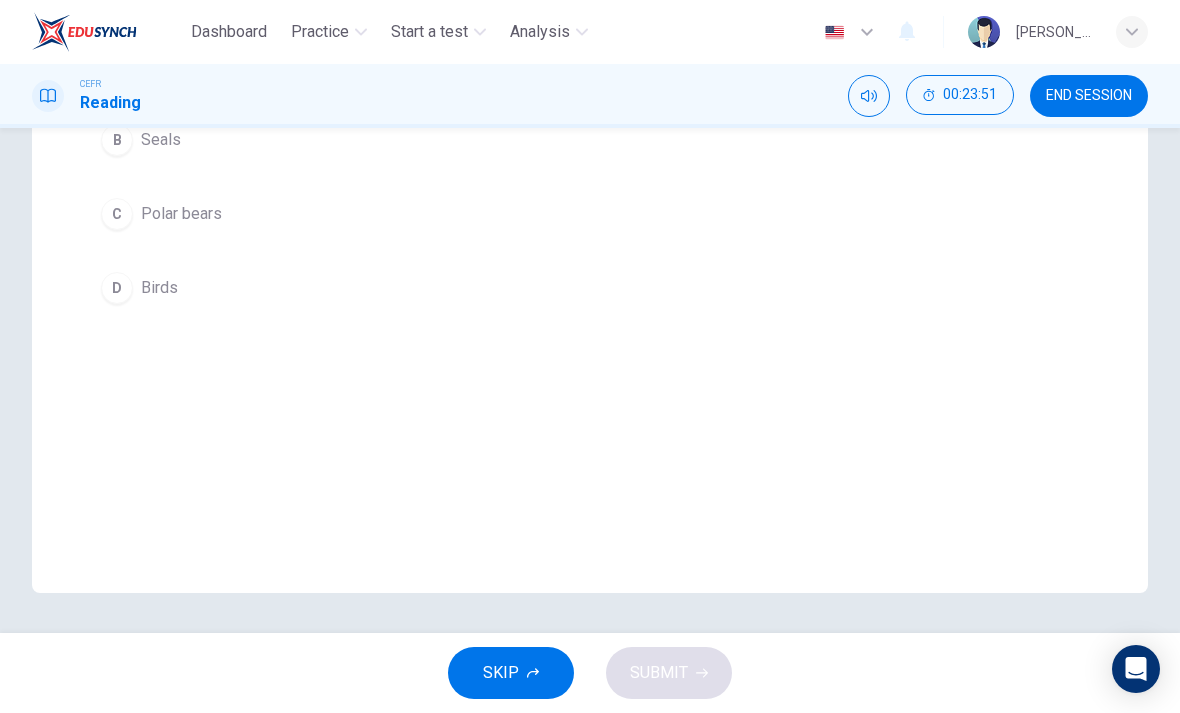 click on "C" at bounding box center (117, 214) 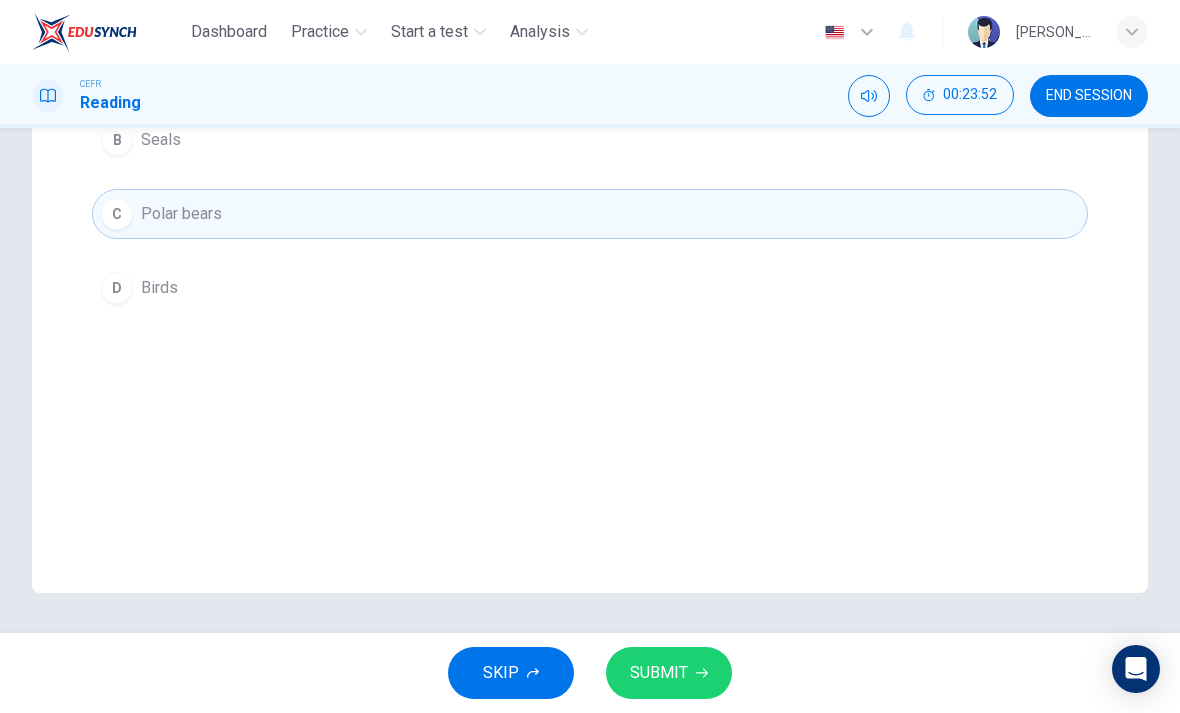 click on "SUBMIT" at bounding box center (669, 673) 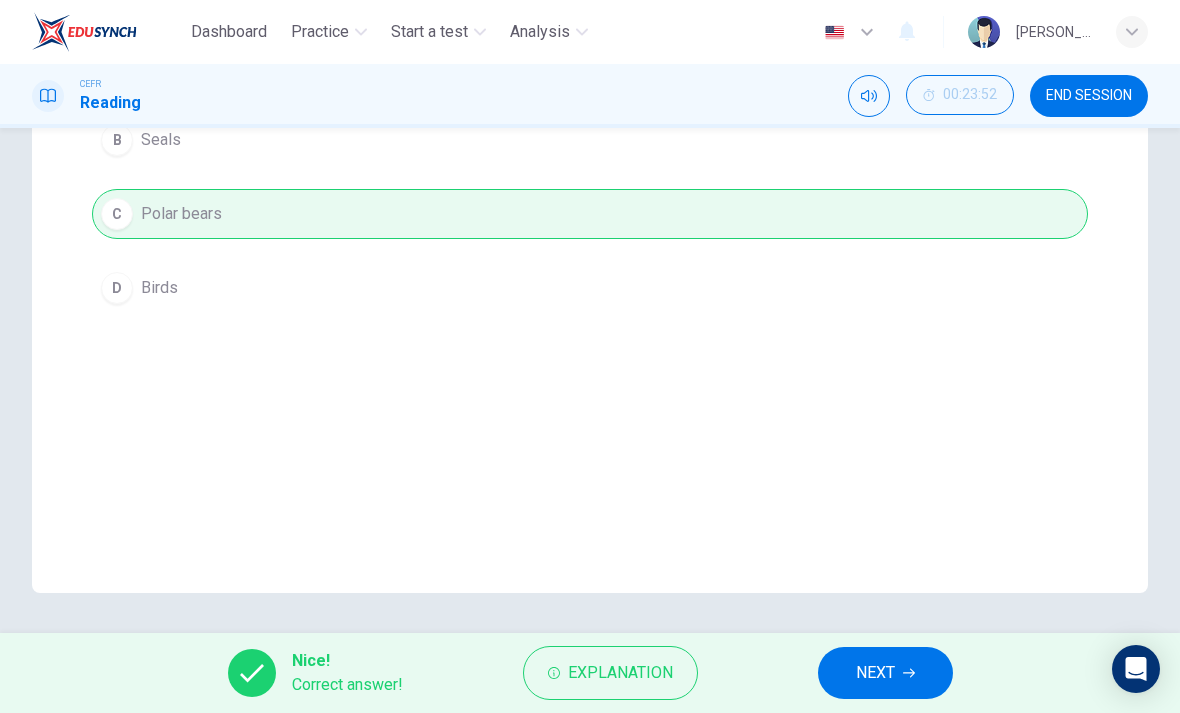 click on "NEXT" at bounding box center (875, 673) 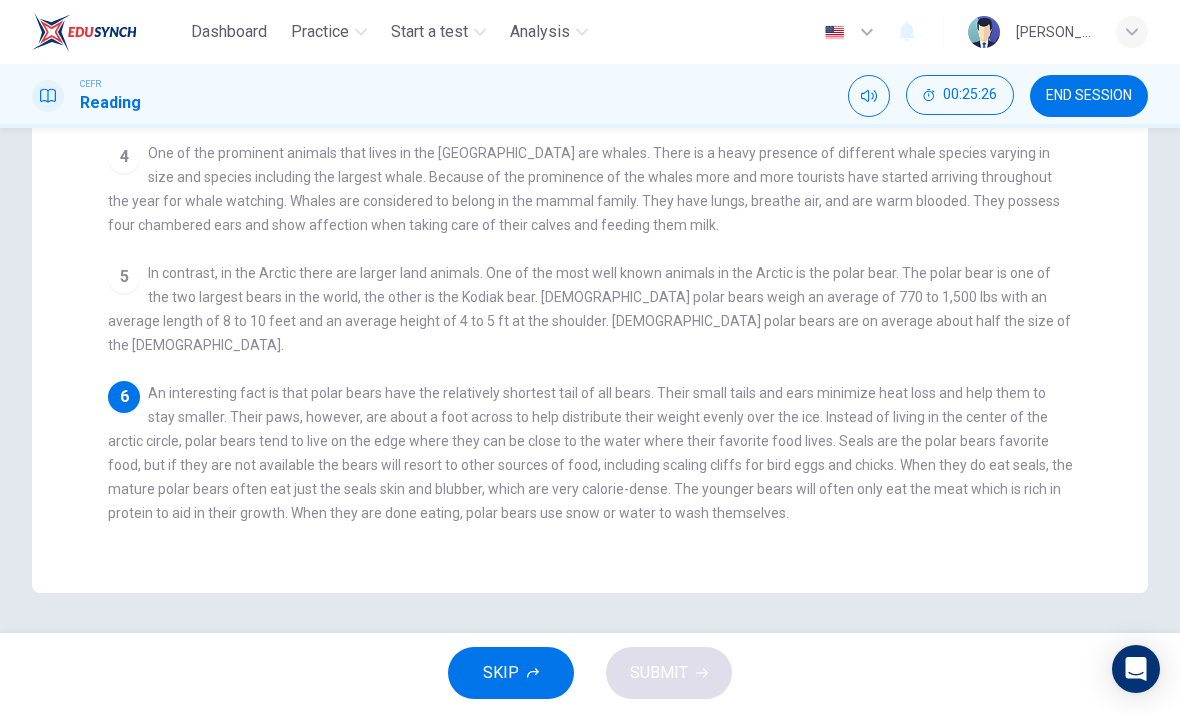 scroll, scrollTop: 523, scrollLeft: 0, axis: vertical 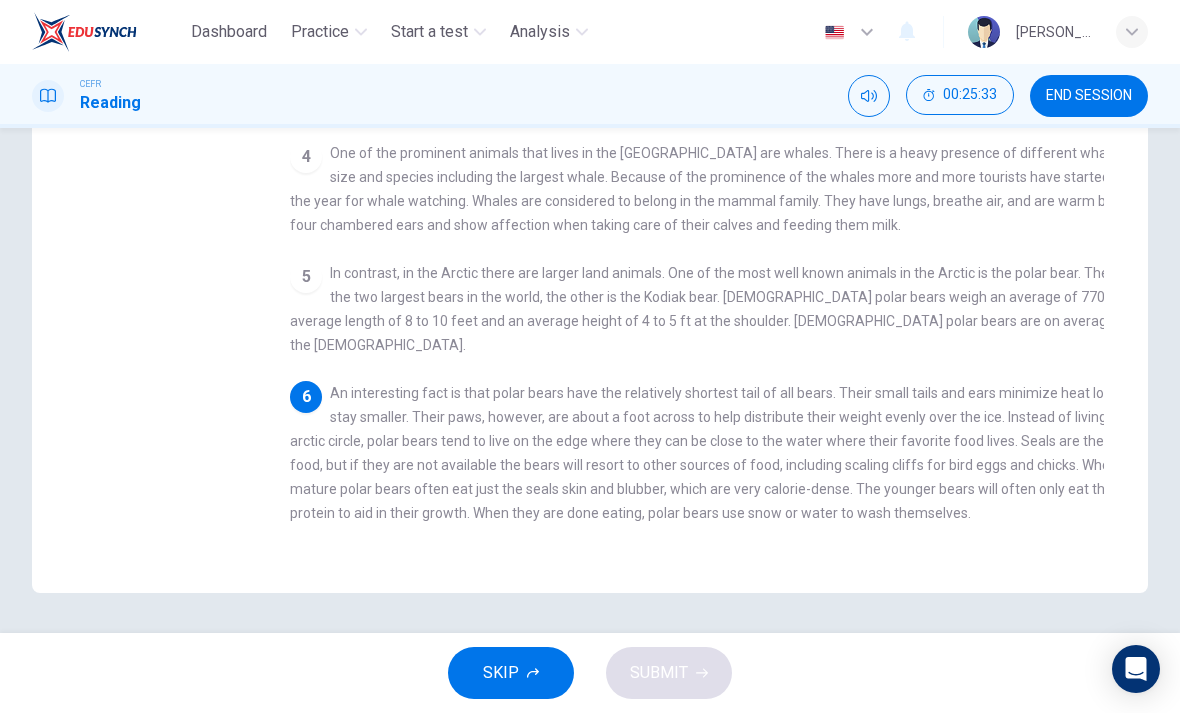 checkbox on "false" 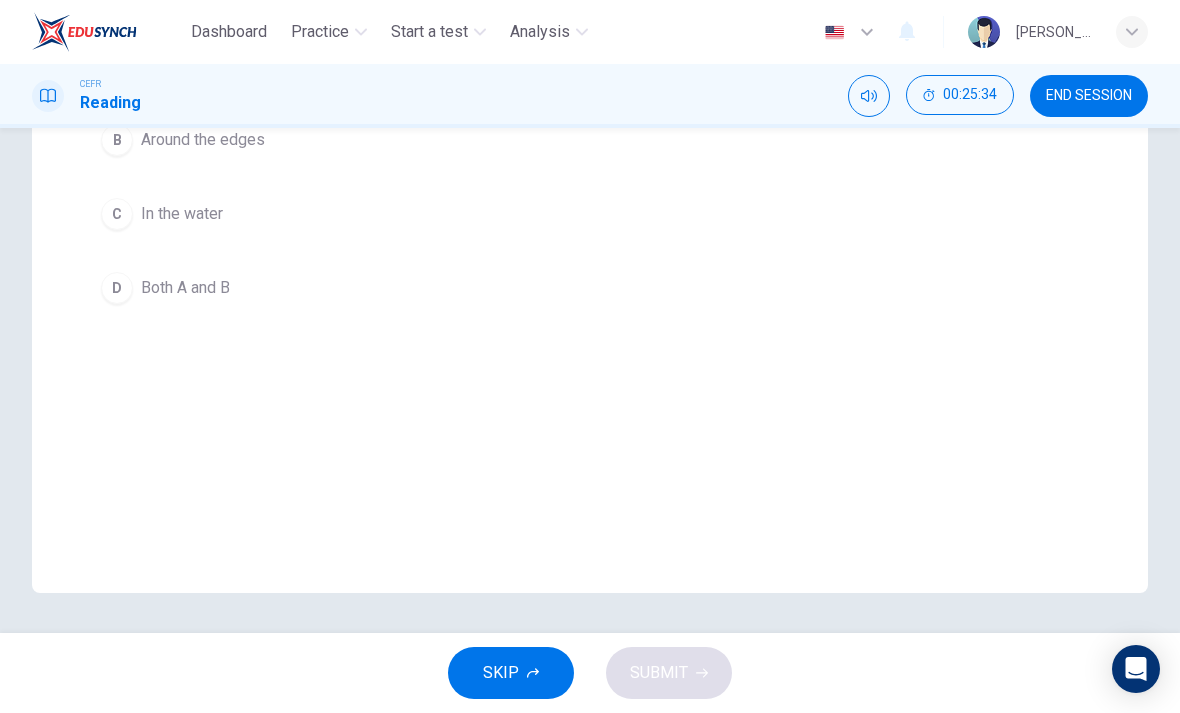 scroll, scrollTop: 279, scrollLeft: 0, axis: vertical 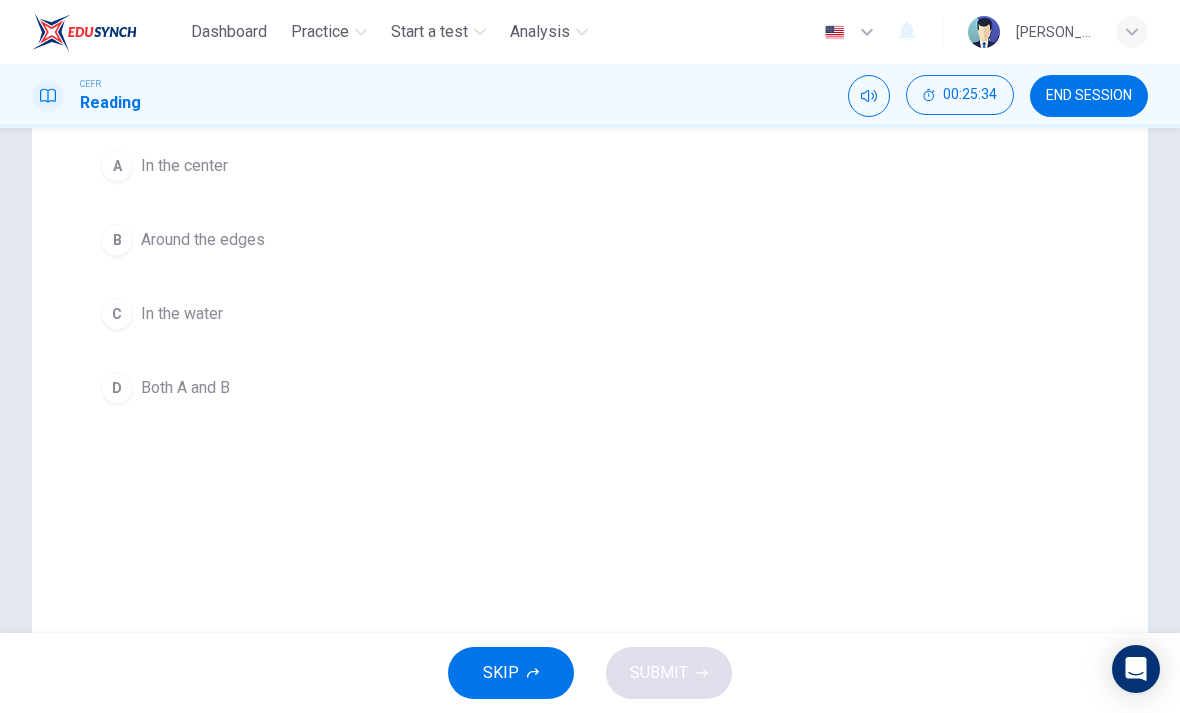 click on "B Around the edges" at bounding box center (590, 240) 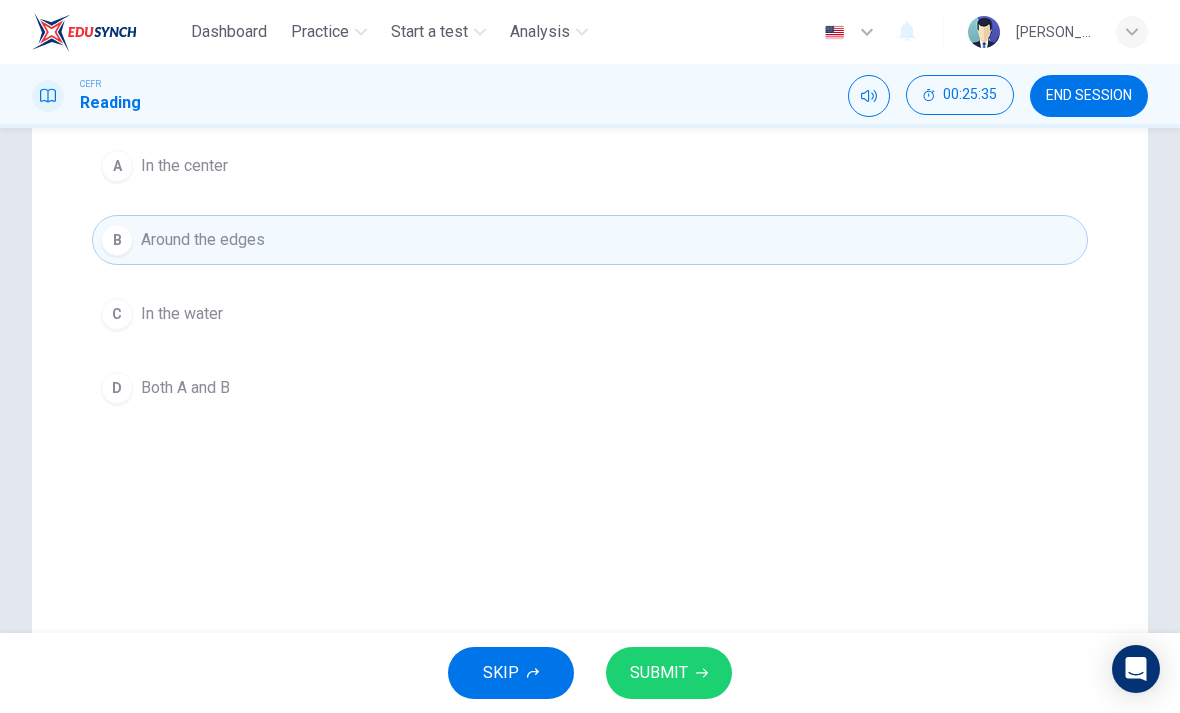click on "SUBMIT" at bounding box center (669, 673) 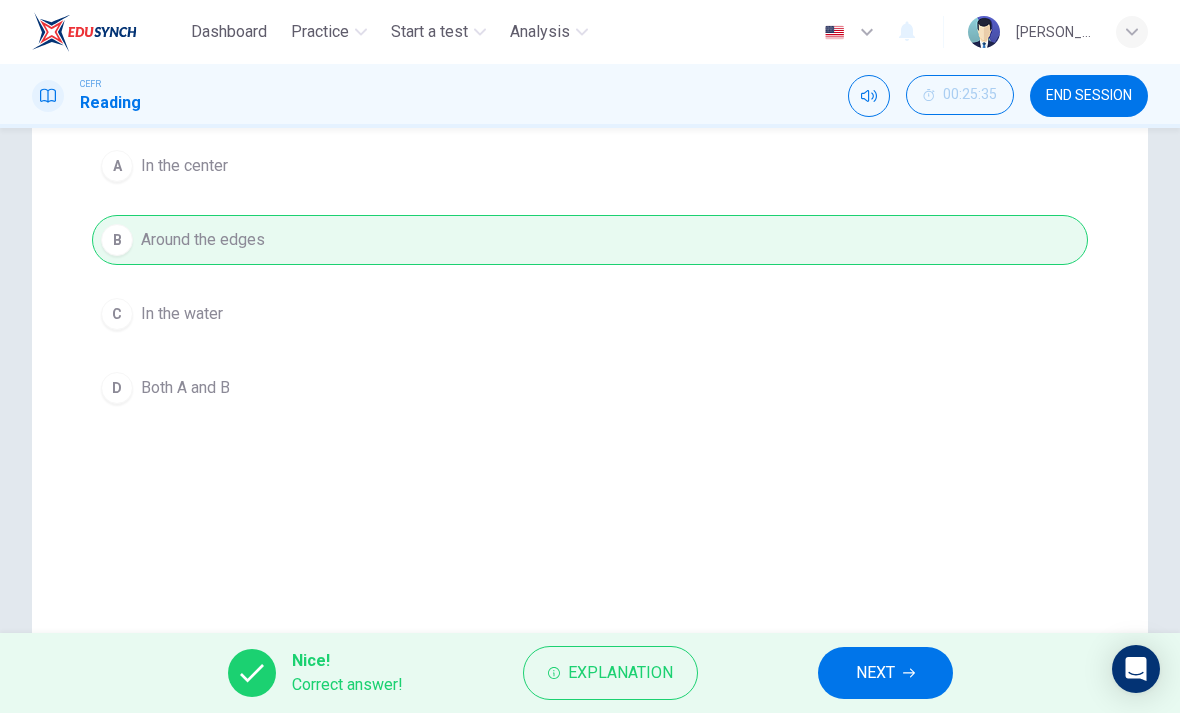 click on "NEXT" at bounding box center [885, 673] 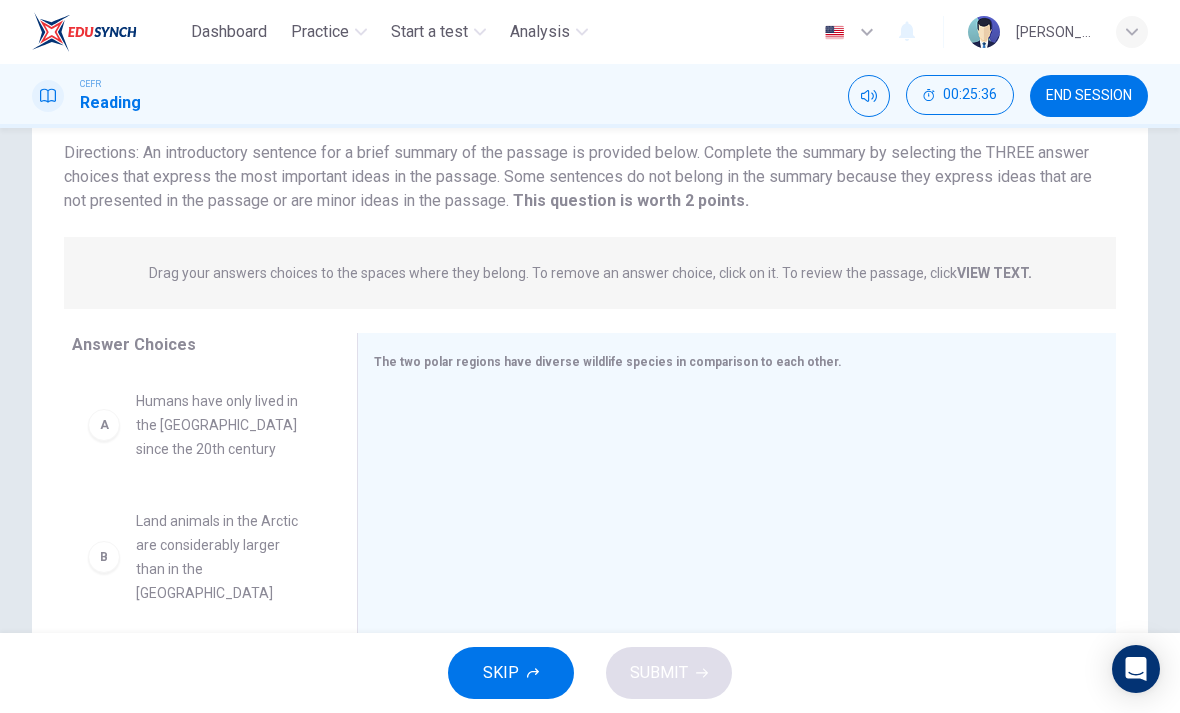 scroll, scrollTop: 135, scrollLeft: 0, axis: vertical 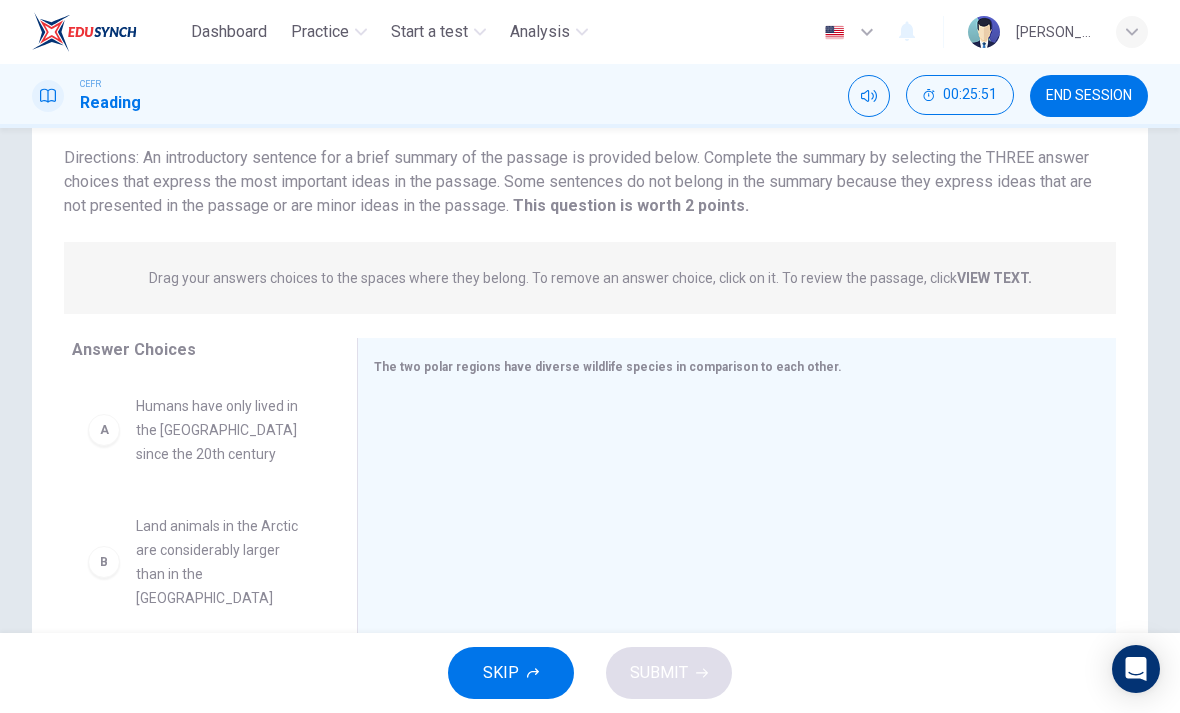 click on "Question 45 View Text Directions: An introductory sentence for a brief summary of the passage is provided below. Complete the summary by selecting the THREE answer choices that express the most important ideas in the passage. Some sentences do not belong in the summary because they express ideas that are not presented in the passage or are minor ideas in the passage.   This question is worth 2 points. This question is worth 2 points. Drag your answers choices to the spaces where they belong. To remove an answer choice, click on it. To review the passage, click   VIEW TEXT. Click on the answer choices below to select your answers. To remove an answer choice, go to the Answers tab and click on it. To review the passage, click the PASSAGE tab. Choices Answers A Humans have only lived in the [GEOGRAPHIC_DATA] since the 20th century B Land animals in the Arctic are considerably larger than in the Antarctic C Polar bears live in the arctic and penguins live in the Antarctic D E F Answer Choices A B C D E F Polar Animals 1" at bounding box center [590, 380] 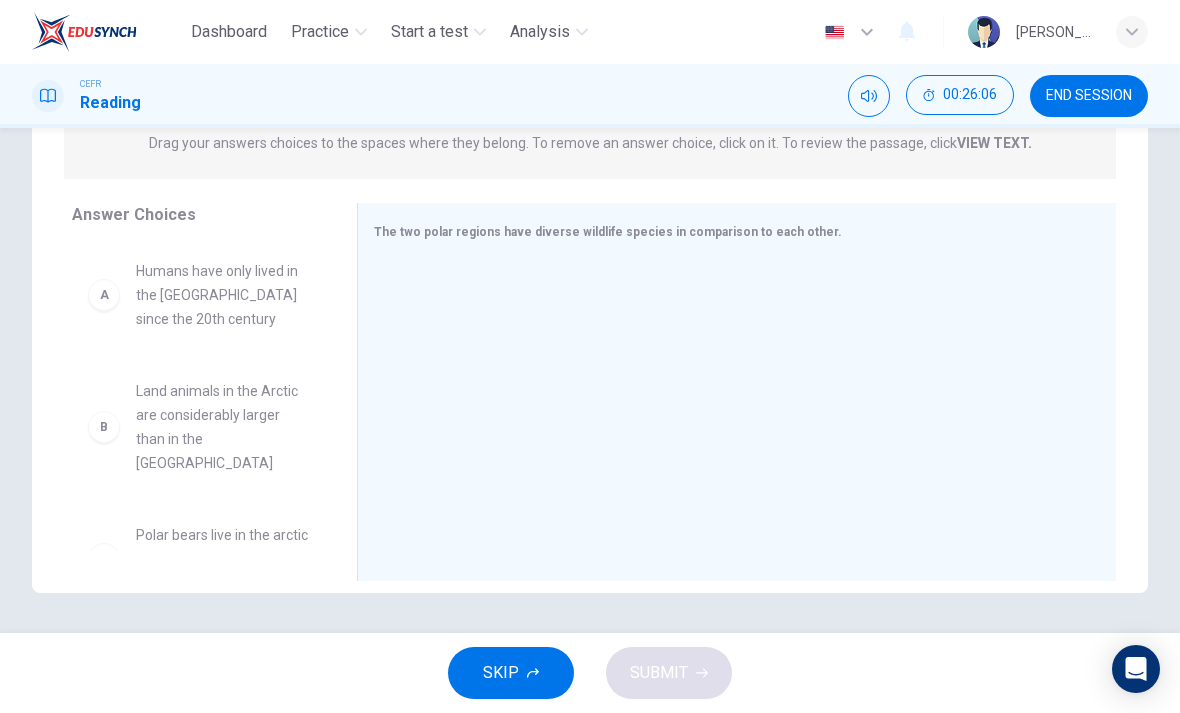 scroll, scrollTop: 270, scrollLeft: 0, axis: vertical 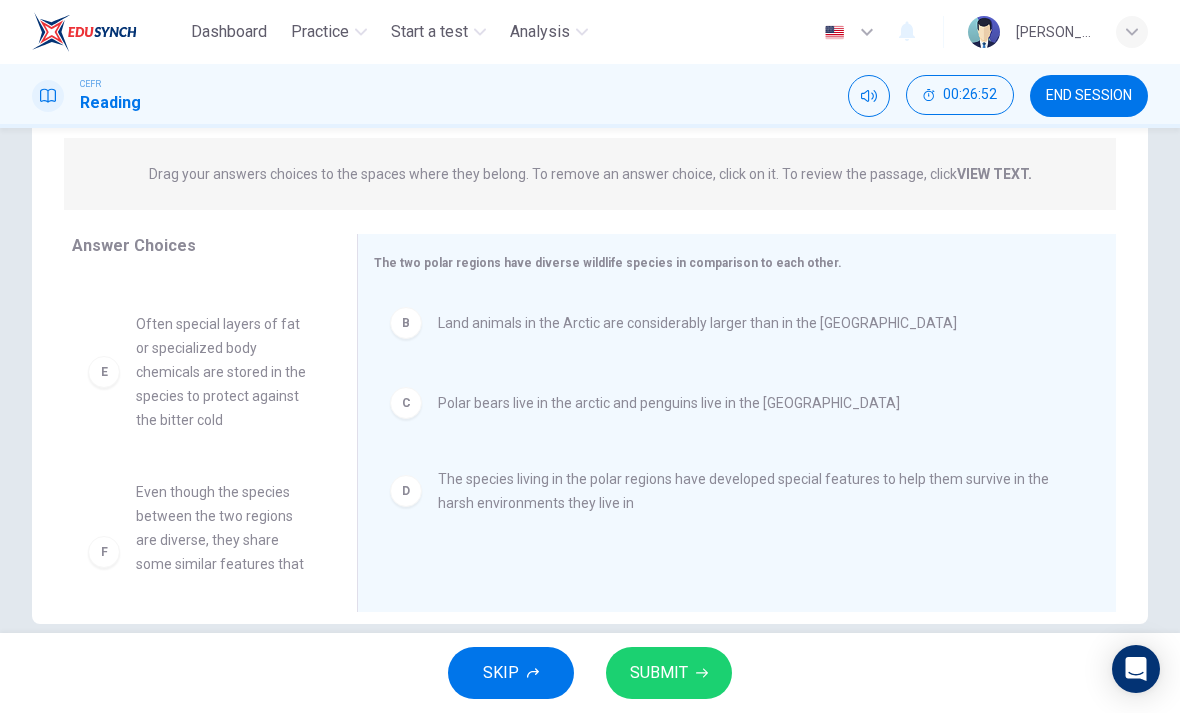 click on "SUBMIT" at bounding box center [659, 673] 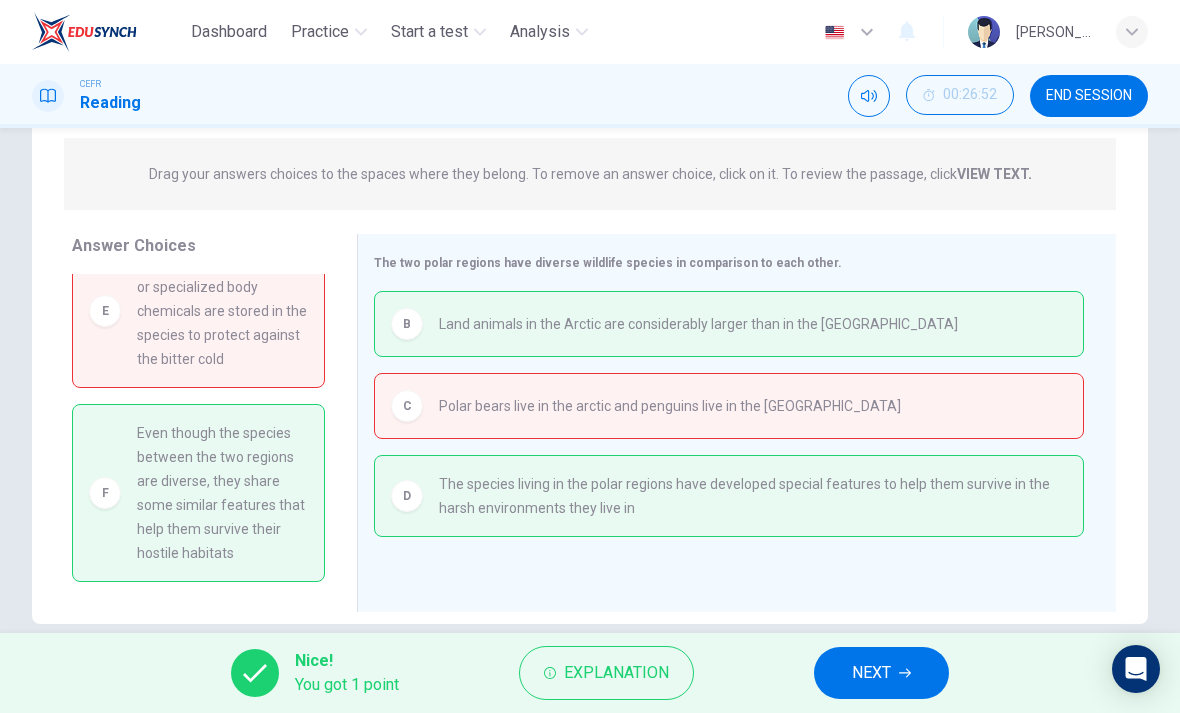 scroll, scrollTop: 162, scrollLeft: 0, axis: vertical 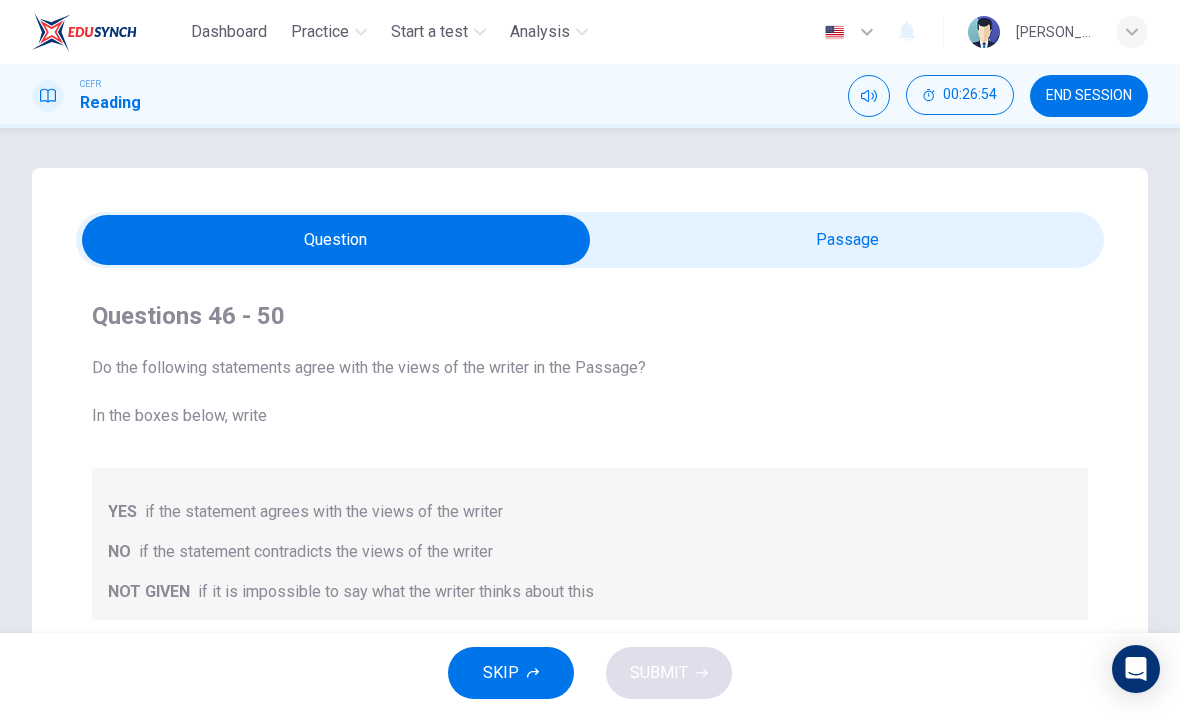 click on "Question Passage Questions 46 - 50 Do the following statements agree with the views of the writer in the Passage?  In the boxes below, write YES if the statement agrees with the views of the writer NO if the statement contradicts the views of the writer NOT GIVEN if it is impossible to say what the writer thinks about this 46 ​ ​ The rate at which languages are becoming extinct has increased 47 ​ ​ Research on the subject of language extinction began in the 1990s 48 ​ ​ In order to survive, a language needs to be spoken by more than 100 people 49 ​ ​ Certain parts of the world are more vulnerable than others to language extinction 50 ​ ​ Saving language should be the major concern of any small community whose language is under threat Saving Language CLICK TO ZOOM Click to Zoom 1 For the first time, linguists have put a price on language. To save a language from extinction isn’t cheap - but more and more people are arguing that the alternative is the death of communities. 2 3 4 5 6 7 8 9" at bounding box center (590, 580) 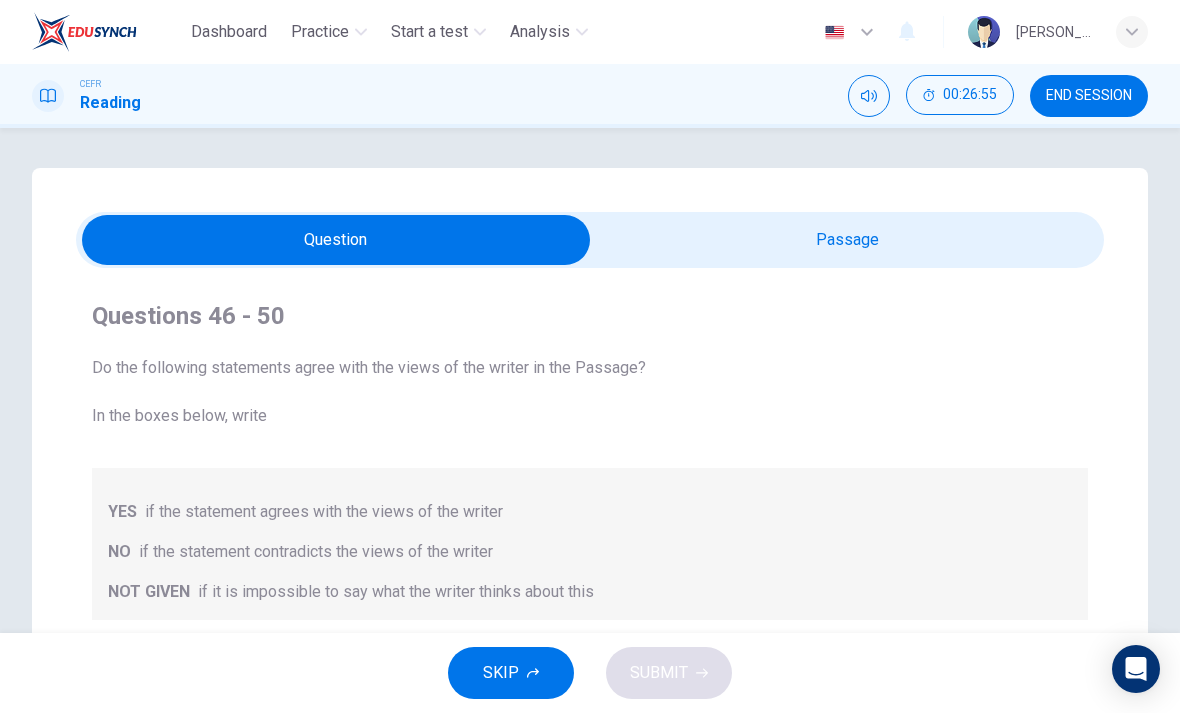 click at bounding box center [336, 240] 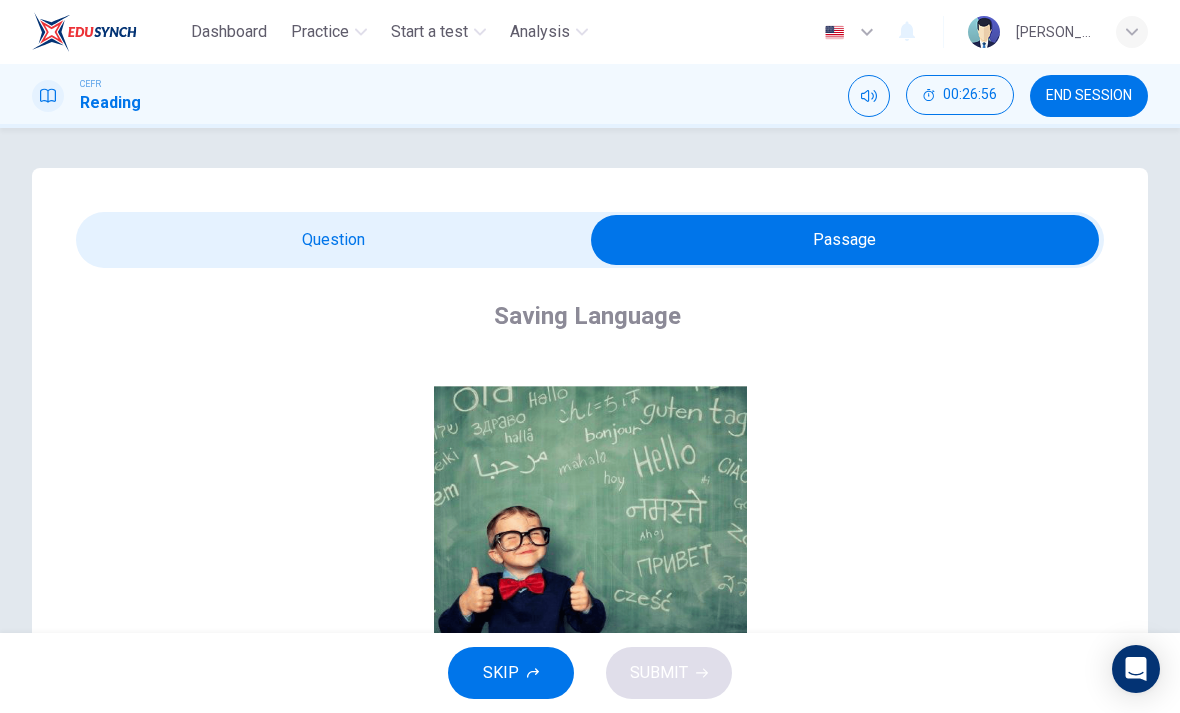 click at bounding box center [845, 240] 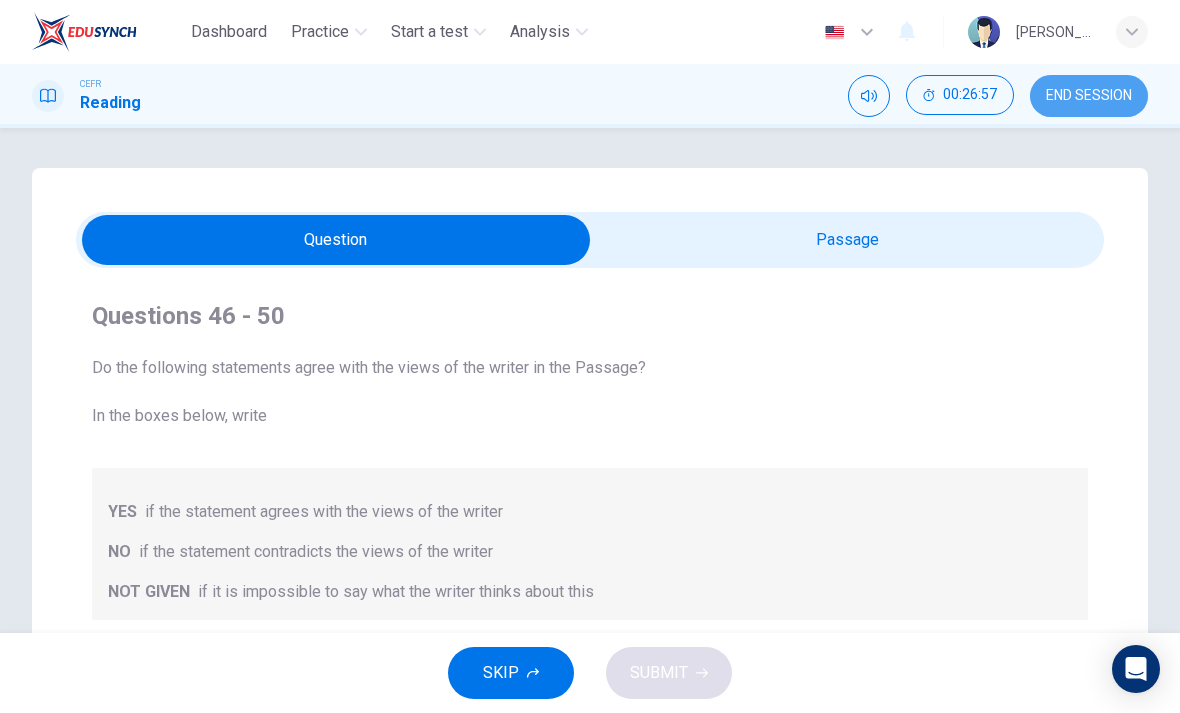 click on "END SESSION" at bounding box center [1089, 96] 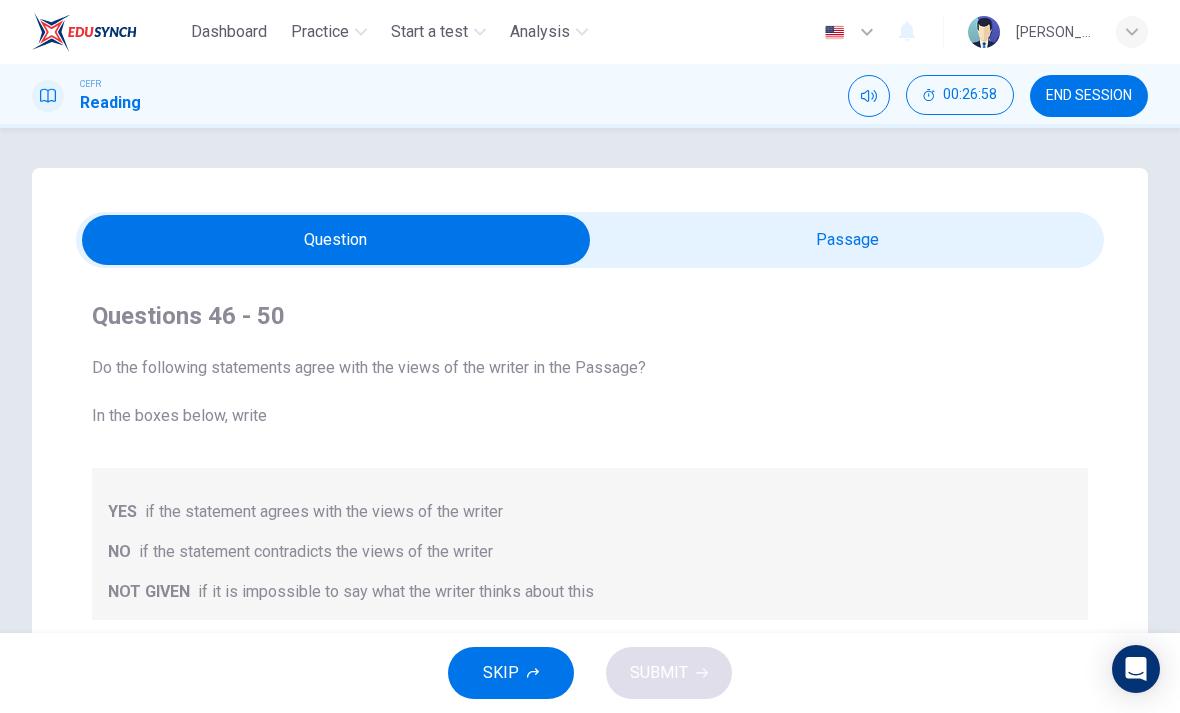 click on "END SESSION" at bounding box center (1089, 96) 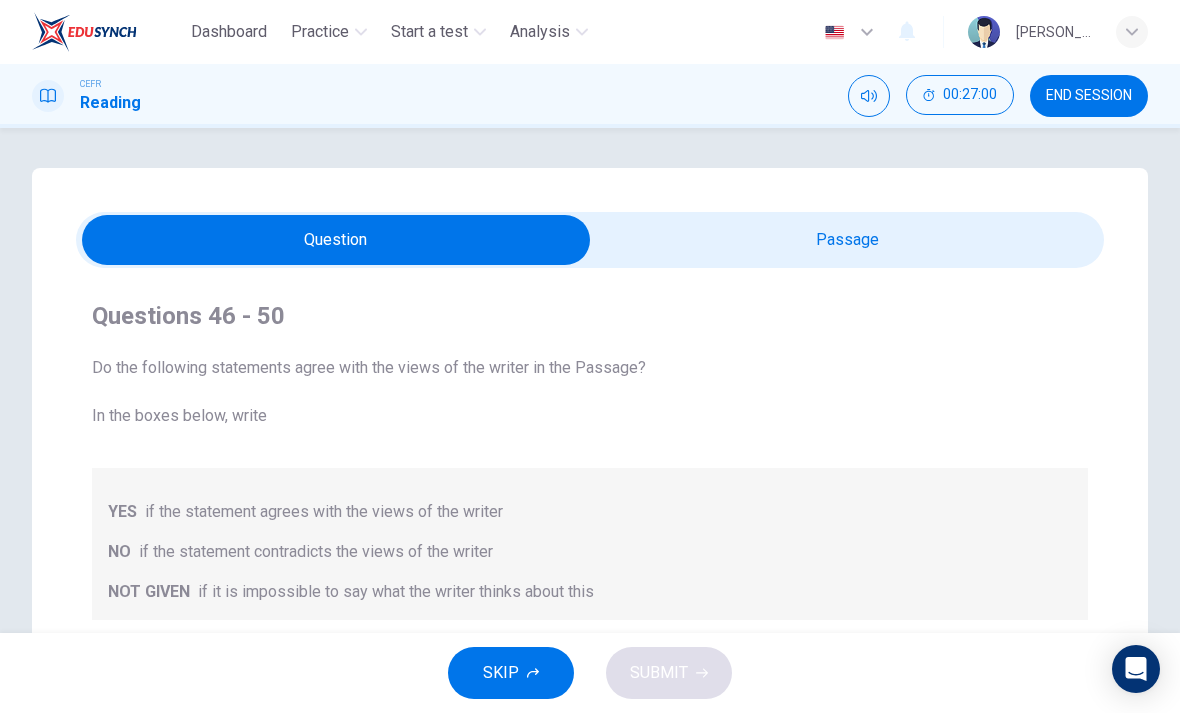click on "END SESSION" at bounding box center (1089, 96) 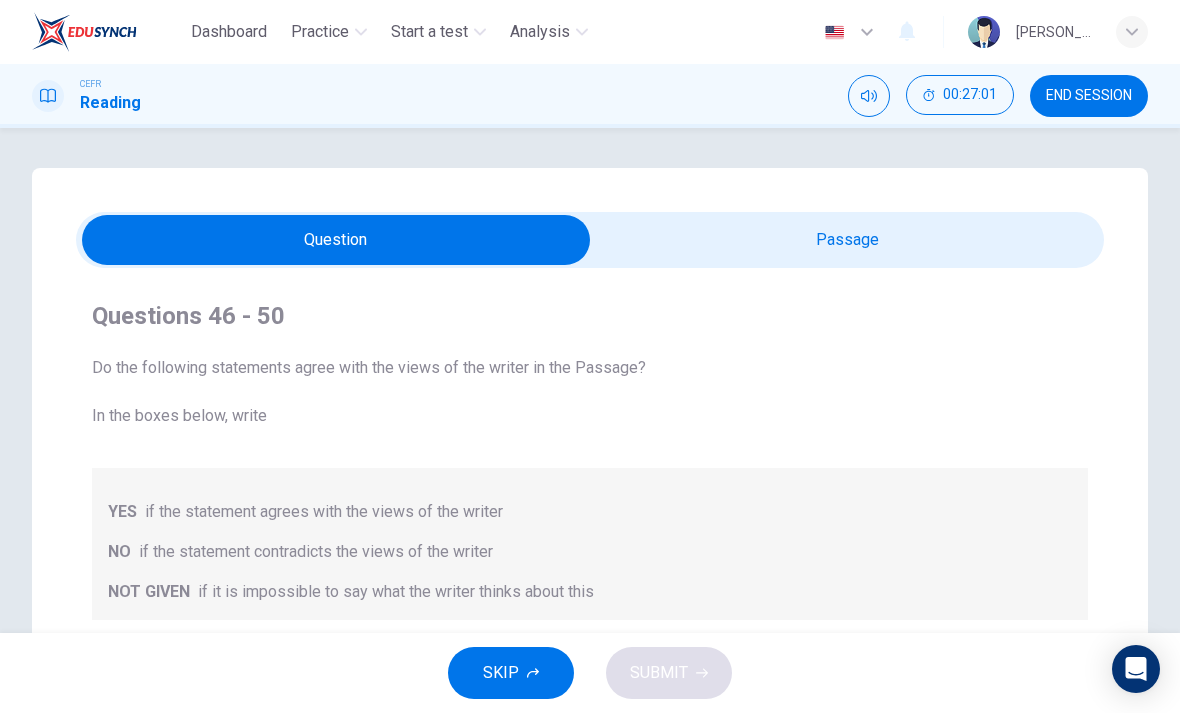 click on "END SESSION" at bounding box center [1089, 96] 